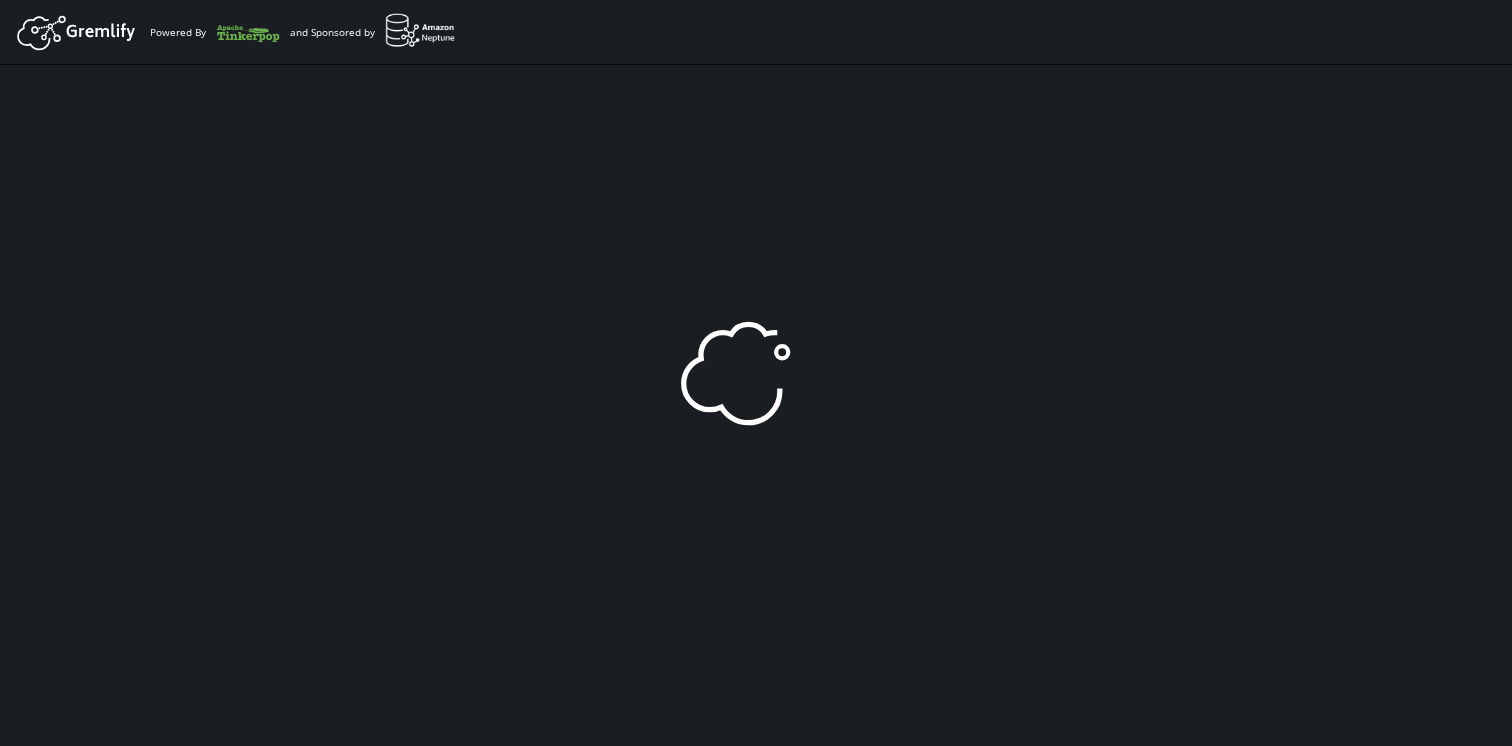 scroll, scrollTop: 0, scrollLeft: 0, axis: both 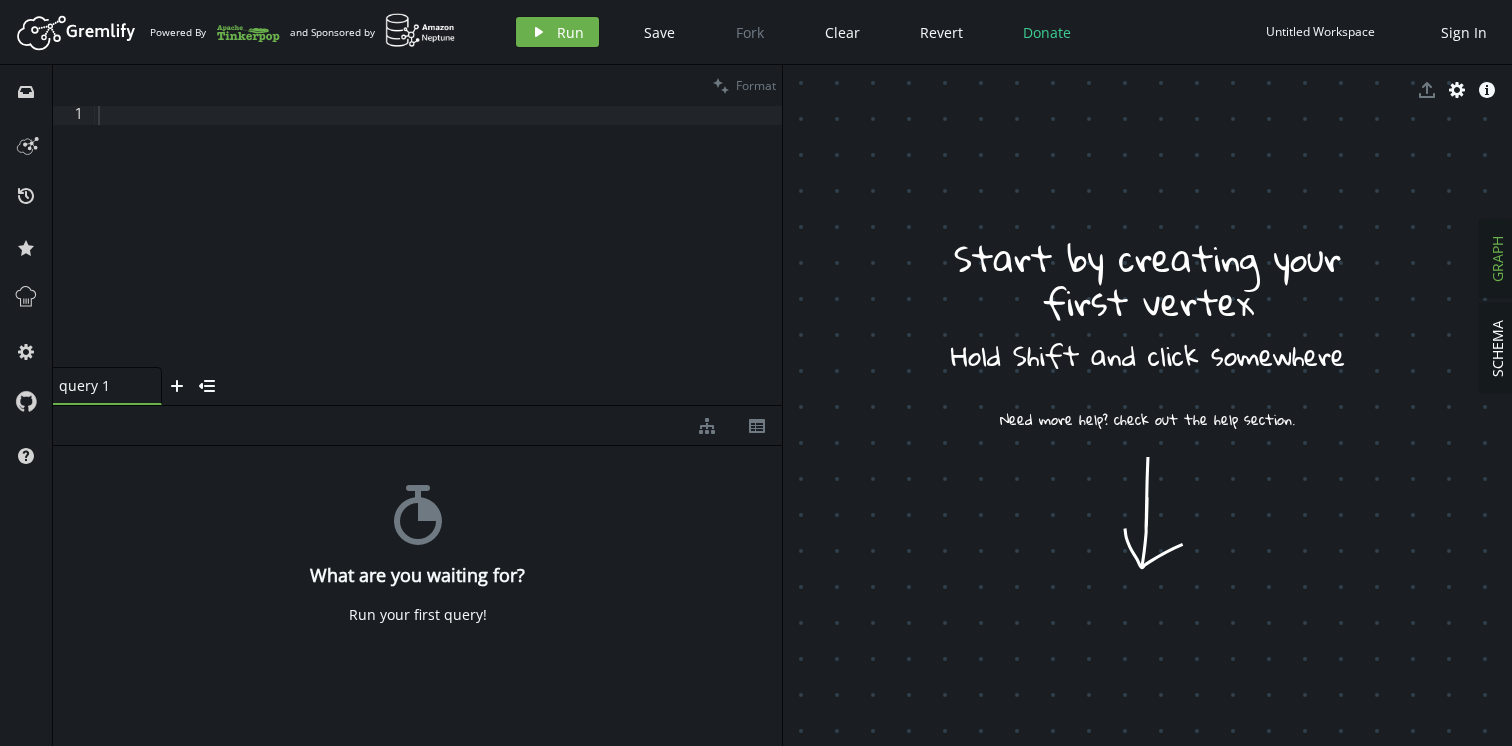 click at bounding box center [438, 256] 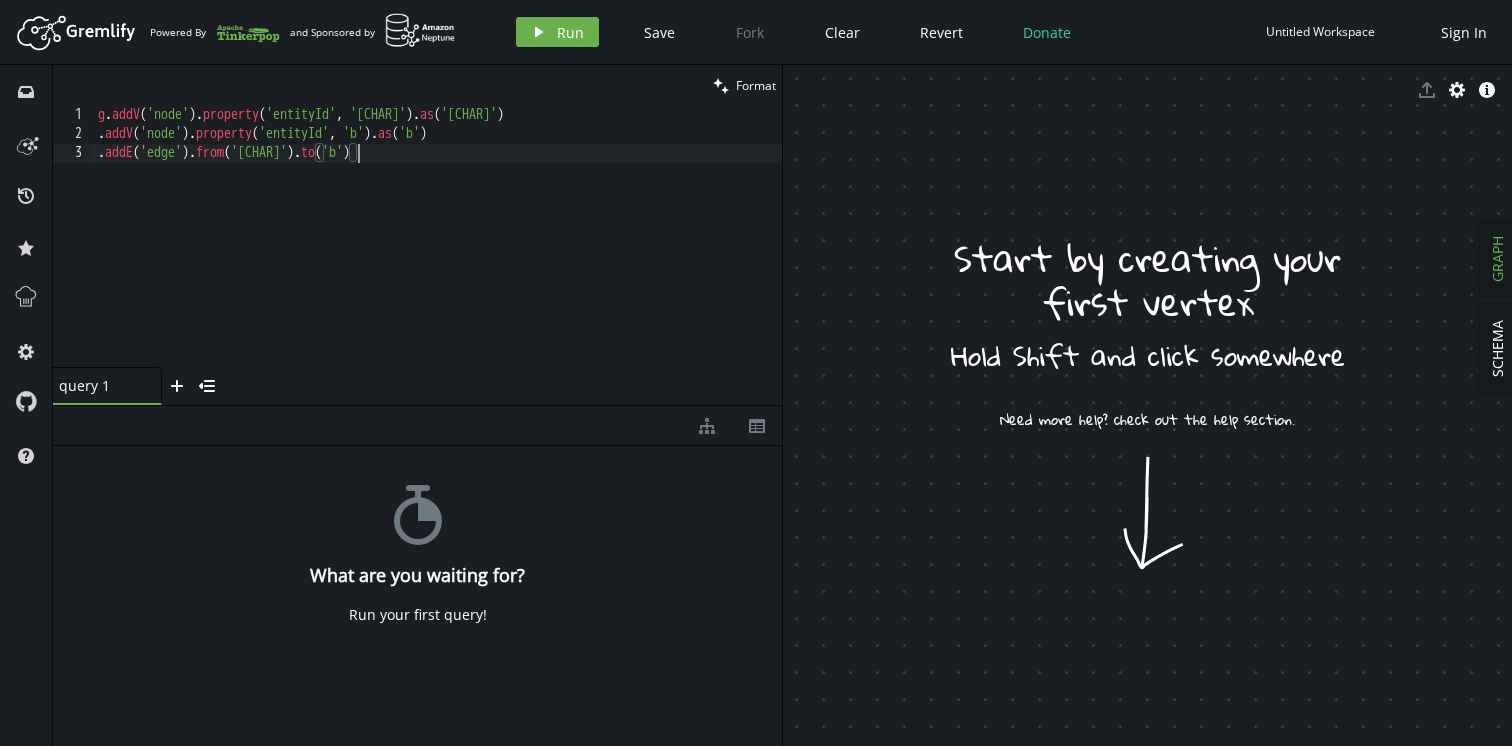 scroll, scrollTop: 0, scrollLeft: 259, axis: horizontal 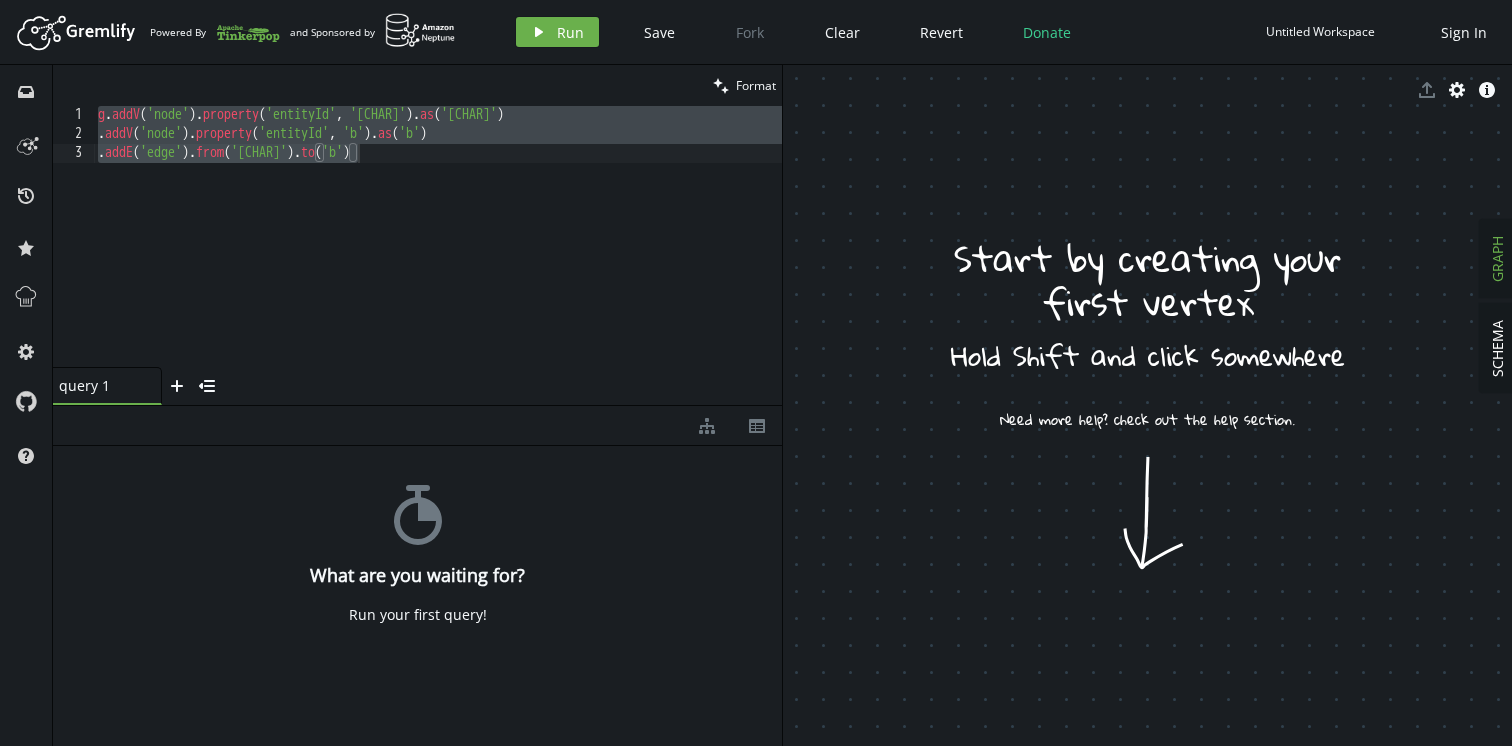 click on "Artboard Created with Sketch. Powered By and Sponsored by play Run Save Fork Clear Revert Donate Untitled Workspace Sign In" at bounding box center (756, 32) 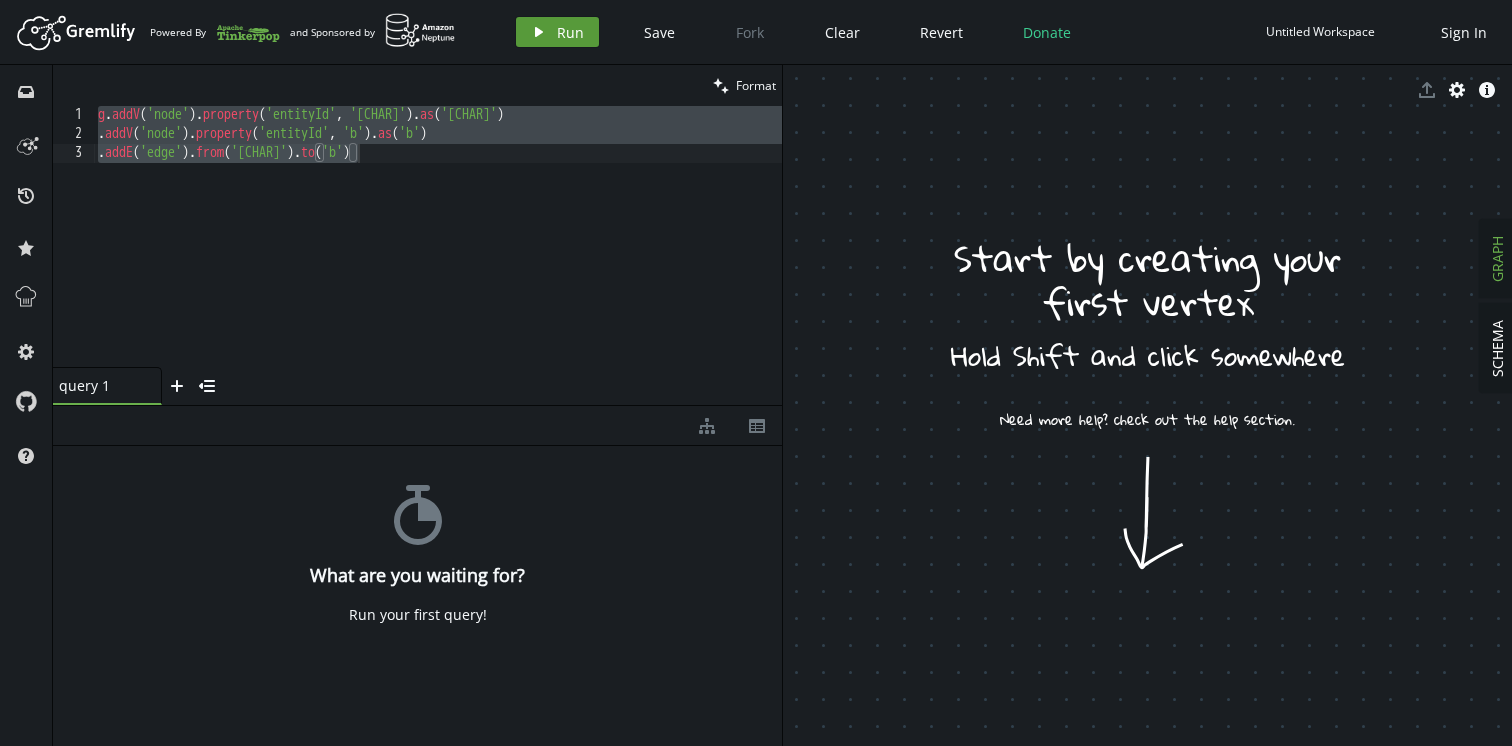 click on "play" at bounding box center (539, 32) 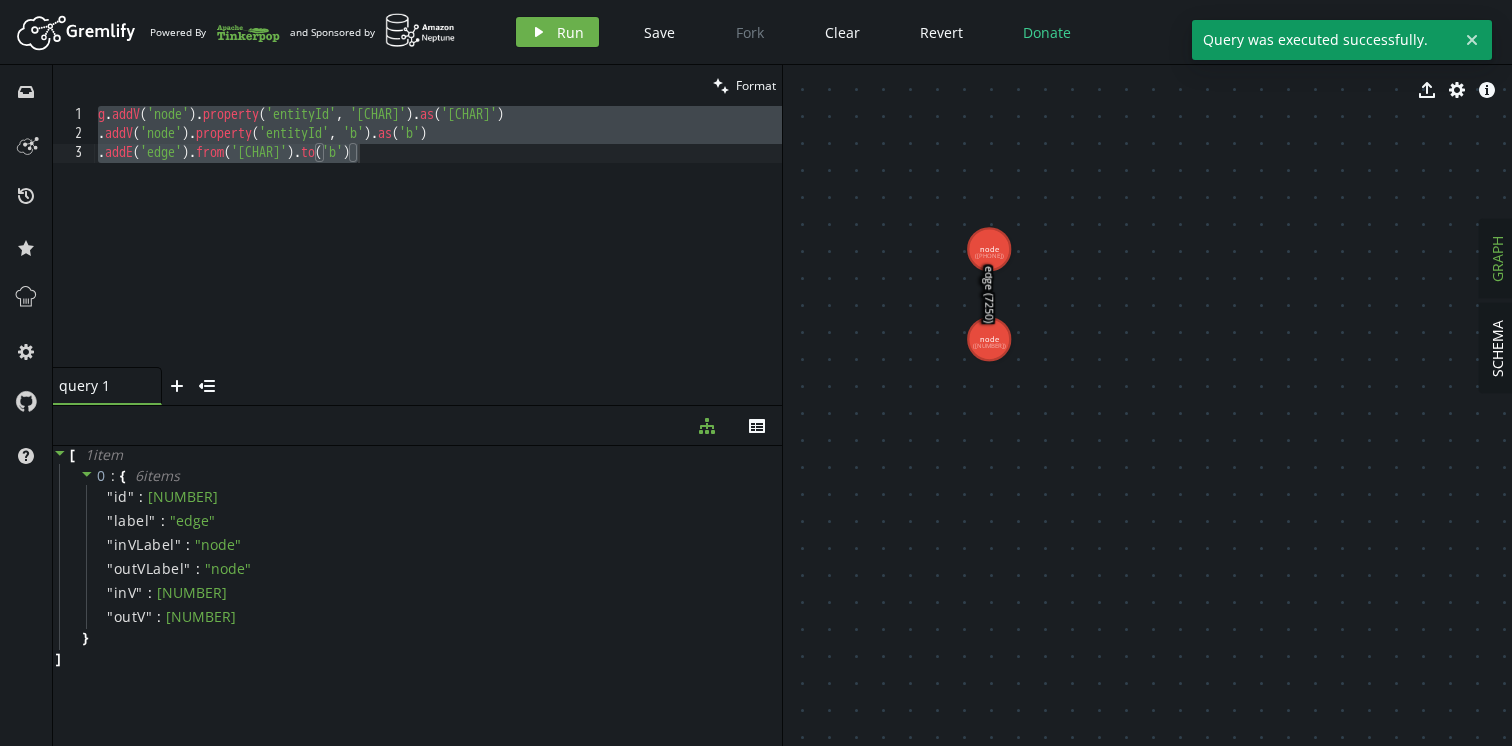 drag, startPoint x: 907, startPoint y: 170, endPoint x: 1104, endPoint y: 345, distance: 263.50333 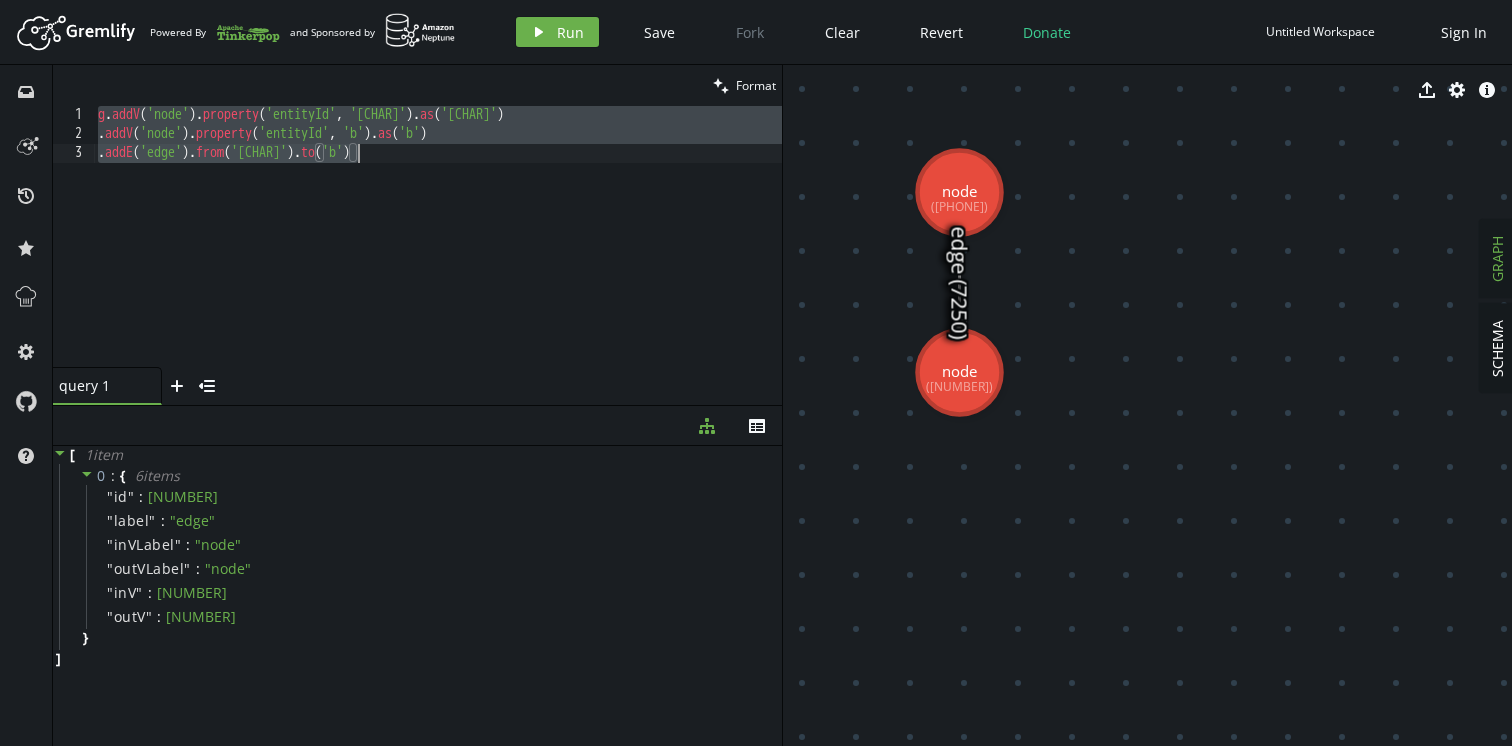 click on "g . addV ( 'node' ) . property ( 'entityId' ,   'a' ) . as ( 'a' ) . addV ( 'node' ) . property ( 'entityId' ,   'b' ) . as ( 'b' ) . addE ( 'edge' ) . from ( 'a' ) . to ( 'b' )" at bounding box center (438, 256) 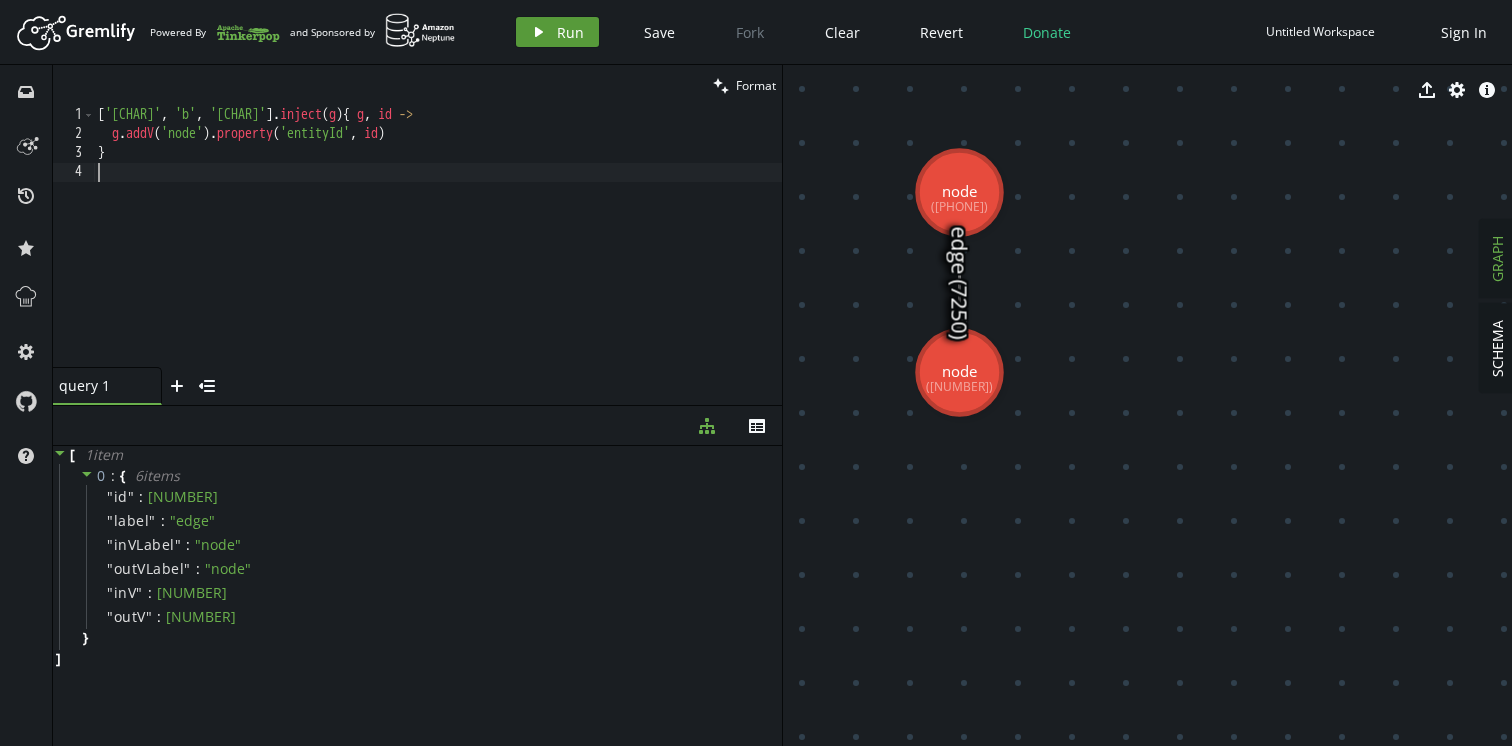 click on "play Run" at bounding box center (557, 32) 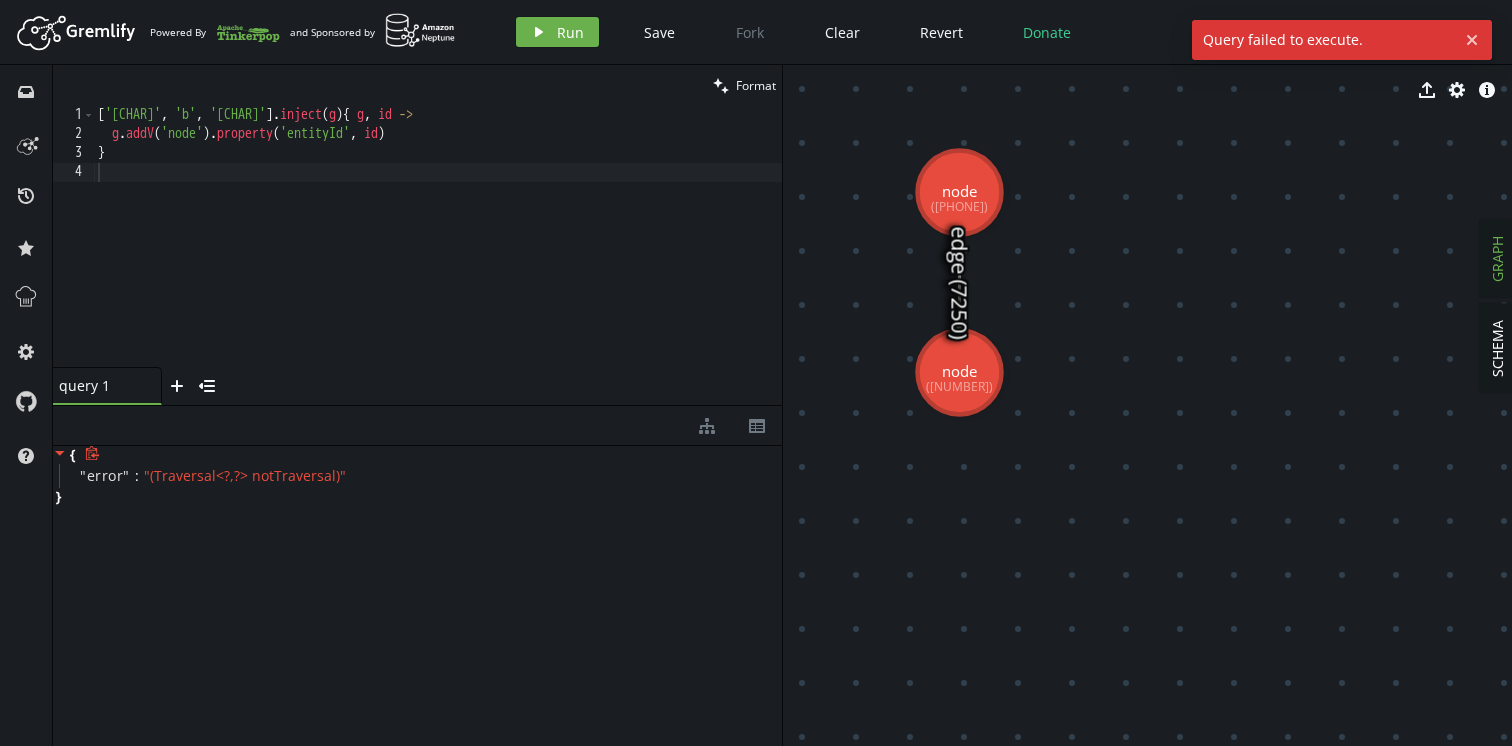 click on "{ " error " : " mismatched input '[' expecting {EmptyStringLiteral, 'g'} " }" at bounding box center (417, 476) 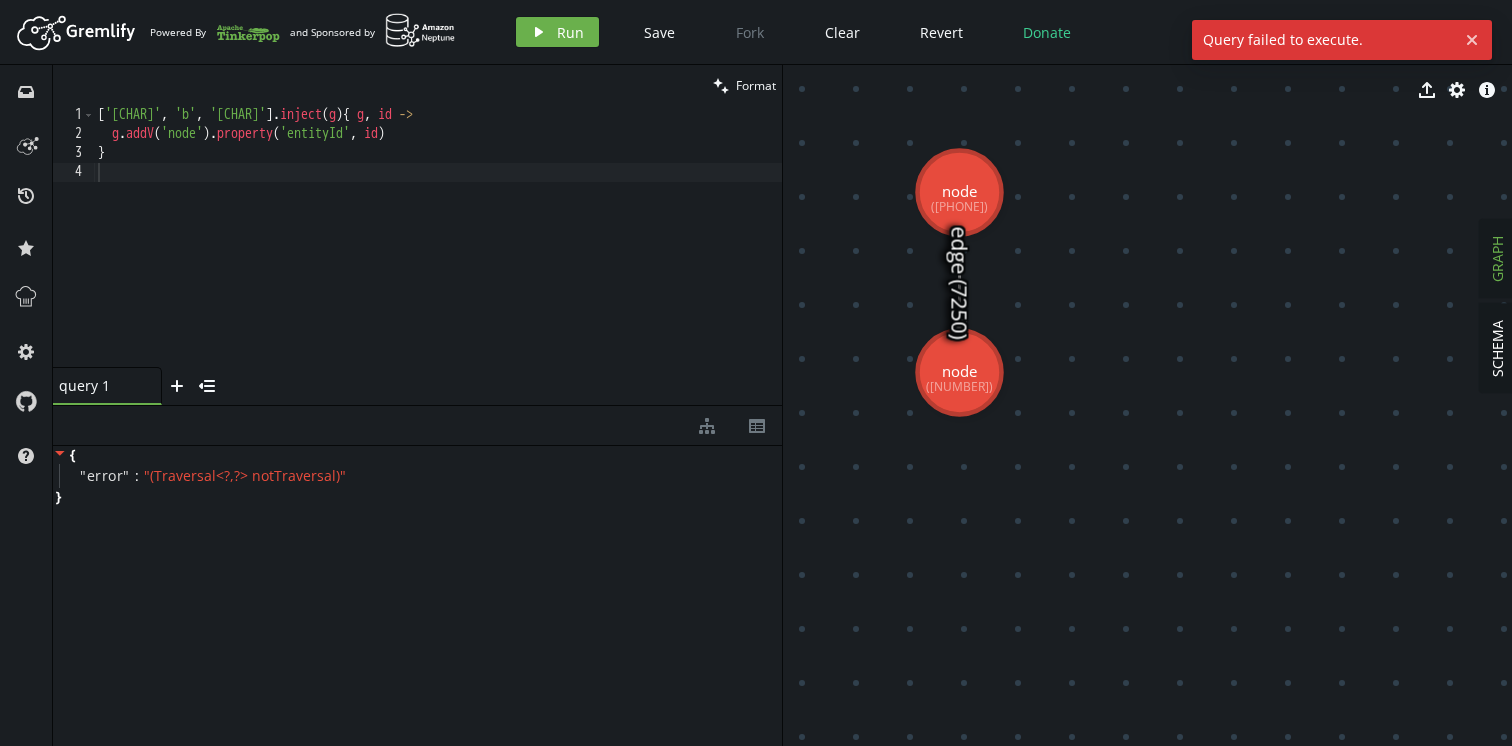 click on "[ 'a' ,   'b' ,   'c' ] . inject ( g ) {   g ,   id   ->    g . addV ( 'node' ) . property ( 'entityId' ,   id ) }" at bounding box center (438, 256) 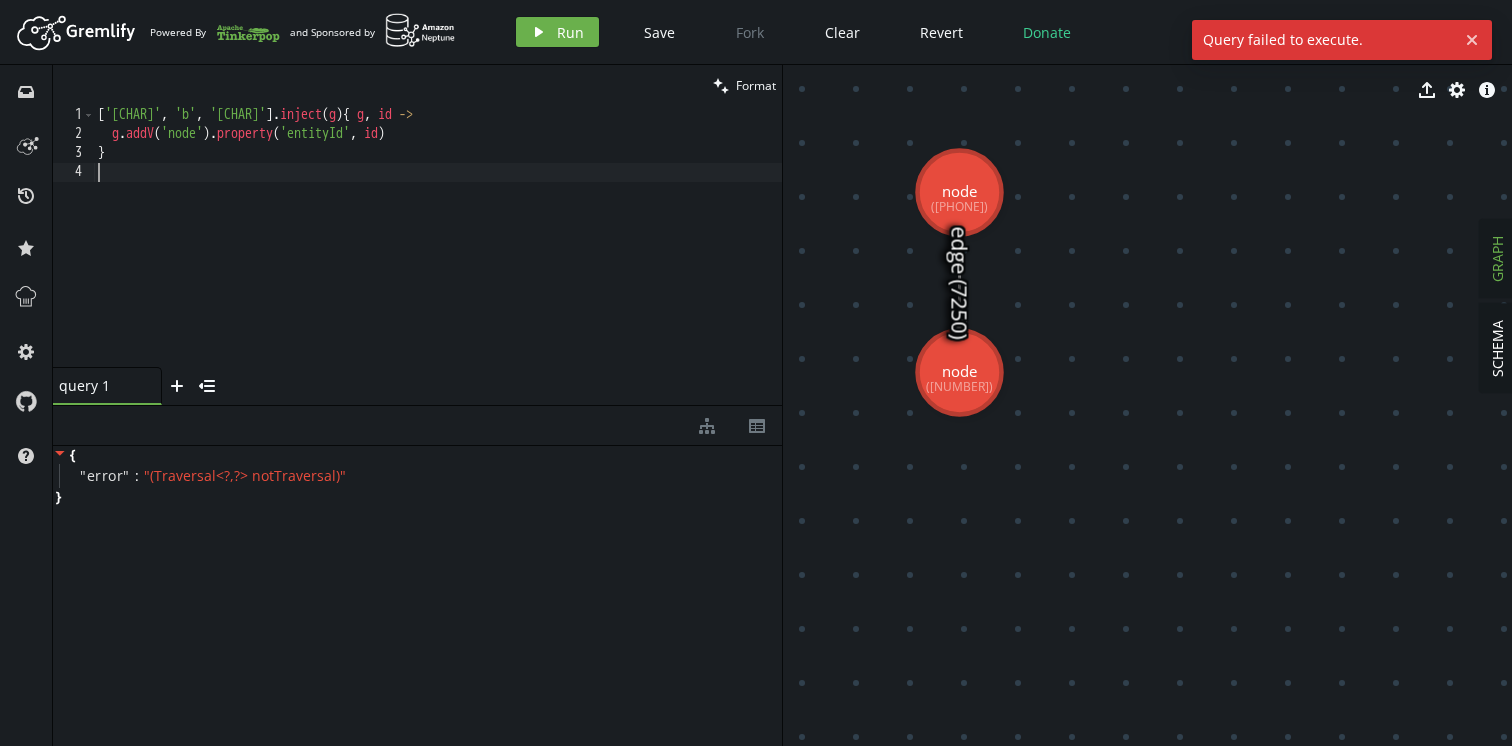 click on "[ 'a' ,   'b' ,   'c' ] . inject ( g ) {   g ,   id   ->    g . addV ( 'node' ) . property ( 'entityId' ,   id ) }" at bounding box center [438, 256] 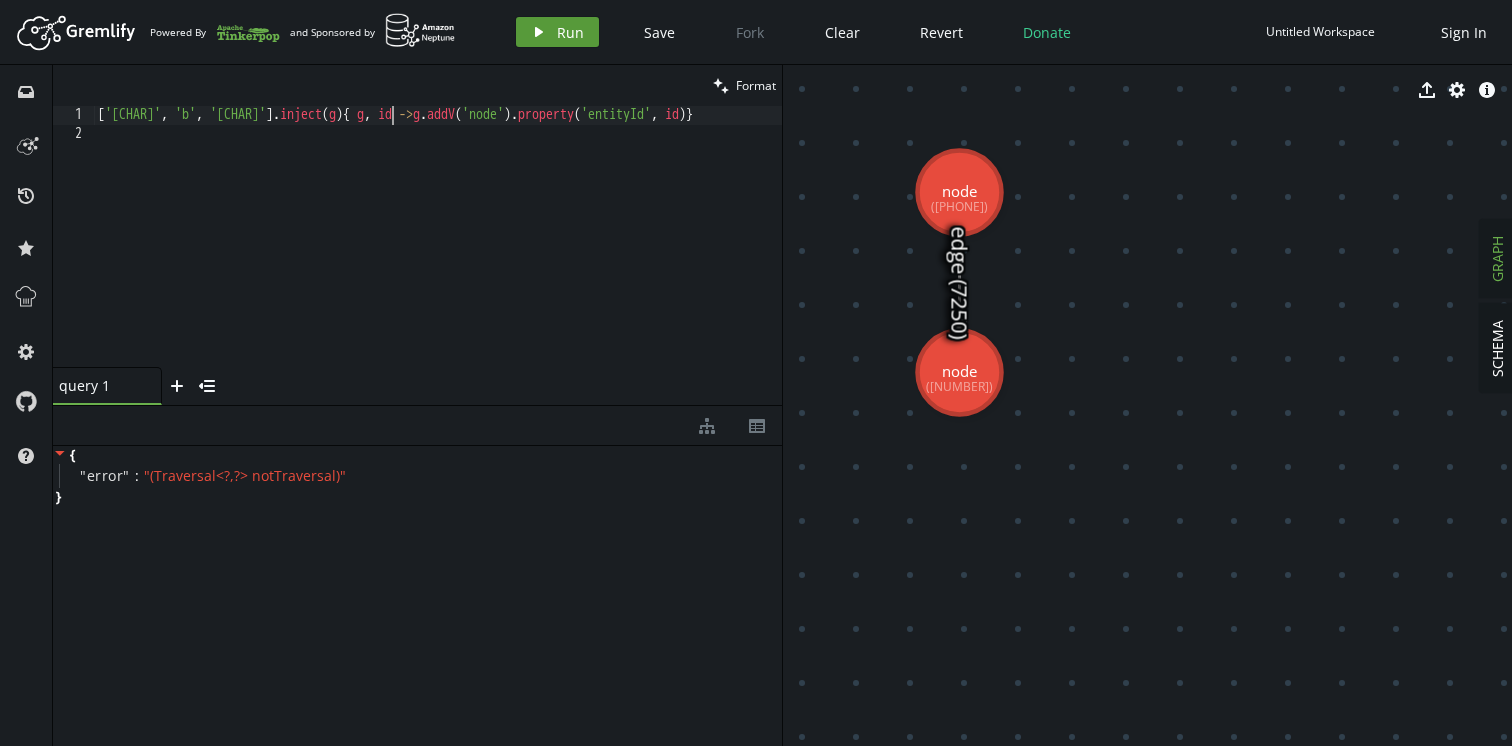 click on "Run" at bounding box center (570, 32) 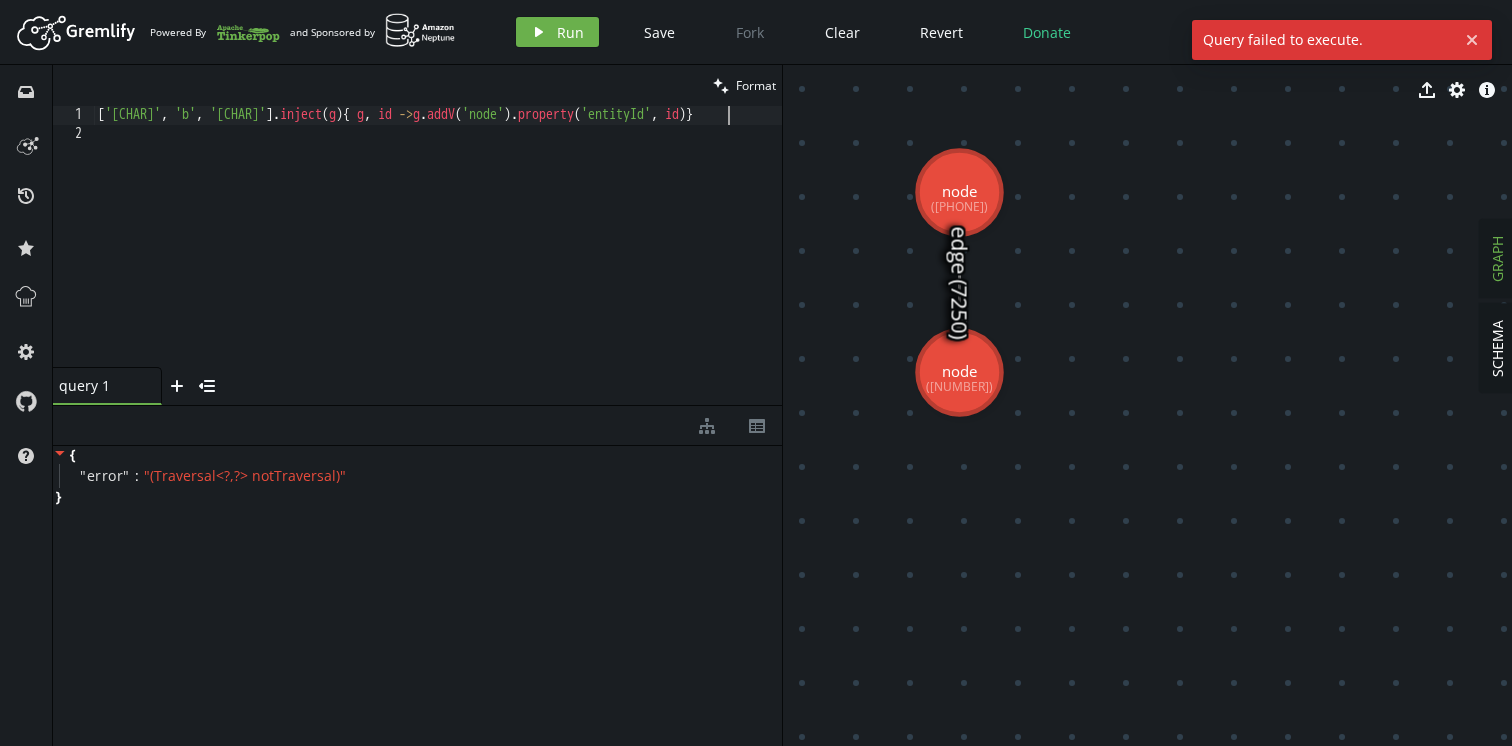 click on "[ '[CHAR]' , '[CHAR]' , '[CHAR]' ] . inject ( g ) { g , id -> g . addV ( 'node' ) . property ( 'entityId' , id )}" at bounding box center [438, 256] 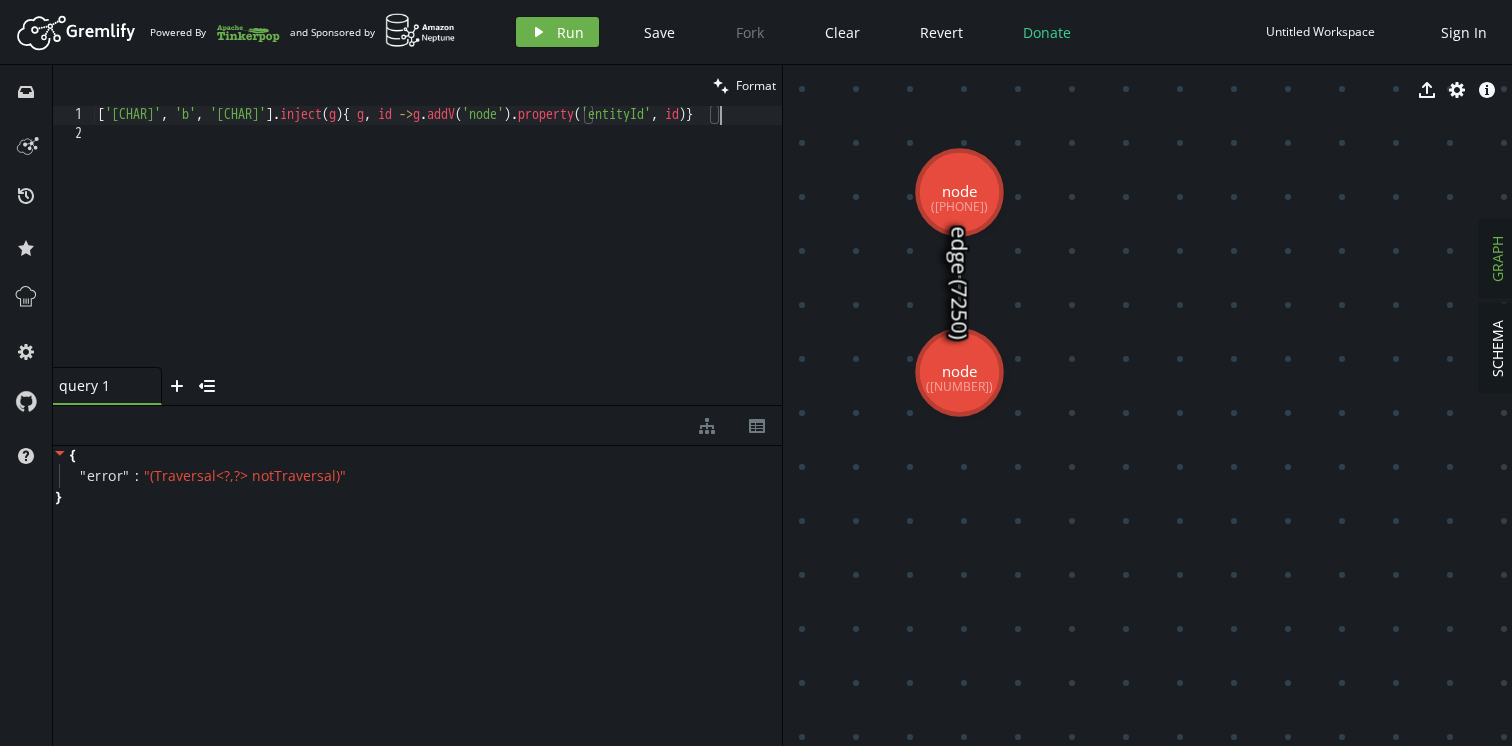 click on "[ '[CHAR]' , '[CHAR]' , '[CHAR]' ] . inject ( g ) { g , id -> g . addV ( 'node' ) . property ( 'entityId' , id )}" at bounding box center [438, 256] 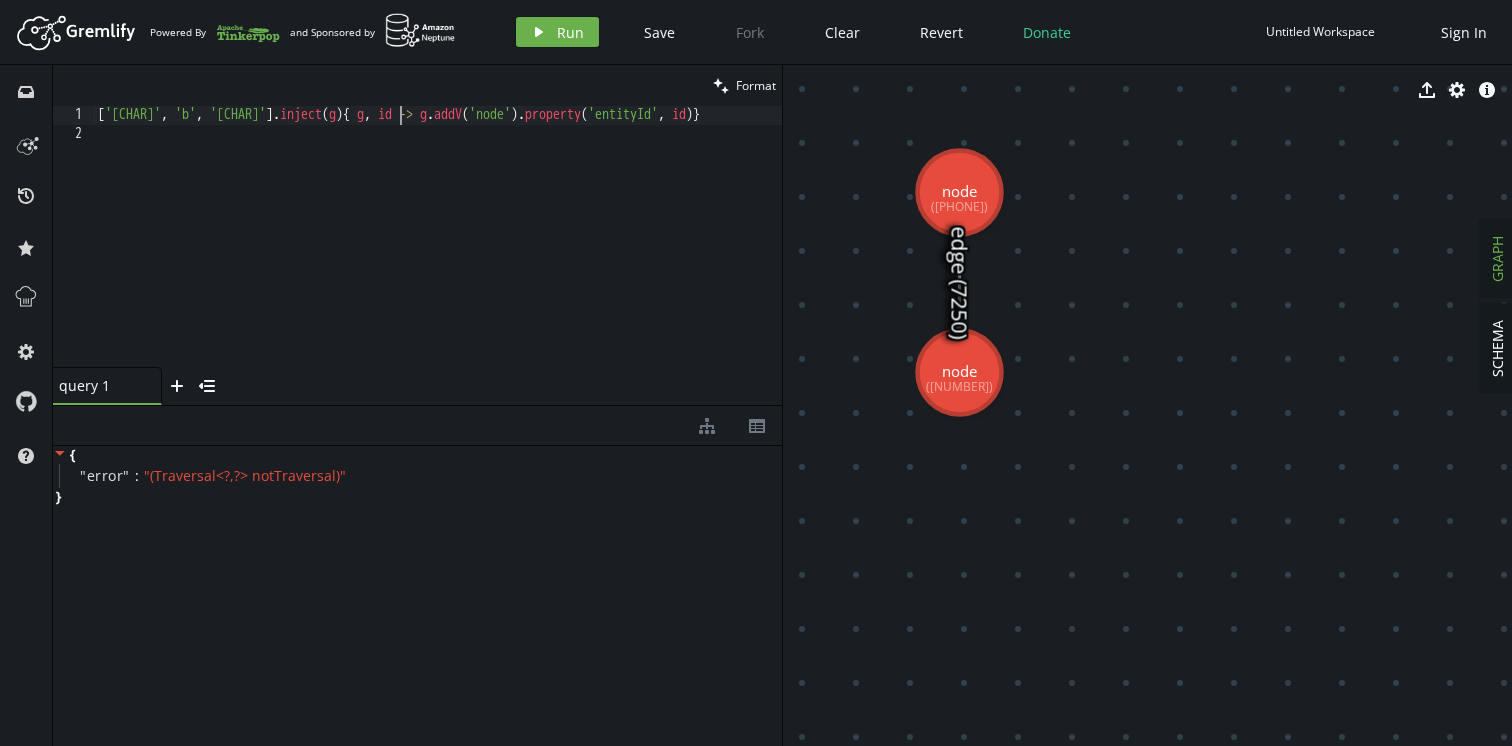 scroll, scrollTop: 0, scrollLeft: 302, axis: horizontal 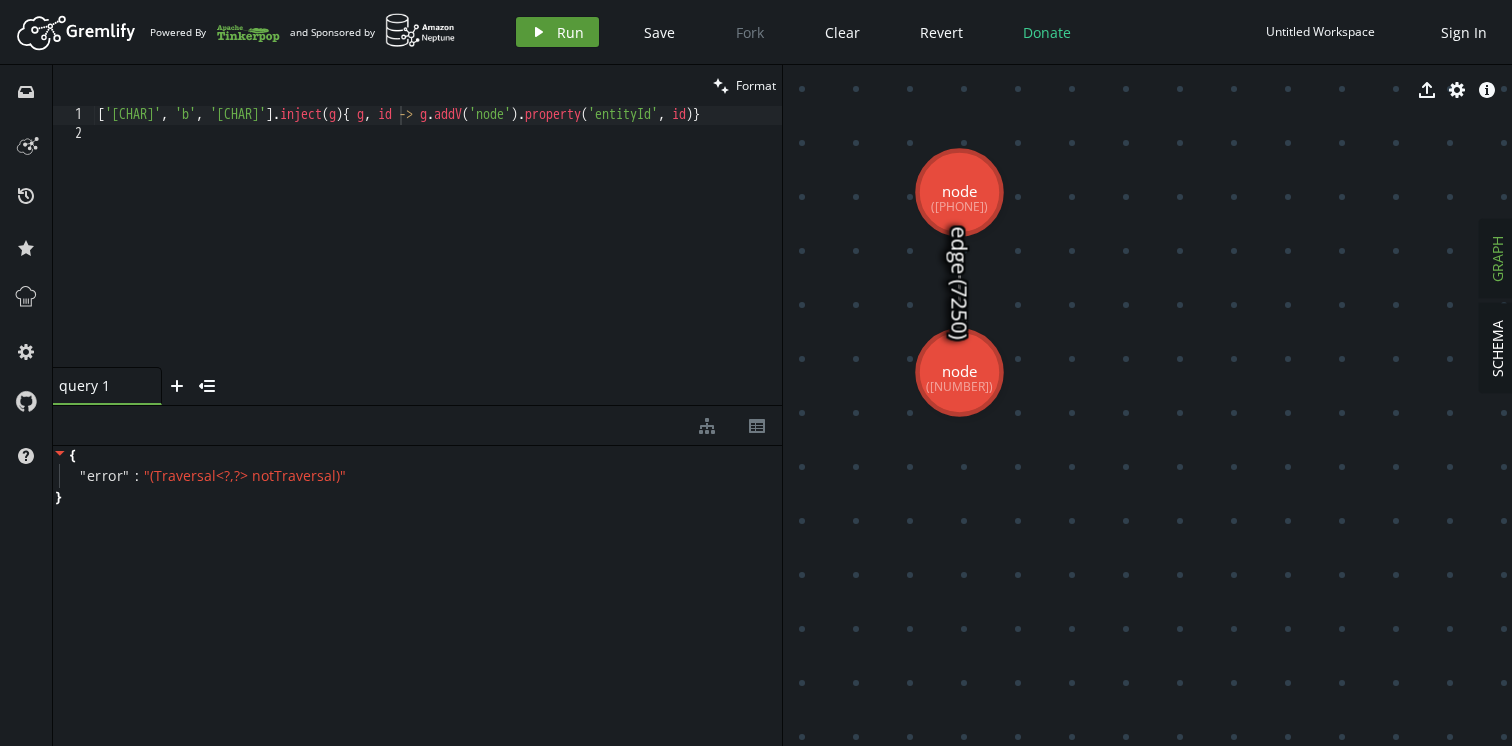 click on "Run" at bounding box center (570, 32) 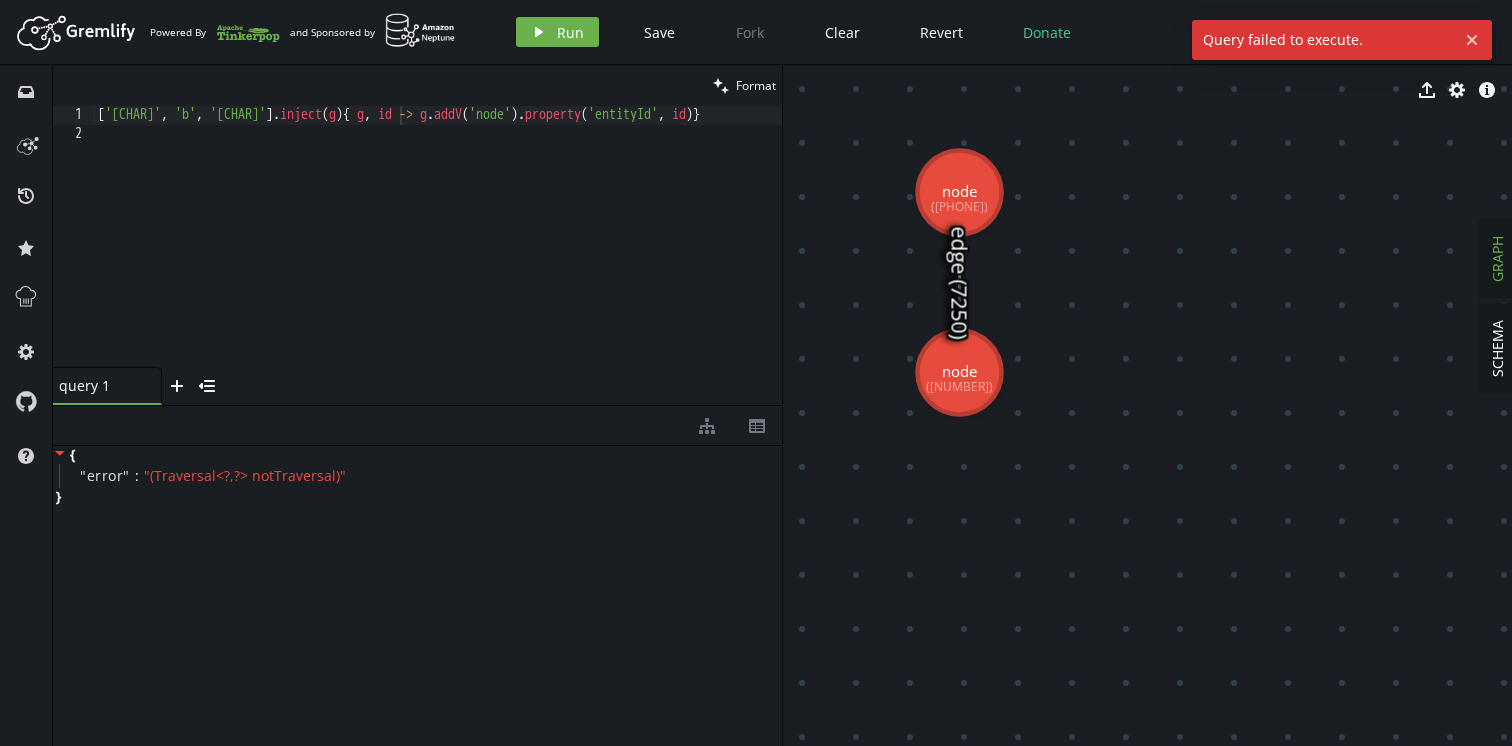 click on "[ 'a' , 'b' , 'c' ] . inject ( g ) { g , id -> g.addV('node').property('entityId', id)}" at bounding box center [438, 256] 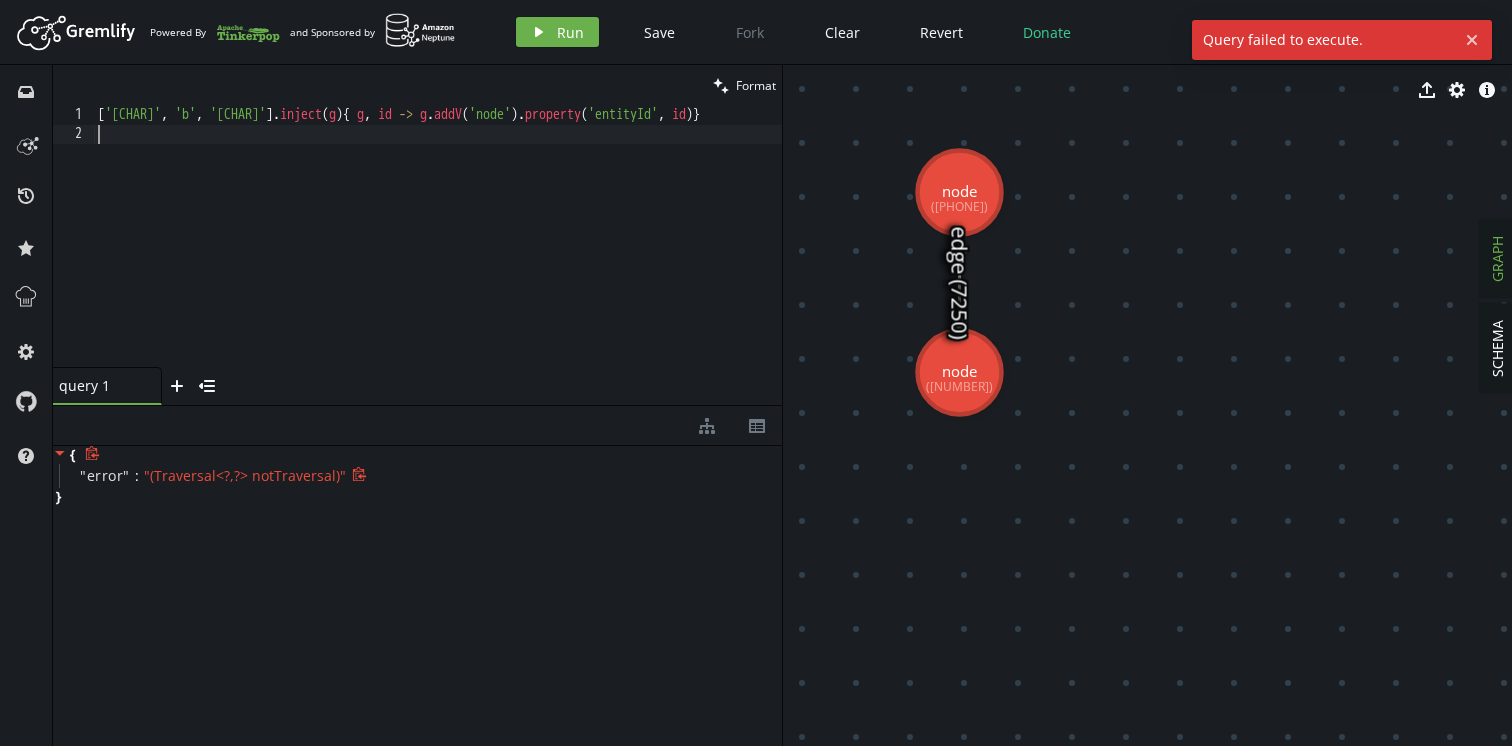 click on "" error " : " mismatched input '[' expecting {EmptyStringLiteral, 'g'} "" at bounding box center (420, 476) 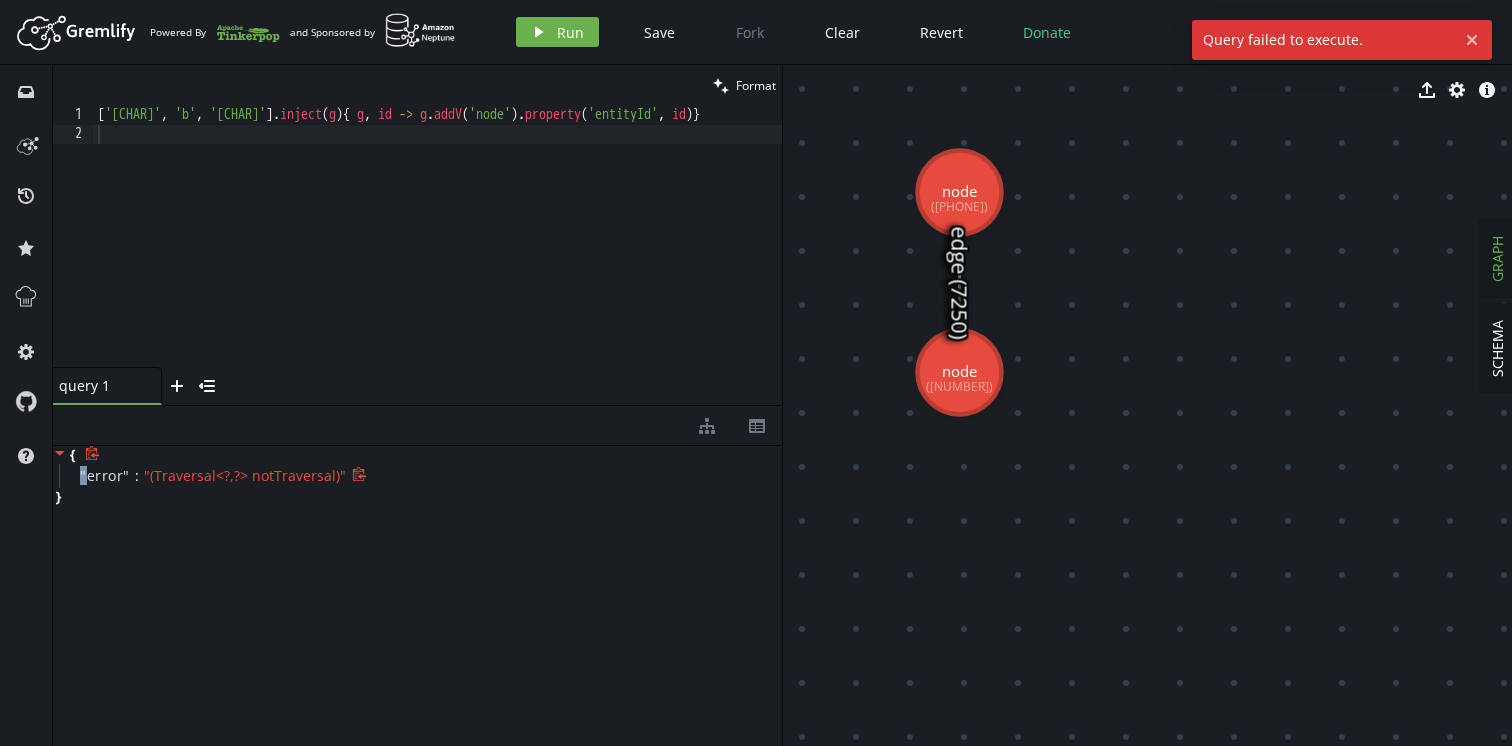 click on "" error " : " mismatched input '[' expecting {EmptyStringLiteral, 'g'} "" at bounding box center [420, 476] 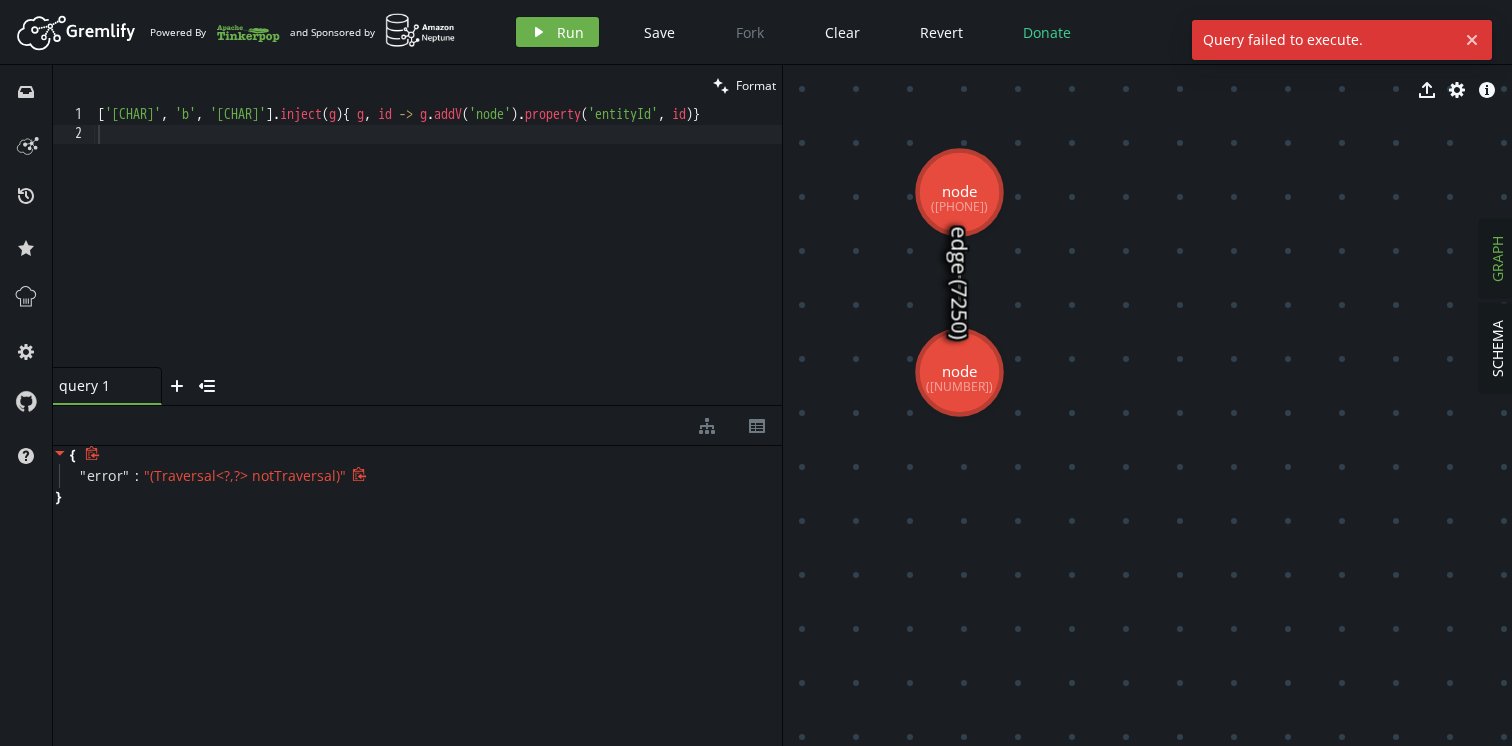 click on "" error " : " mismatched input '[' expecting {EmptyStringLiteral, 'g'} "" at bounding box center (420, 476) 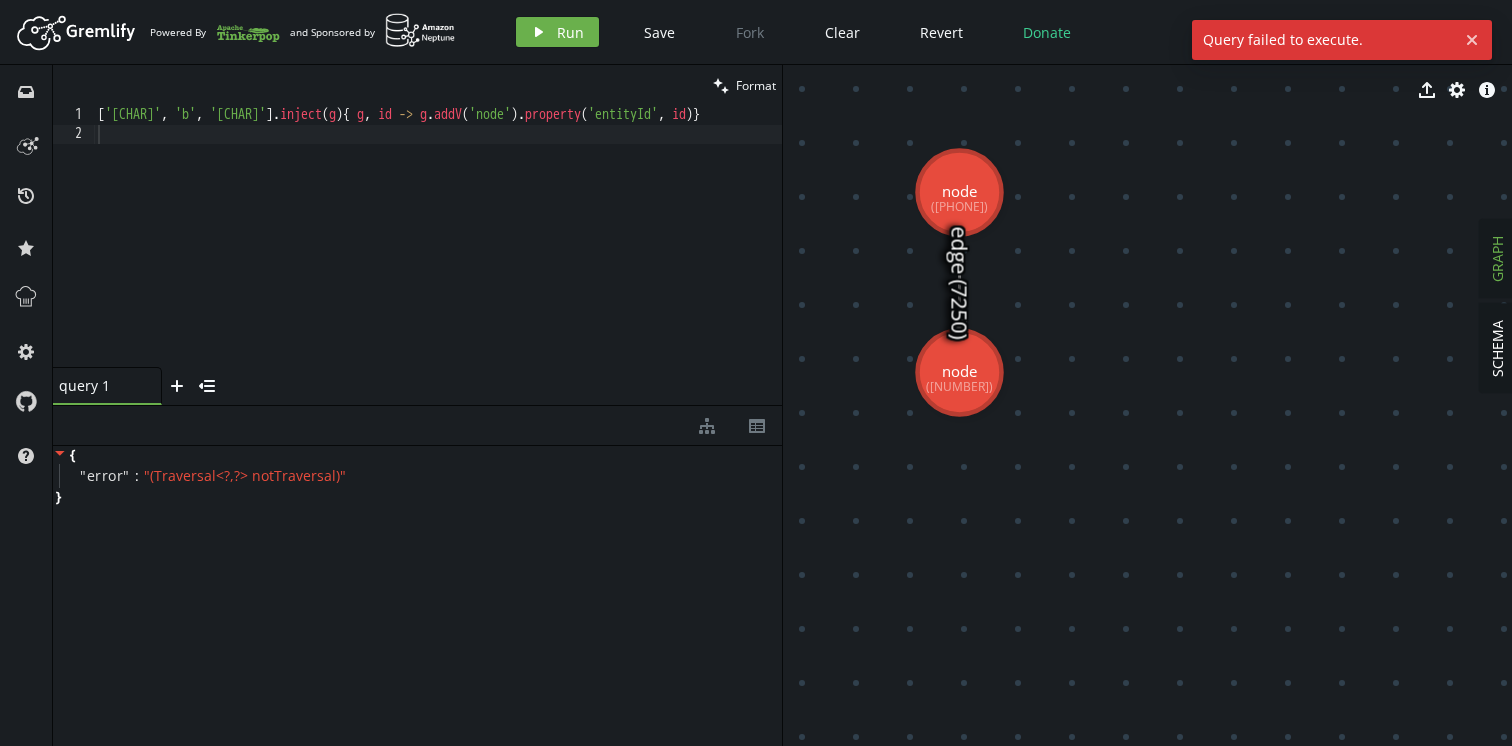 click on "[ 'a' , 'b' , 'c' ] . inject ( g ) { g , id -> g.addV('node').property('entityId', id)}" at bounding box center (438, 256) 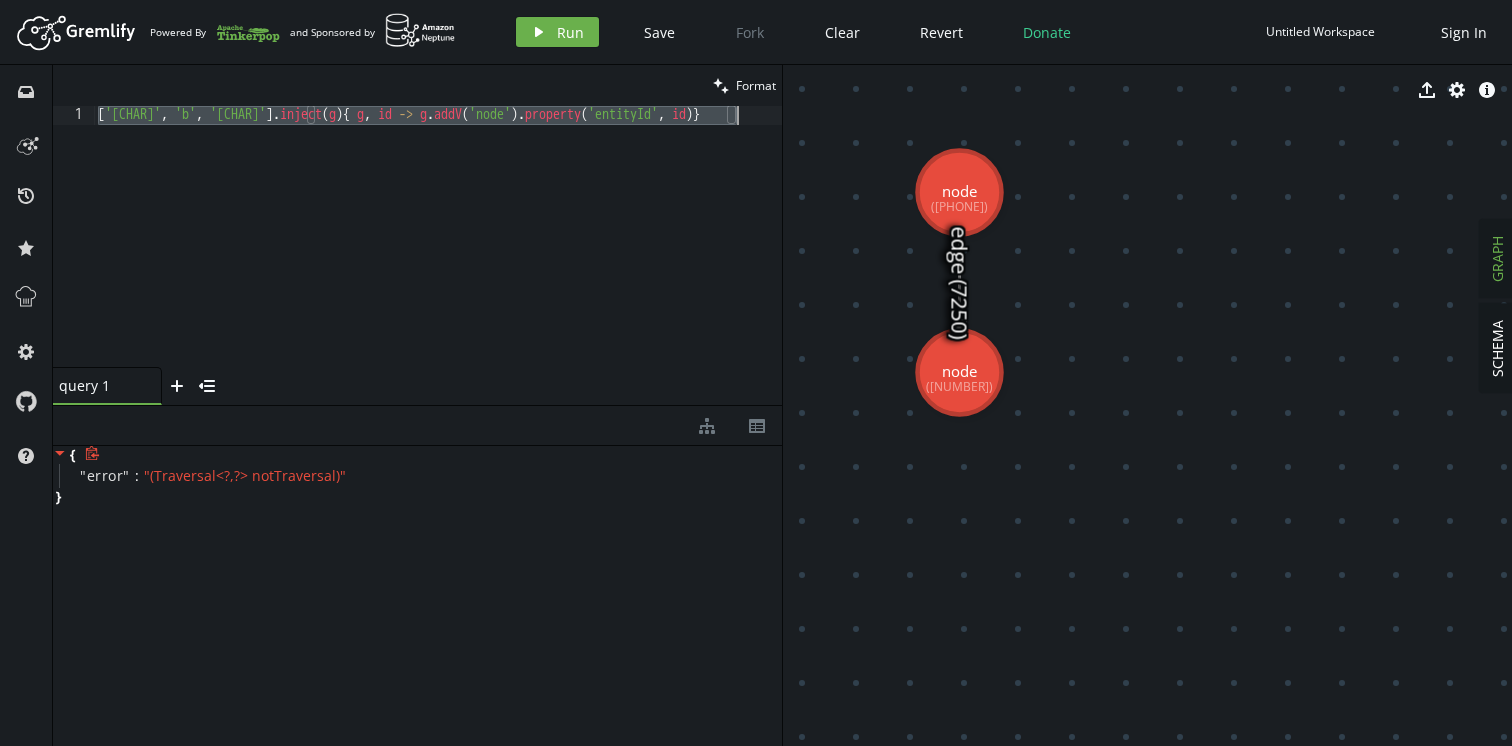 click on "{ " error " : " mismatched input '[' expecting {EmptyStringLiteral, 'g'} " }" at bounding box center (417, 476) 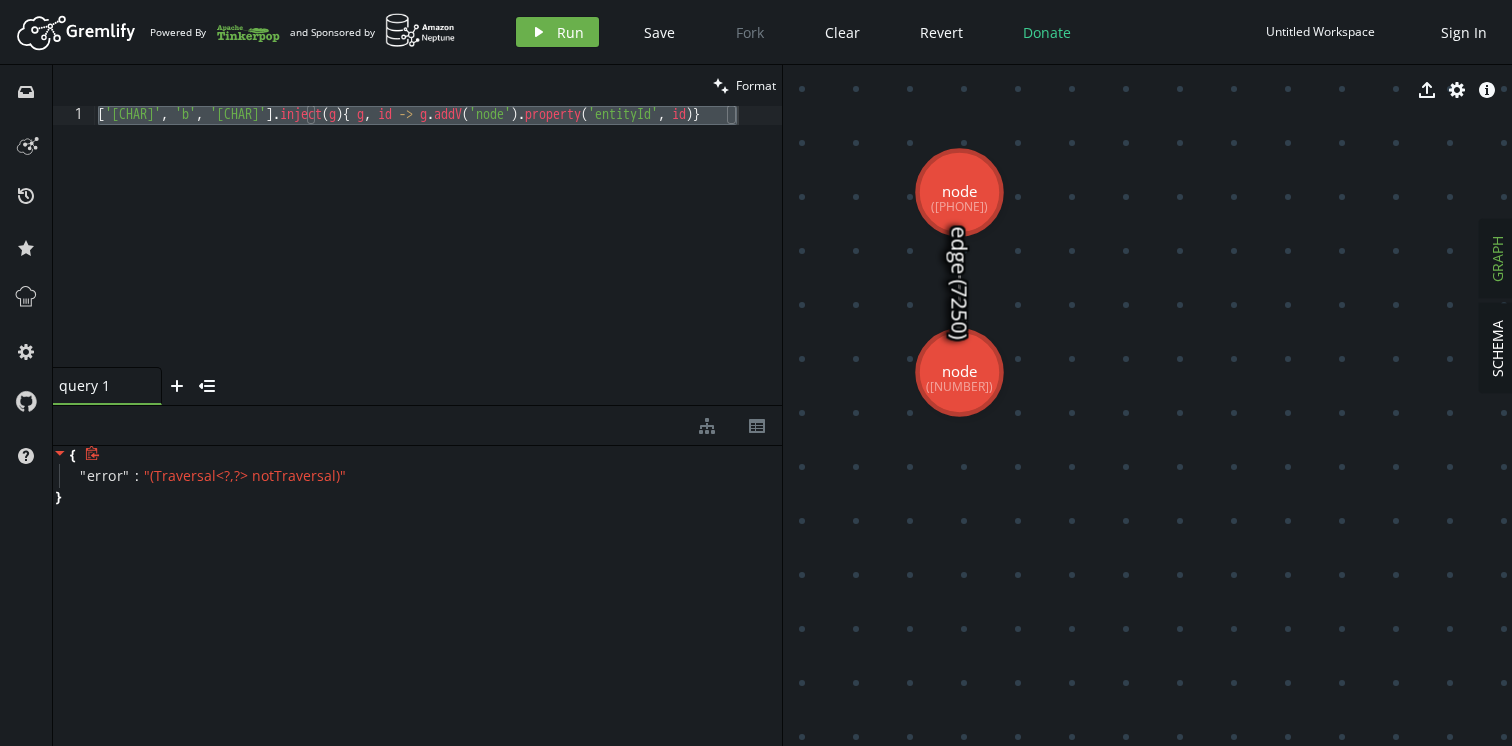 click on "{ " error " : " mismatched input '[' expecting {EmptyStringLiteral, 'g'} " }" at bounding box center (417, 476) 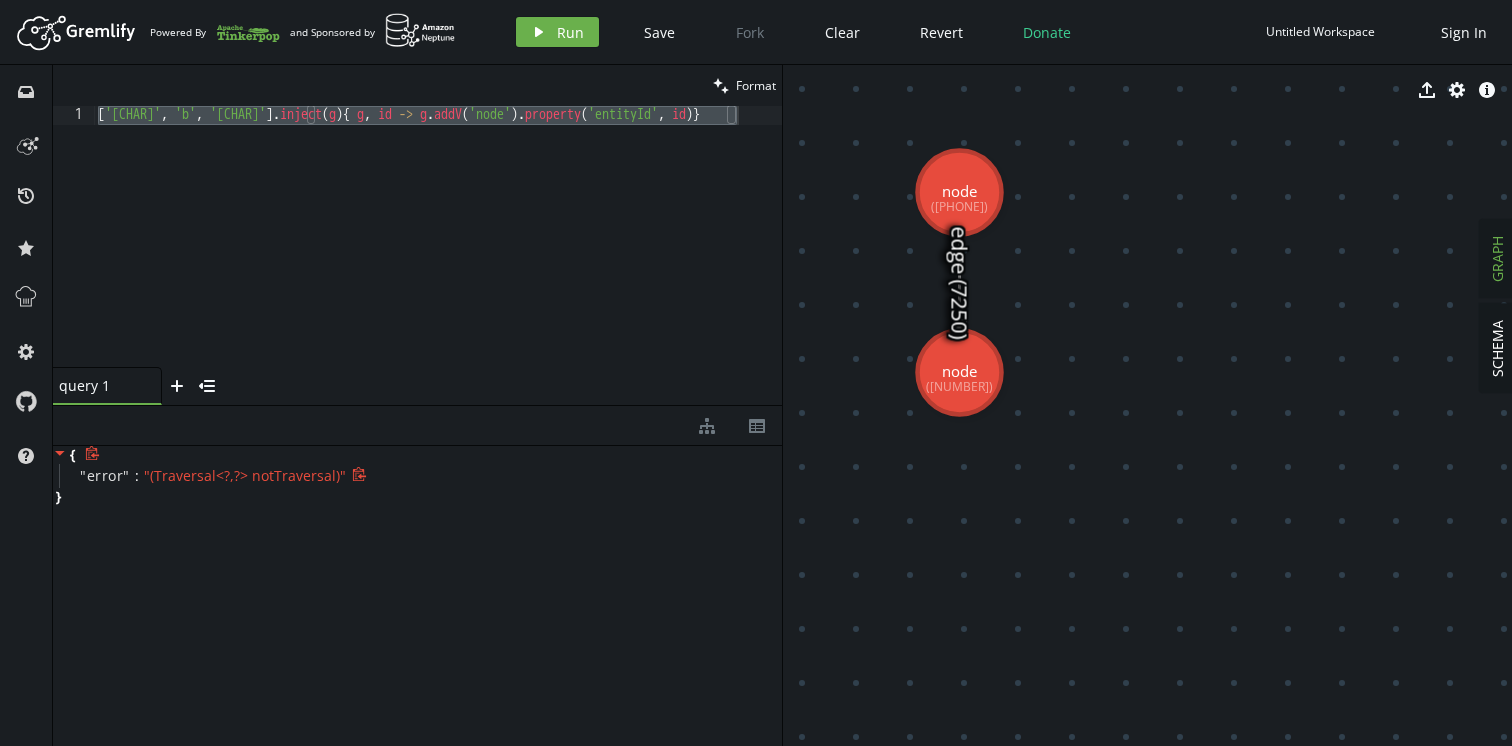 click on "" mismatched input '[' expecting {EmptyStringLiteral, 'g'} "" at bounding box center (245, 475) 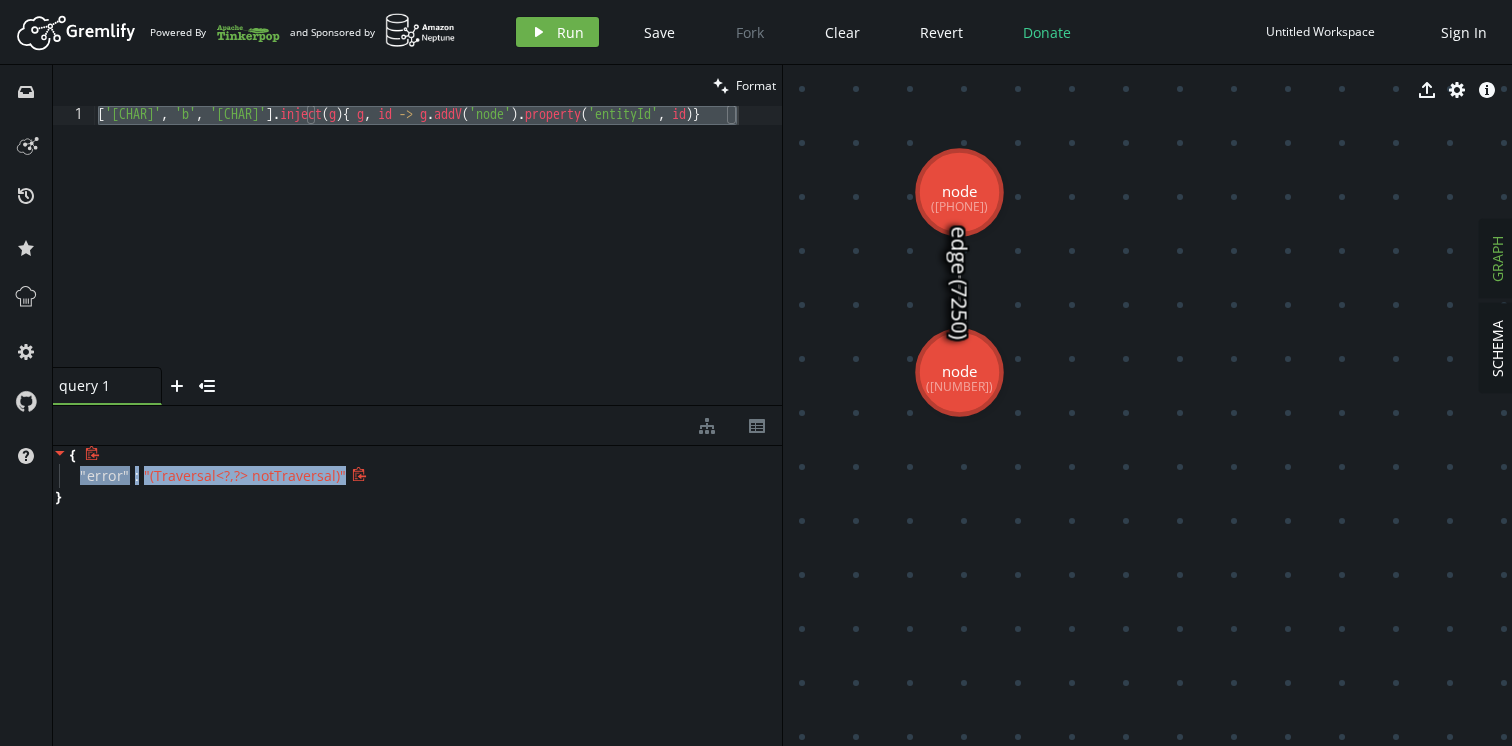 click on "" mismatched input '[' expecting {EmptyStringLiteral, 'g'} "" at bounding box center (245, 475) 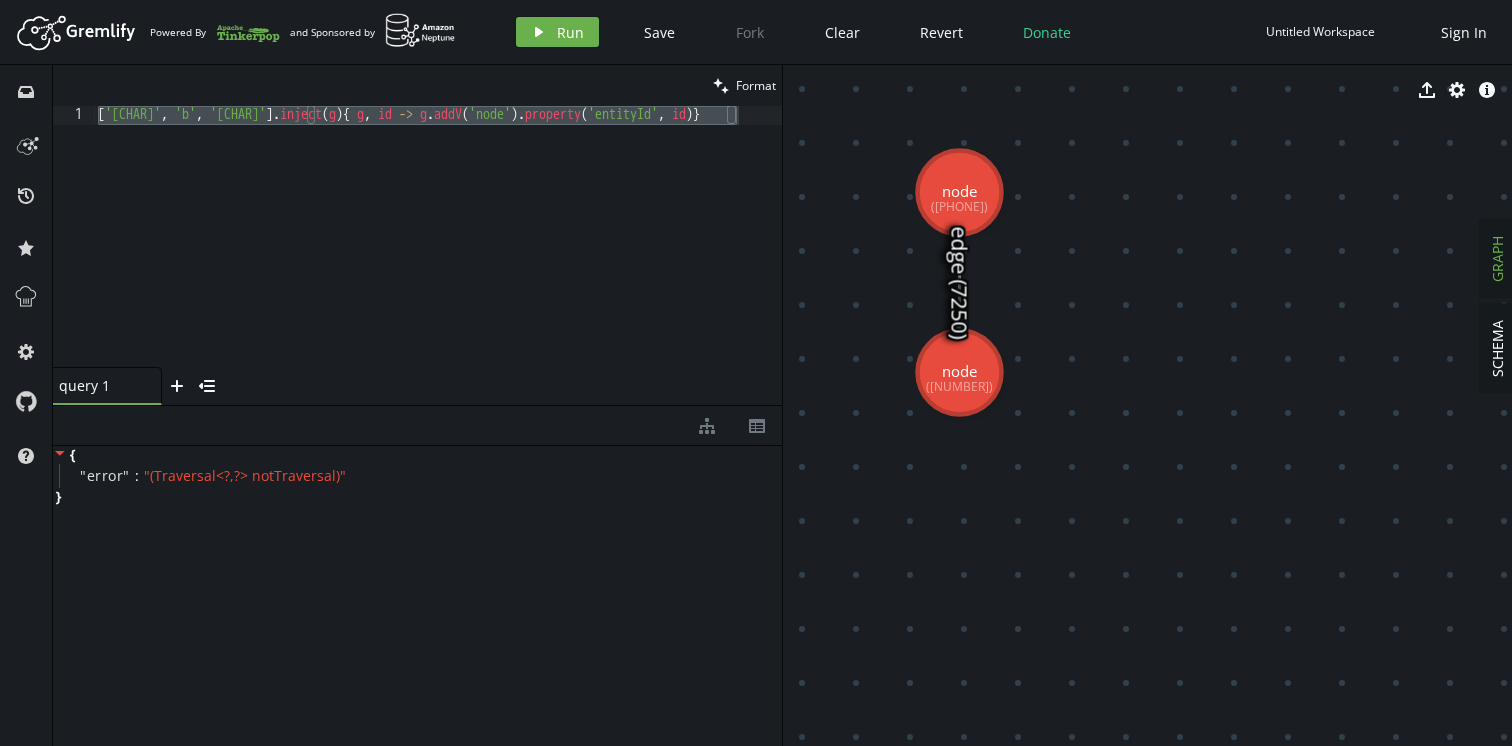 click on "[ 'a' , 'b' , 'c' ] . inject ( g ) { g , id -> g.addV('node').property('entityId', id)}" at bounding box center [438, 256] 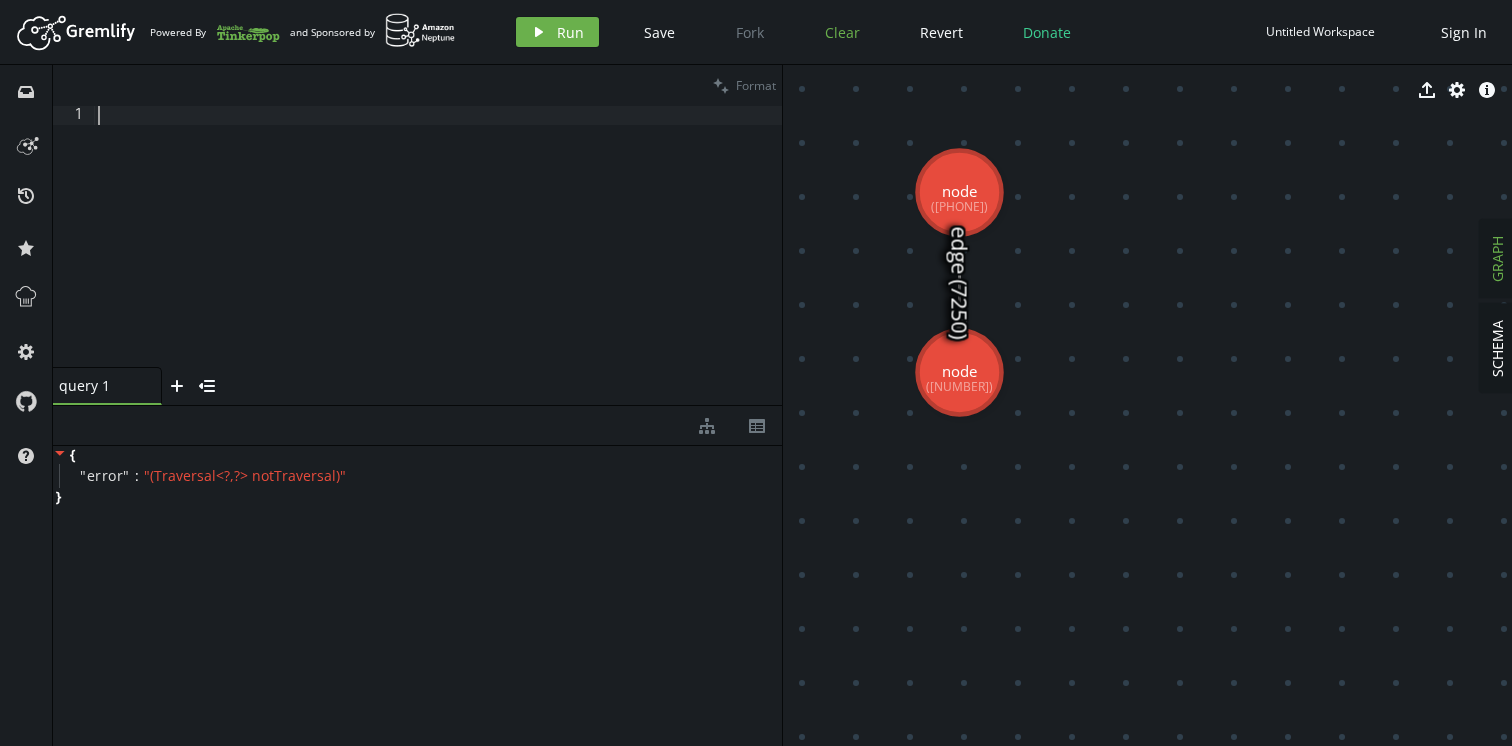 click on "Clear" at bounding box center (842, 32) 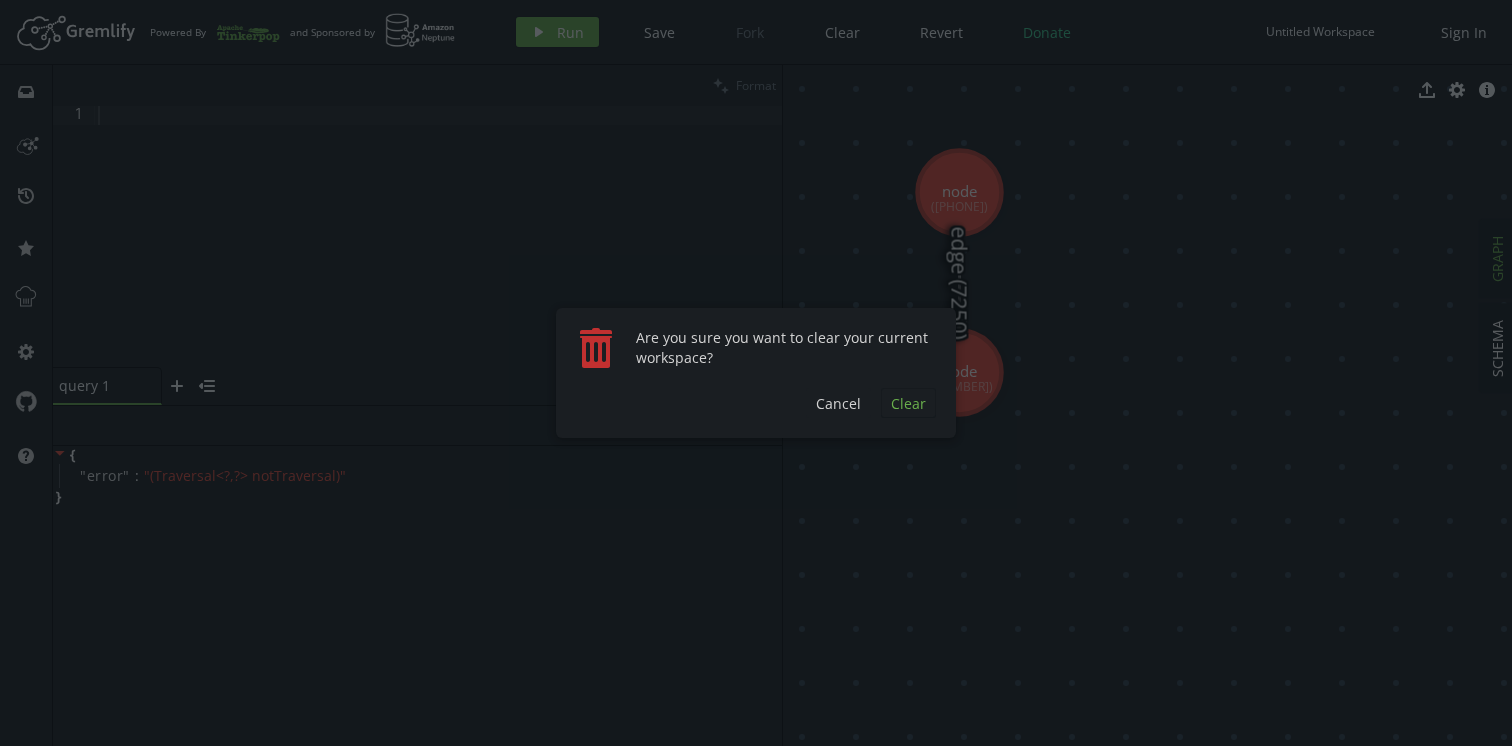 click on "Clear" at bounding box center (908, 403) 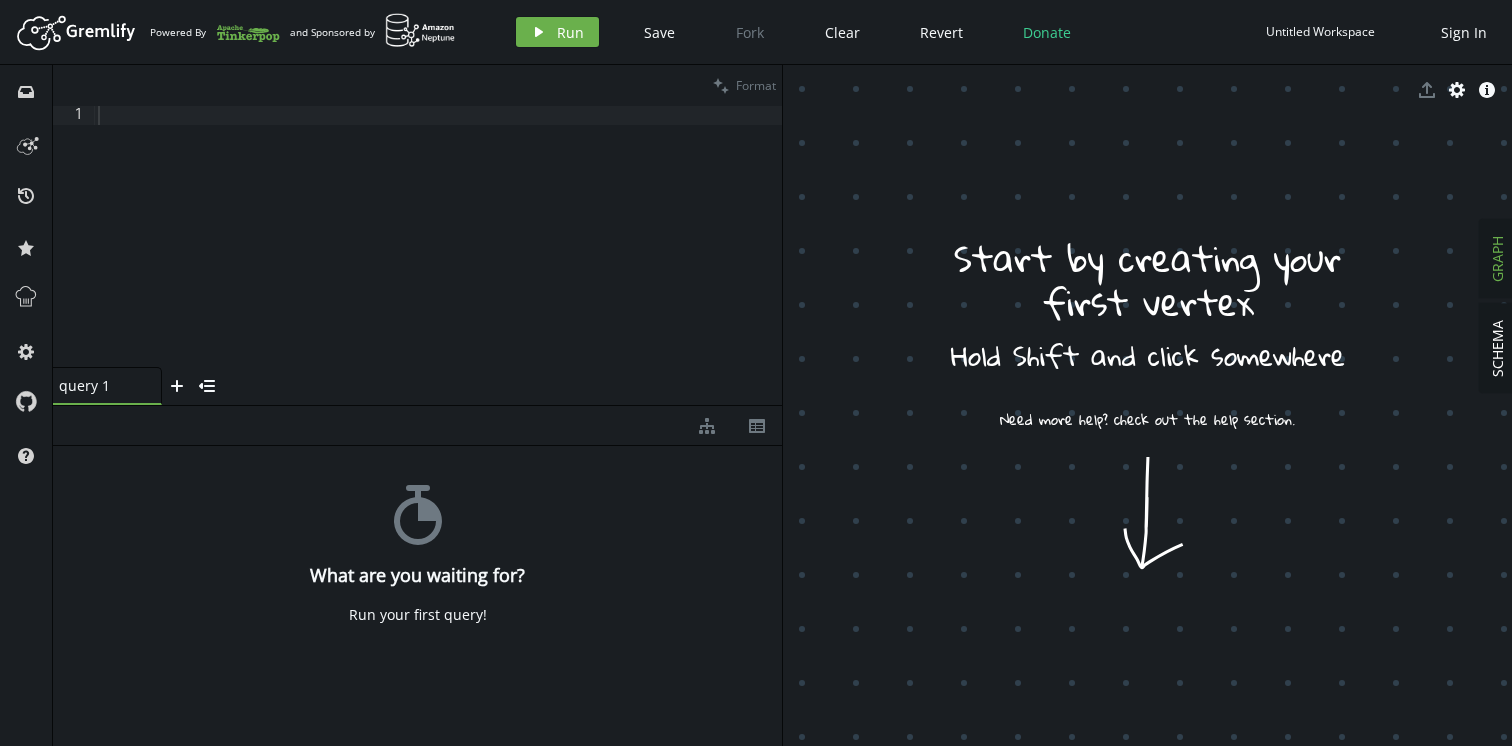 click at bounding box center [438, 256] 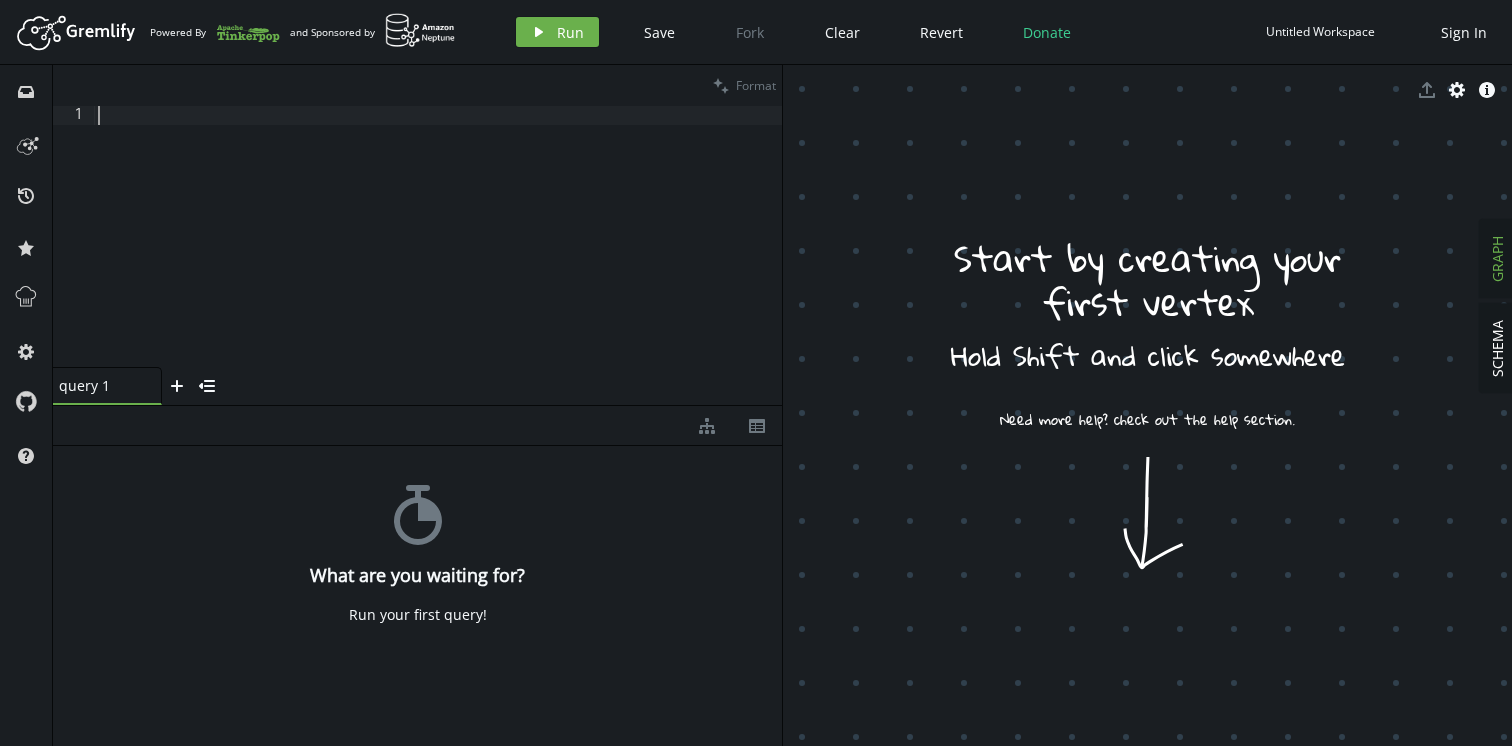 scroll, scrollTop: 536, scrollLeft: 0, axis: vertical 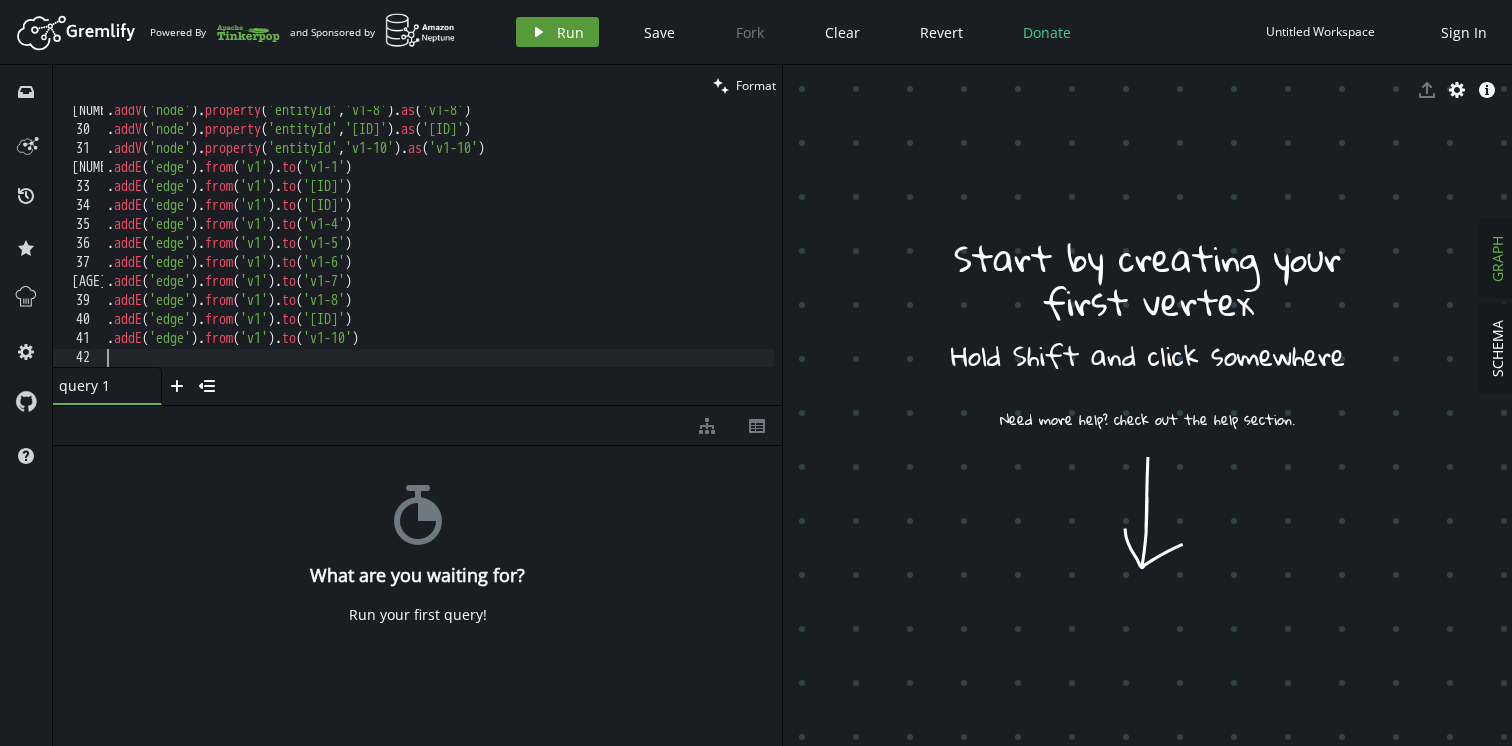 click on "play Run" at bounding box center (557, 32) 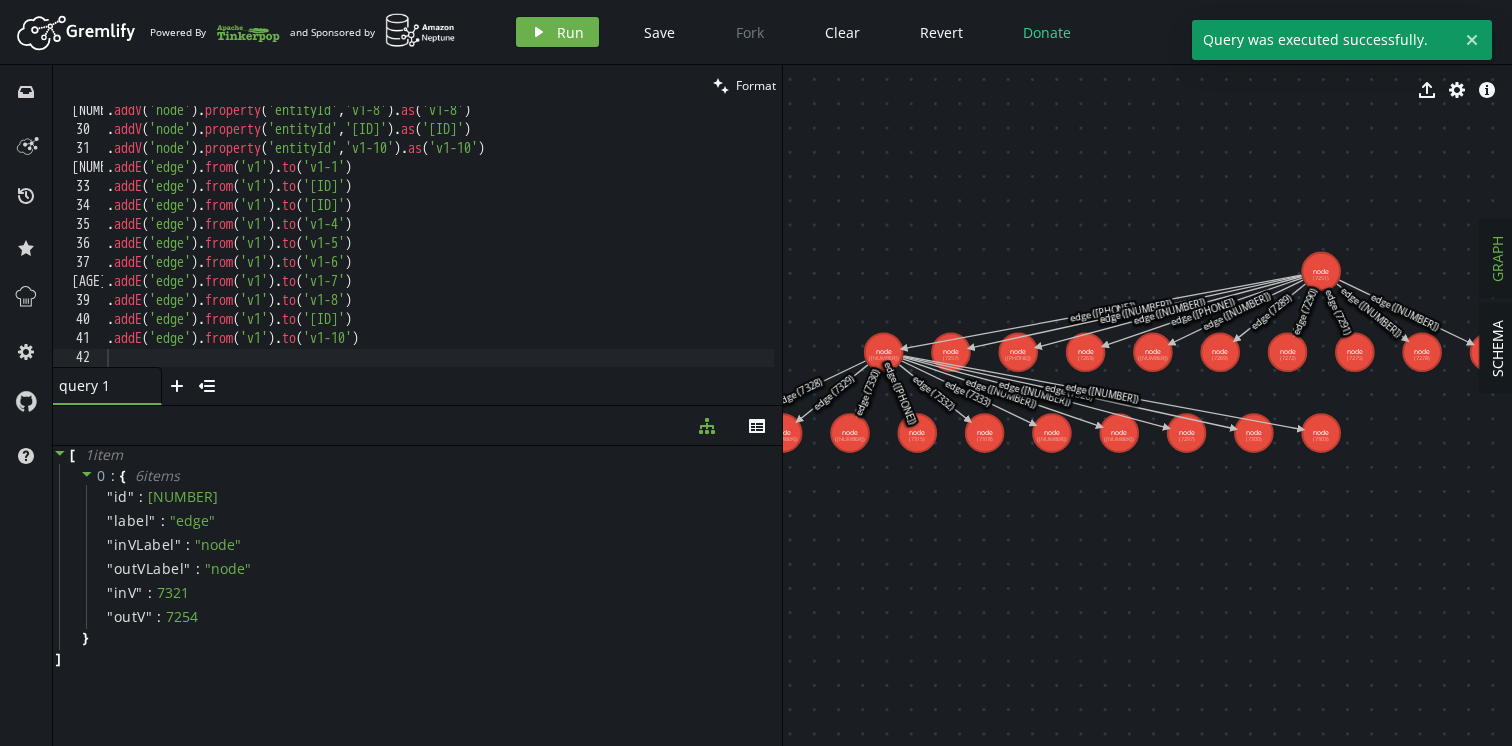 drag, startPoint x: 1259, startPoint y: 228, endPoint x: 987, endPoint y: 273, distance: 275.6973 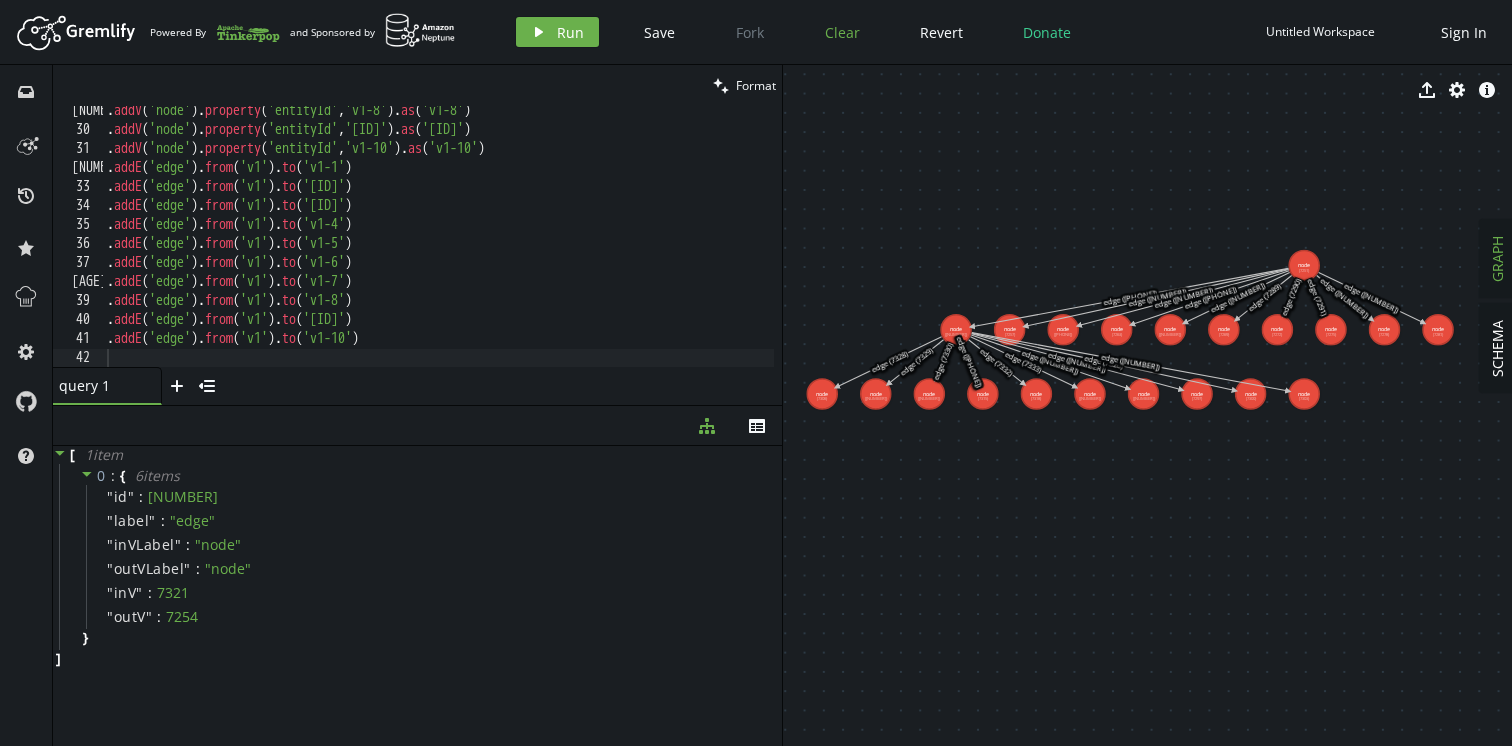 click on "Clear" at bounding box center [842, 32] 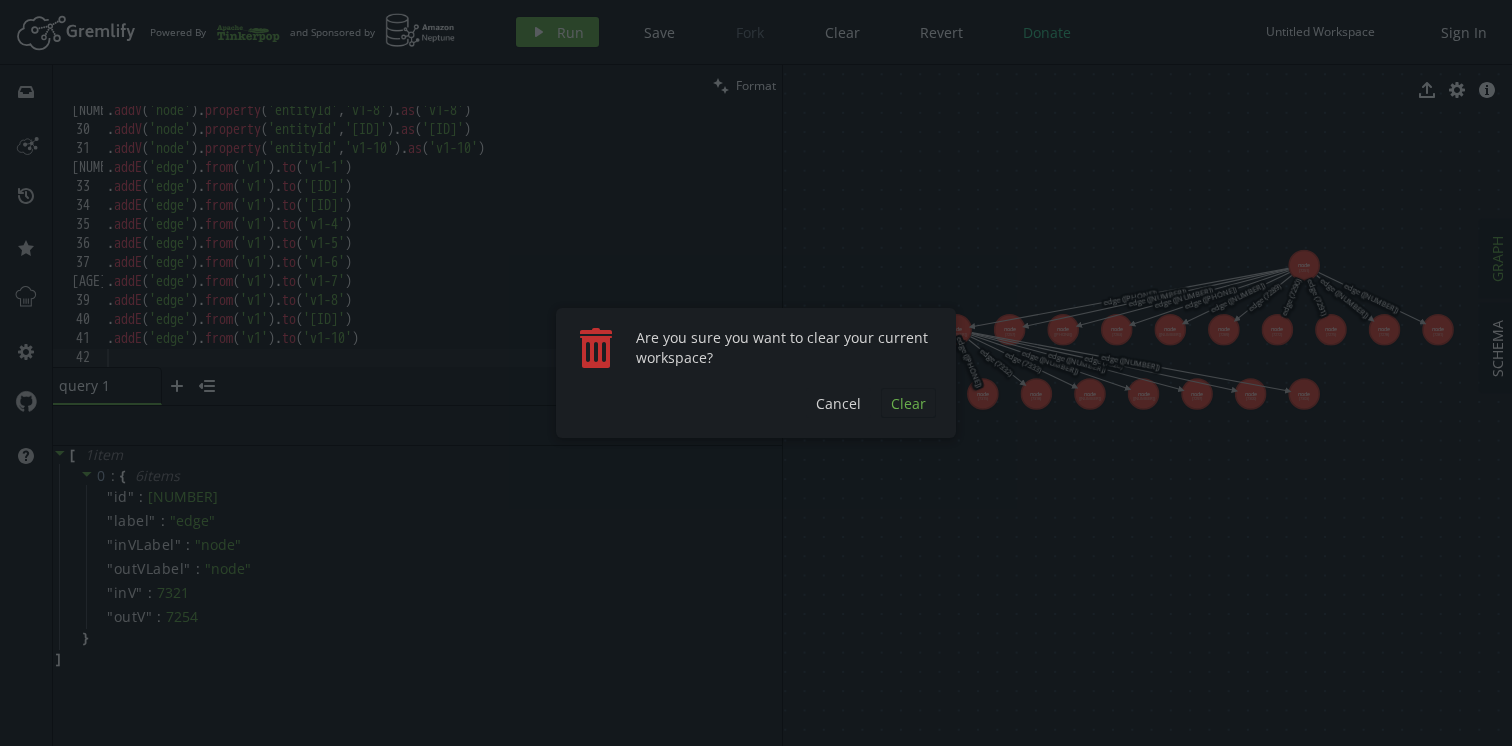 click on "Clear" at bounding box center (908, 403) 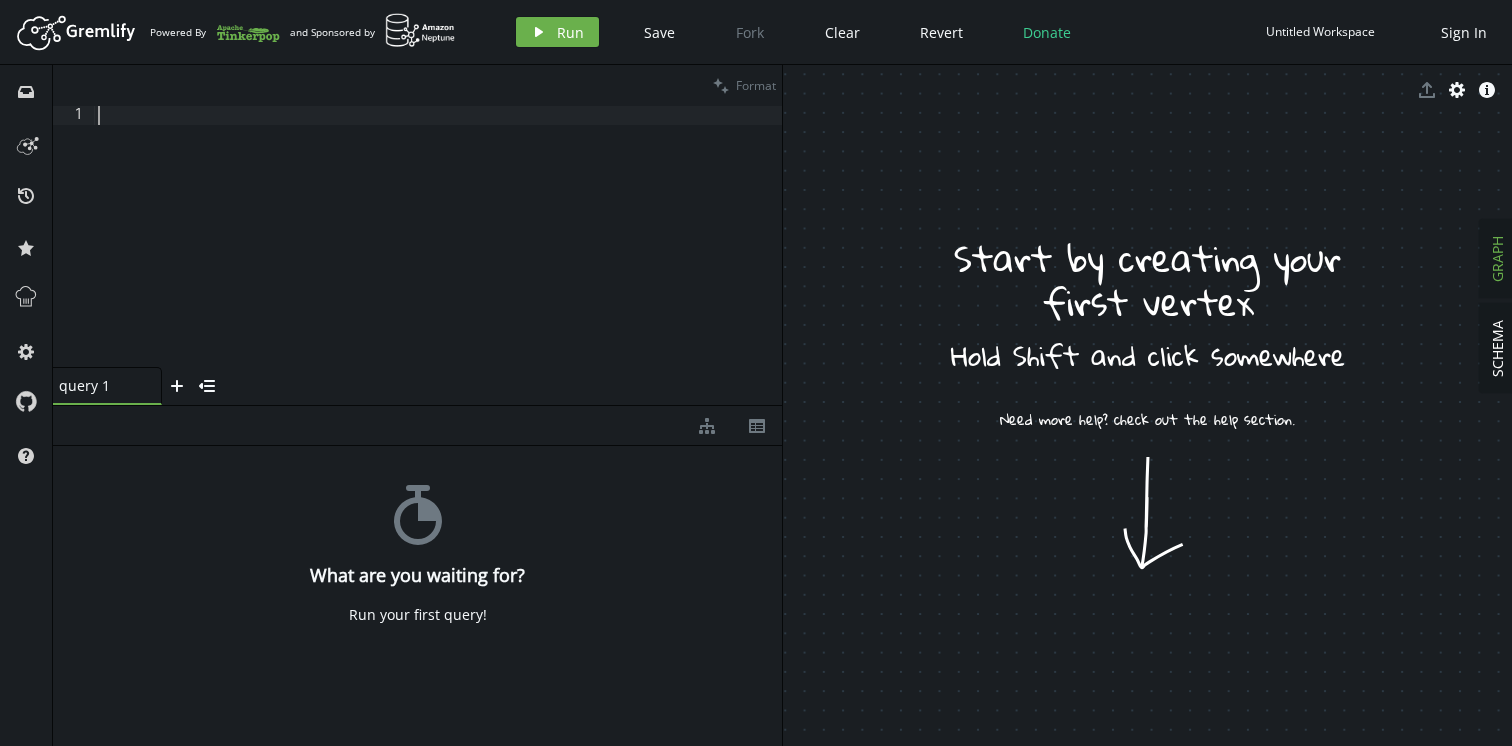 click at bounding box center [438, 256] 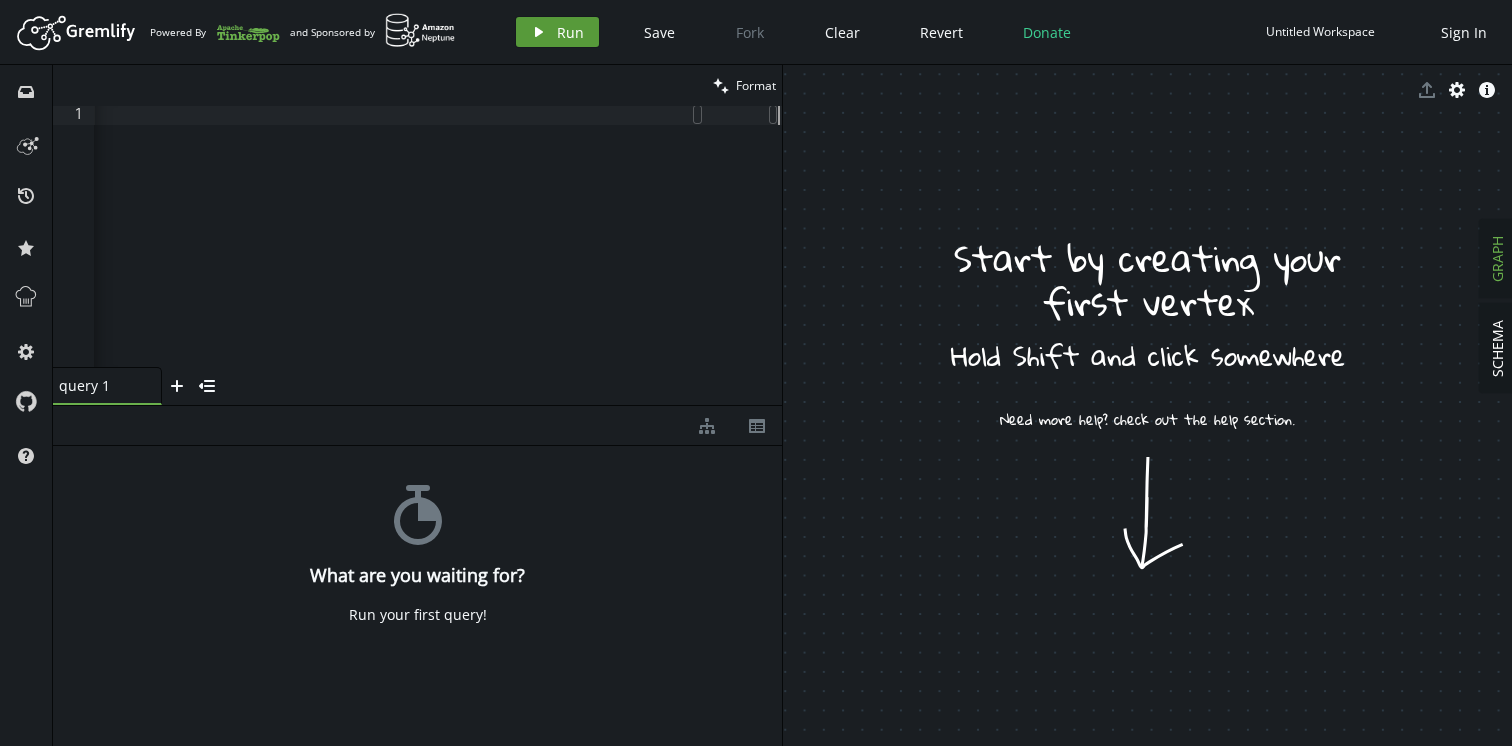 click on "Run" at bounding box center [570, 32] 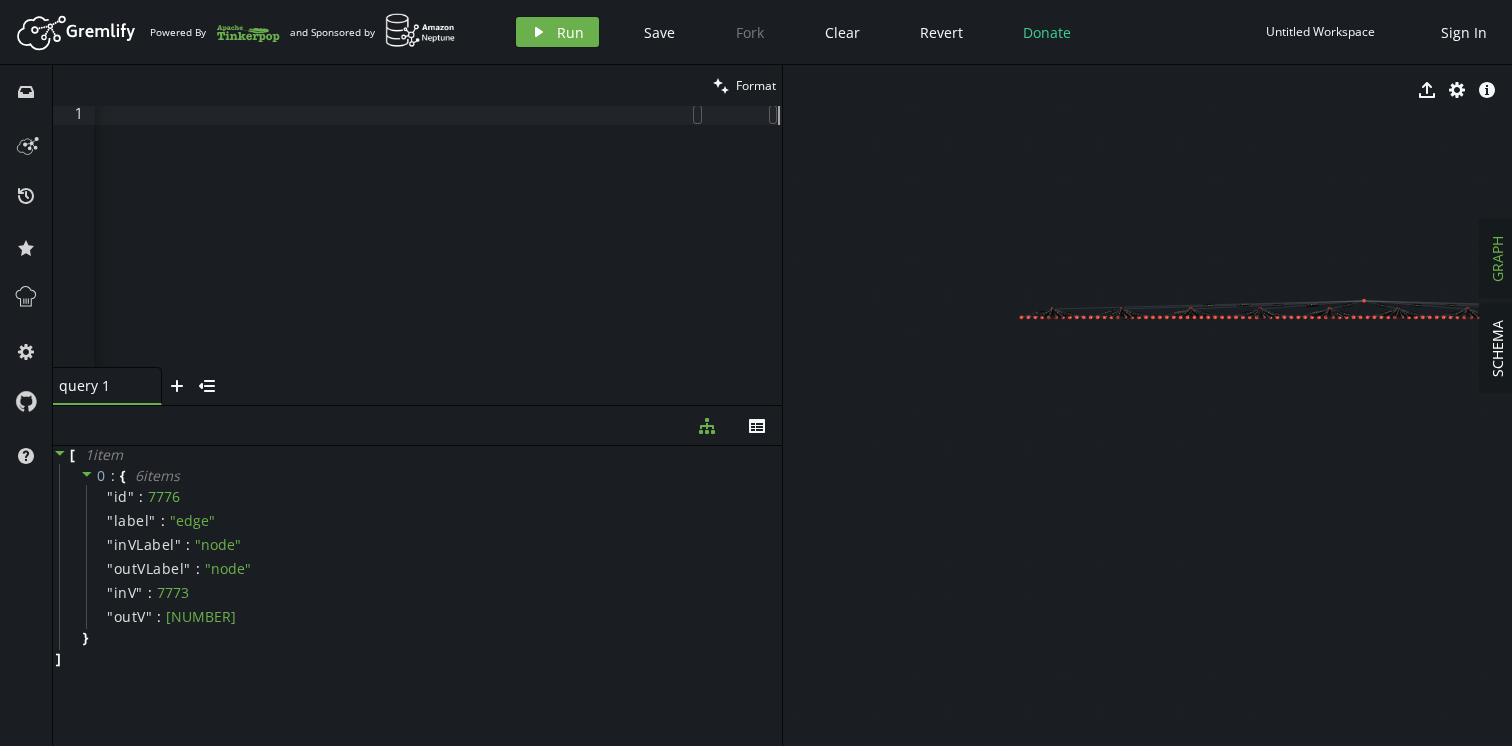 click on "g . addV ( 'node' ) . property ( 'entityId' , 'v0' ) . as ( 'v0' ) . addV ( 'node' ) . property ( 'entityId' , 'v1' ) . as ( 'v1' ) . addE ( 'edge' ) . from ( 'v0' ) . to ( 'v1' ) . addV ( 'node' ) . property ( 'entityId' , 'v2' ) . as ( 'v2' ) . addE ( 'edge' ) . from ( 'v0' ) . to ( 'v2' ) . addV ( 'node' ) . property ( 'entityId' , 'v3' ) . as ( 'v3' ) . addE ( 'edge' ) . from ( 'v0' ) . to ( 'v3' ) . addV ( 'node' ) . property ( 'entityId' , 'v4' ) . as ( 'v4' ) . addE ( 'edge' ) . from ( 'v0' ) . to ( 'v4' ) . addV ( 'node' ) . property ( 'entityId' , 'v5' ) . as ( 'v5' ) . addE ( 'edge' ) . from ( 'v0' ) . to ( 'v5' ) . addV ( 'node' ) . property ( 'entityId' , 'v6' ) . as ( 'v6' ) . addE ( 'edge' ) . from ( 'v0' ) . to ( 'v6' ) . addV ( 'node' ) . property ( 'entityId' , 'v7' ) . as ( 'v7' ) . addE ( 'edge' ) . from ( 'v0' ) . to ( 'v7' ) . addV ( 'node' ) . property ( 'entityId' , 'v8' ) . as ( 'v8' ) . addE ( 'edge' ) . from ( 'v0' ) . to ( 'v8' ) . addV ( 'node' ) . property ( 'entityId' , 'v9' ) ." at bounding box center (-39688, 252) 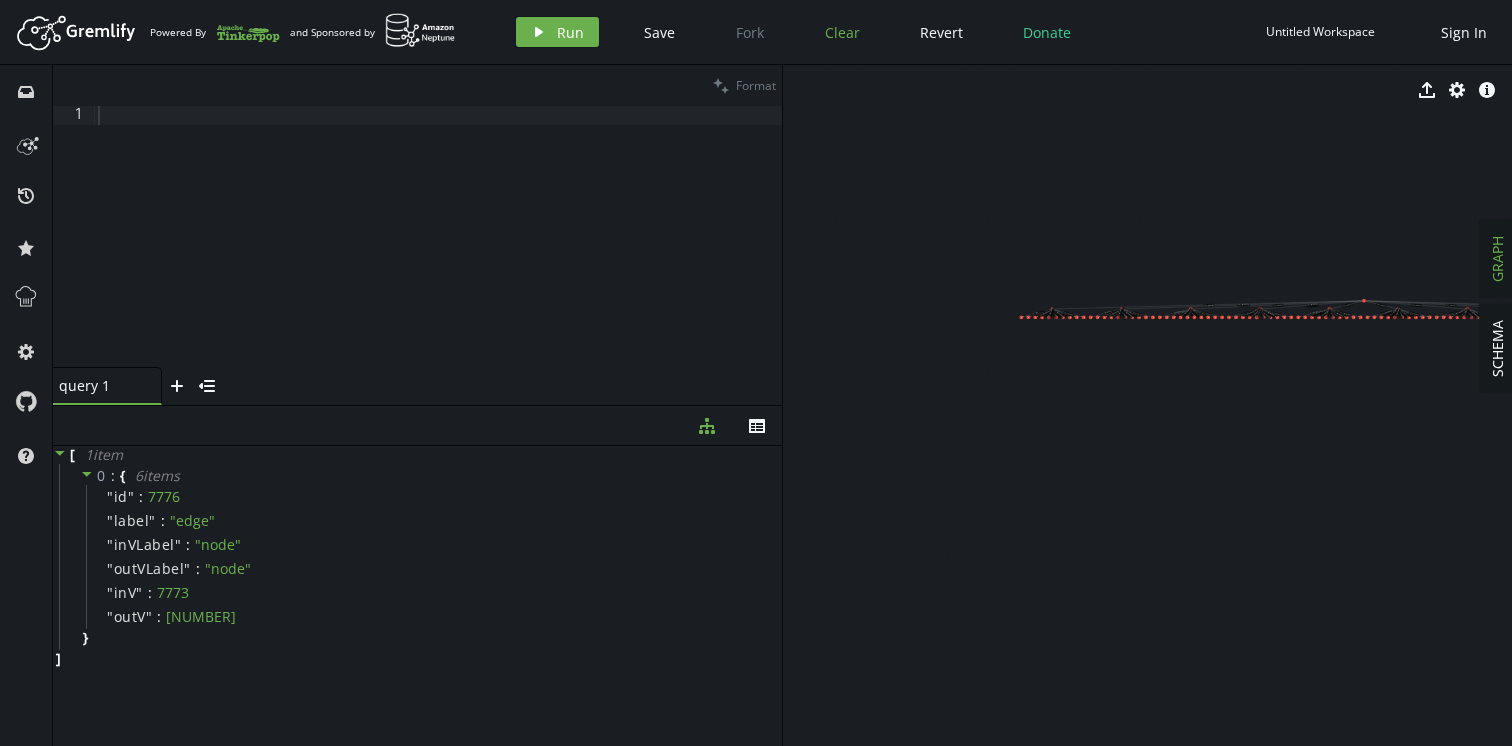 click on "Clear" at bounding box center (842, 32) 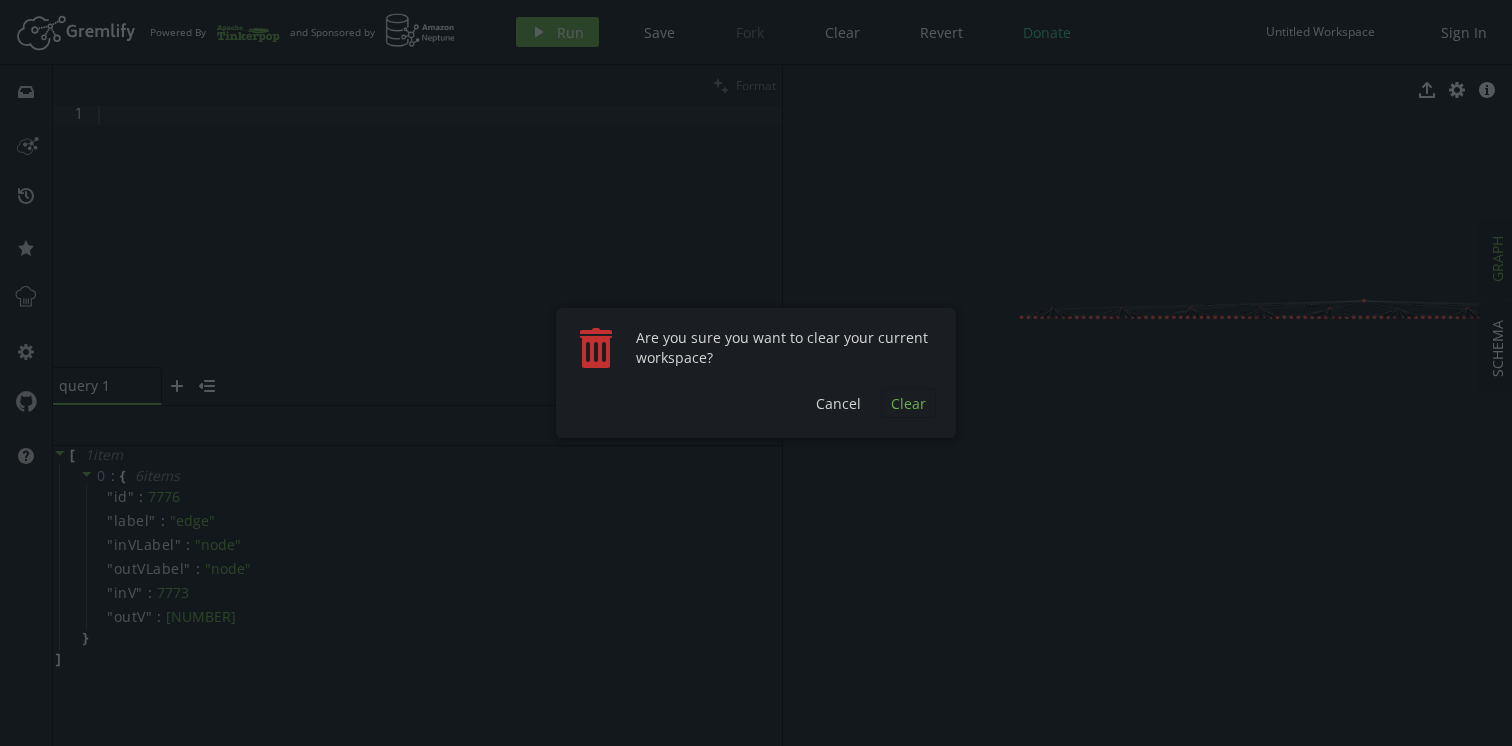 click on "Clear" at bounding box center [908, 403] 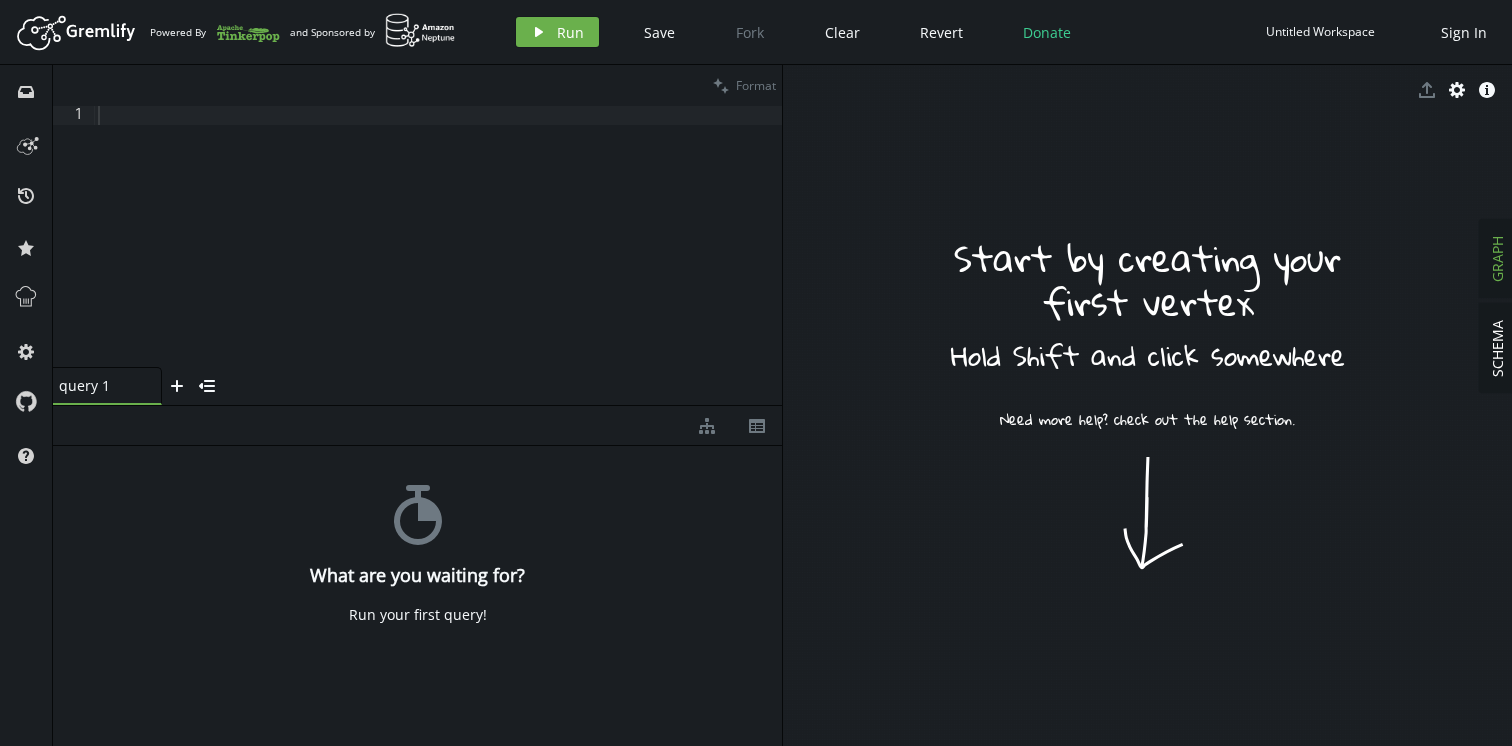 click at bounding box center [438, 252] 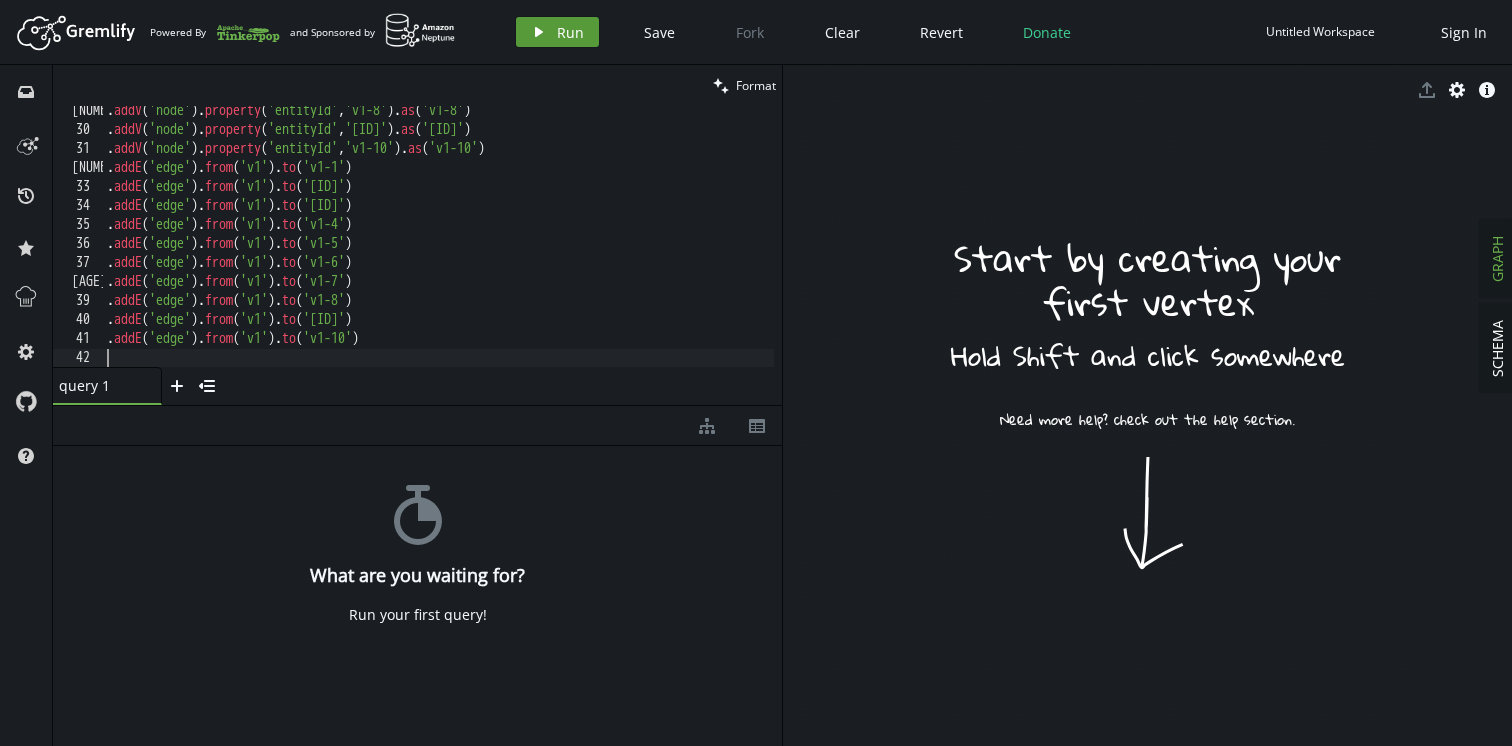 click on "play Run" at bounding box center [557, 32] 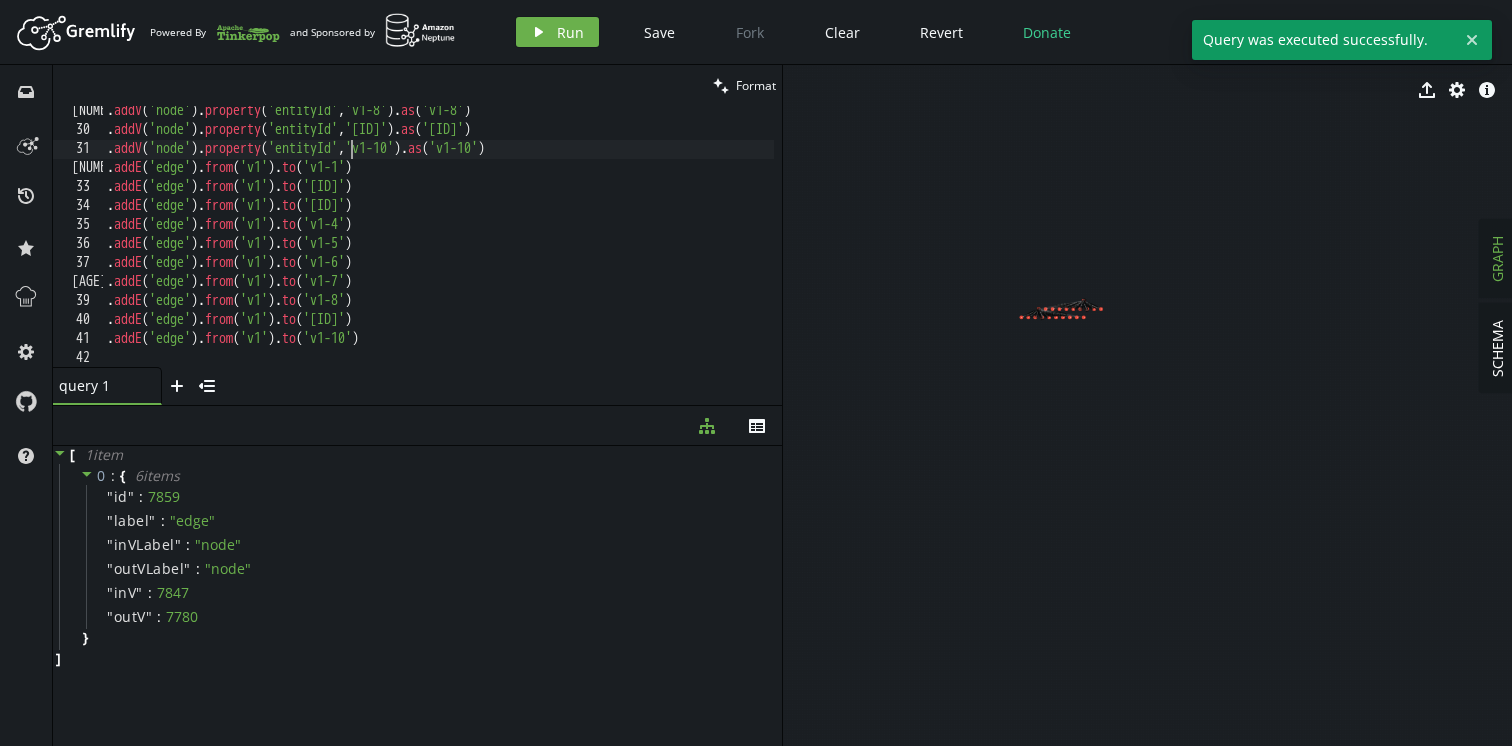 click on ". addV ( 'node' ) . property ( 'entityId' , 'v1-8' ) . as ( 'v1-8' ) . addV ( 'node' ) . property ( 'entityId' , 'v1-9' ) . as ( 'v1-9' ) . addV ( 'node' ) . property ( 'entityId' , 'v1-10' ) . as ( 'v1-10' ) . addE ( 'edge' ) . from ( 'v1' ) . to ( 'v1-1' ) . addE ( 'edge' ) . from ( 'v1' ) . to ( 'v1-2' ) . addE ( 'edge' ) . from ( 'v1' ) . to ( 'v1-3' ) . addE ( 'edge' ) . from ( 'v1' ) . to ( 'v1-4' ) . addE ( 'edge' ) . from ( 'v1' ) . to ( 'v1-5' ) . addE ( 'edge' ) . from ( 'v1' ) . to ( 'v1-6' ) . addE ( 'edge' ) . from ( 'v1' ) . to ( 'v1-7' ) . addE ( 'edge' ) . from ( 'v1' ) . to ( 'v1-8' ) . addE ( 'edge' ) . from ( 'v1' ) . to ( 'v1-9' ) . addE ( 'edge' ) . from ( 'v1' ) . to ( 'v1-10' )" at bounding box center (438, 252) 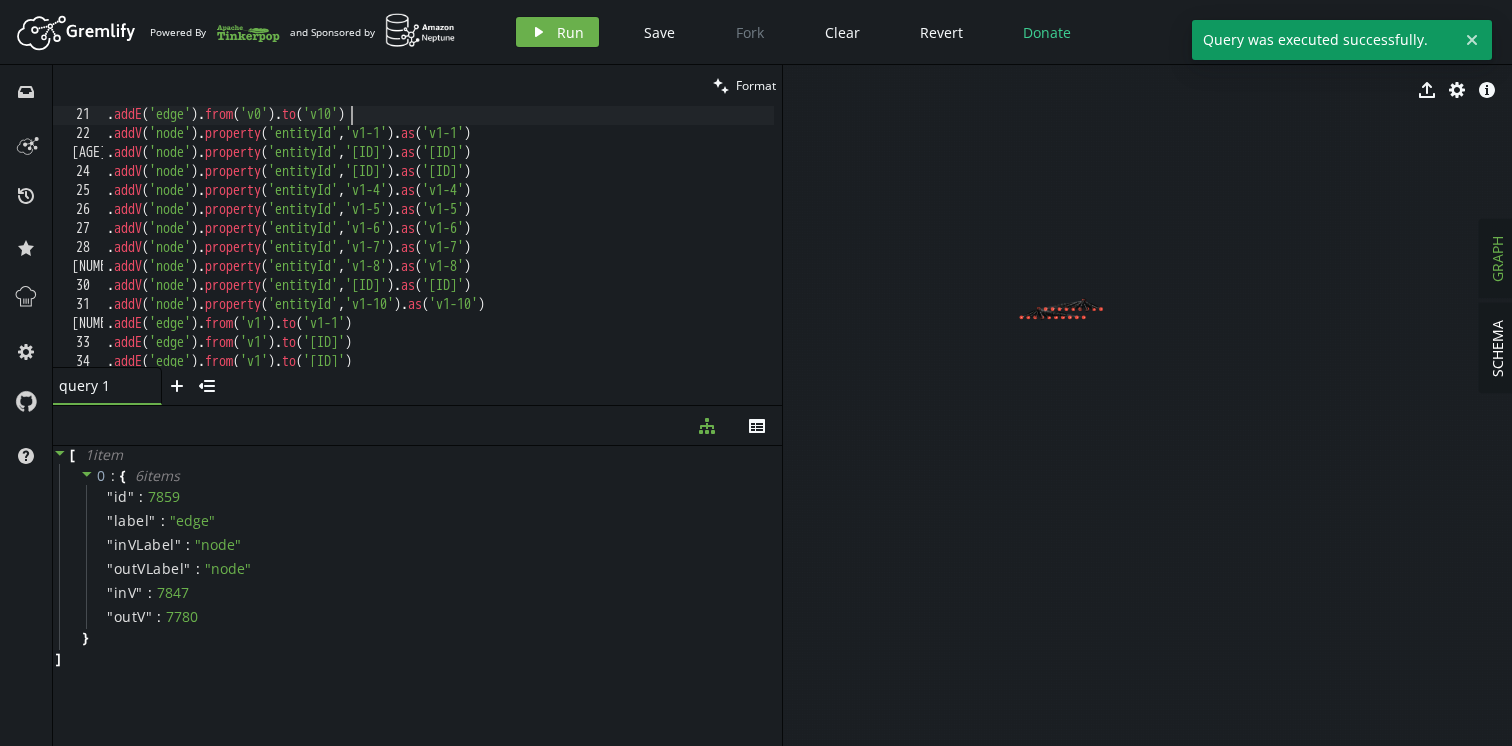 scroll, scrollTop: 304, scrollLeft: 0, axis: vertical 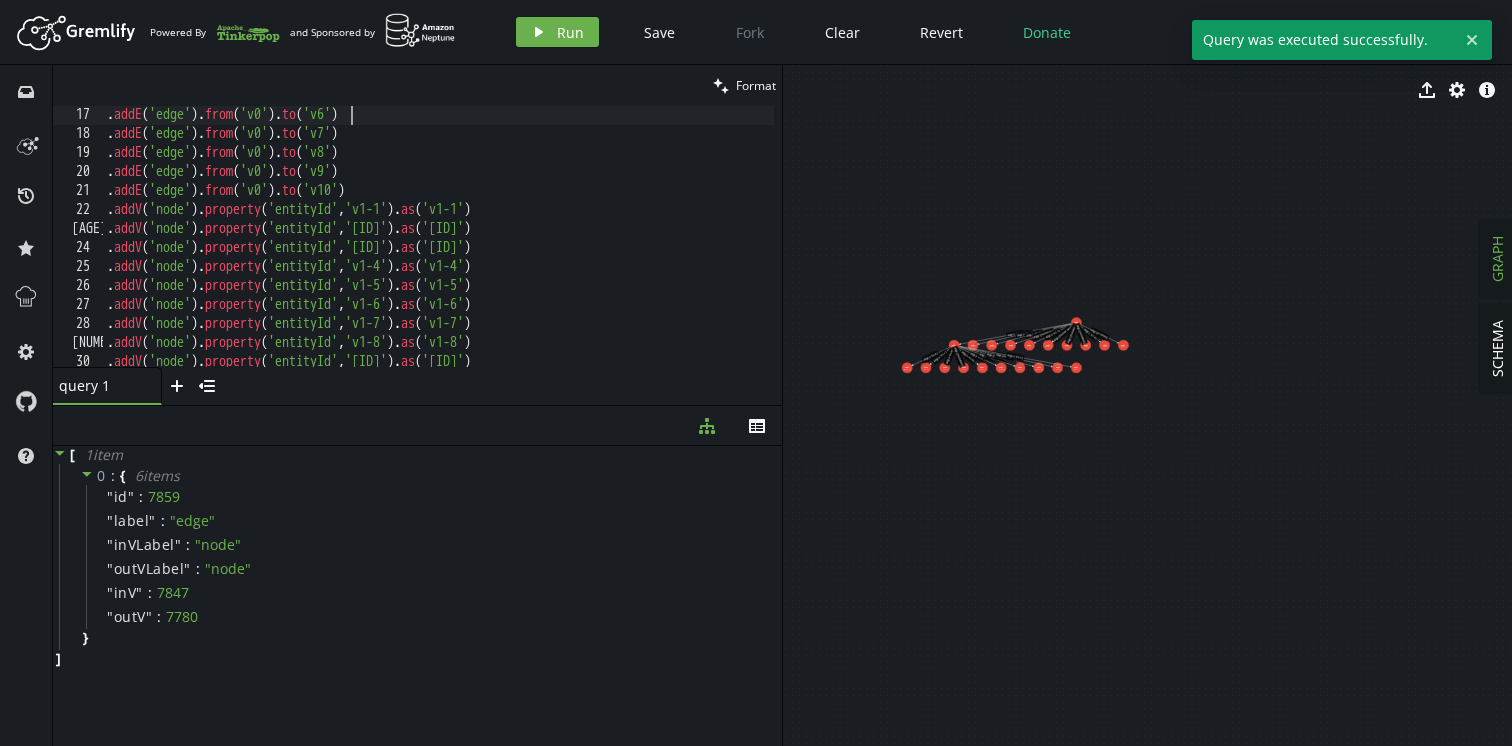 click on ".addE('edge').from('v0').to('v6').addE('edge').from('v0').to('v7').addE('edge').from('v0').to('v8').addE('edge').from('v0').to('v9').addE('edge').from('v0').to('v10').addV('node').property('entityId','v1-1').as('v1-1').addV('node').property('entityId','v1-2').as('v1-2').addV('node').property('entityId','v1-3').as('v1-3').addV('node').property('entityId','v1-4').as('v1-4').addV('node').property('entityId','v1-5').as('v1-5').addV('node').property('entityId','v1-6').as('v1-6').addV('node').property('entityId','v1-7').as('v1-7').addV('node').property('entityId','v1-8').as('v1-8').addV('node').property('entityId','v1-9').as('v1-9').addV('node').property('entityId','v1-10').as('v1-10')" at bounding box center (438, 256) 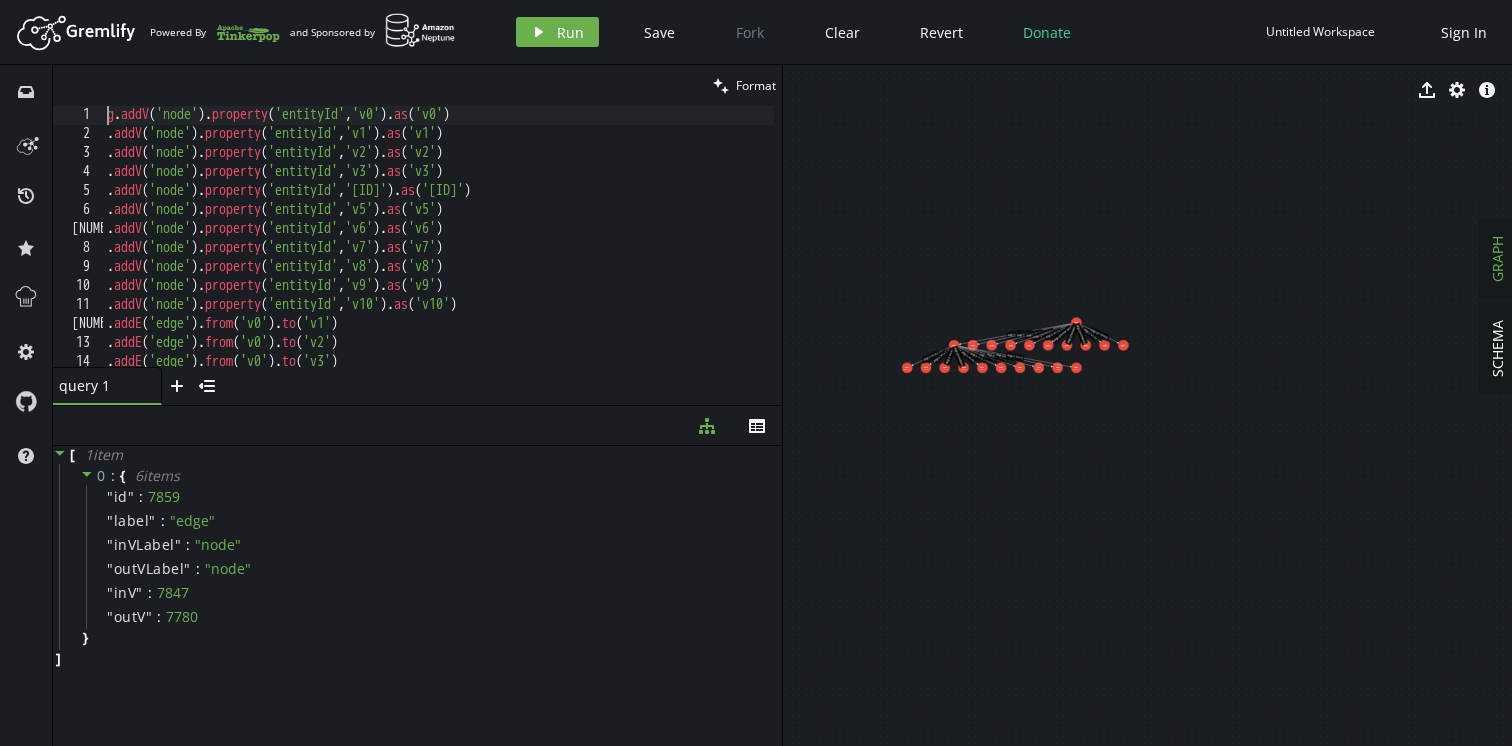 scroll, scrollTop: 0, scrollLeft: 0, axis: both 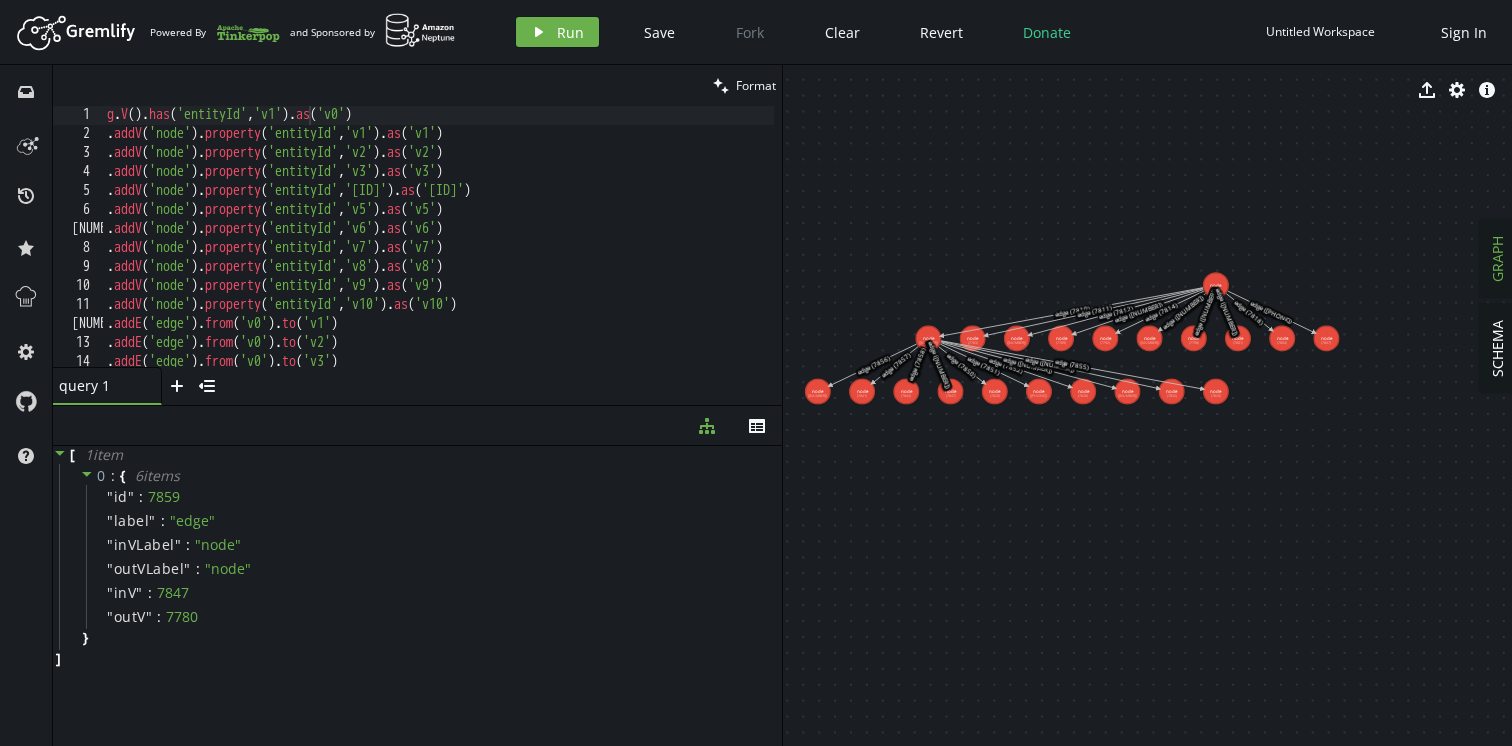 drag, startPoint x: 894, startPoint y: 240, endPoint x: 1190, endPoint y: 319, distance: 306.3609 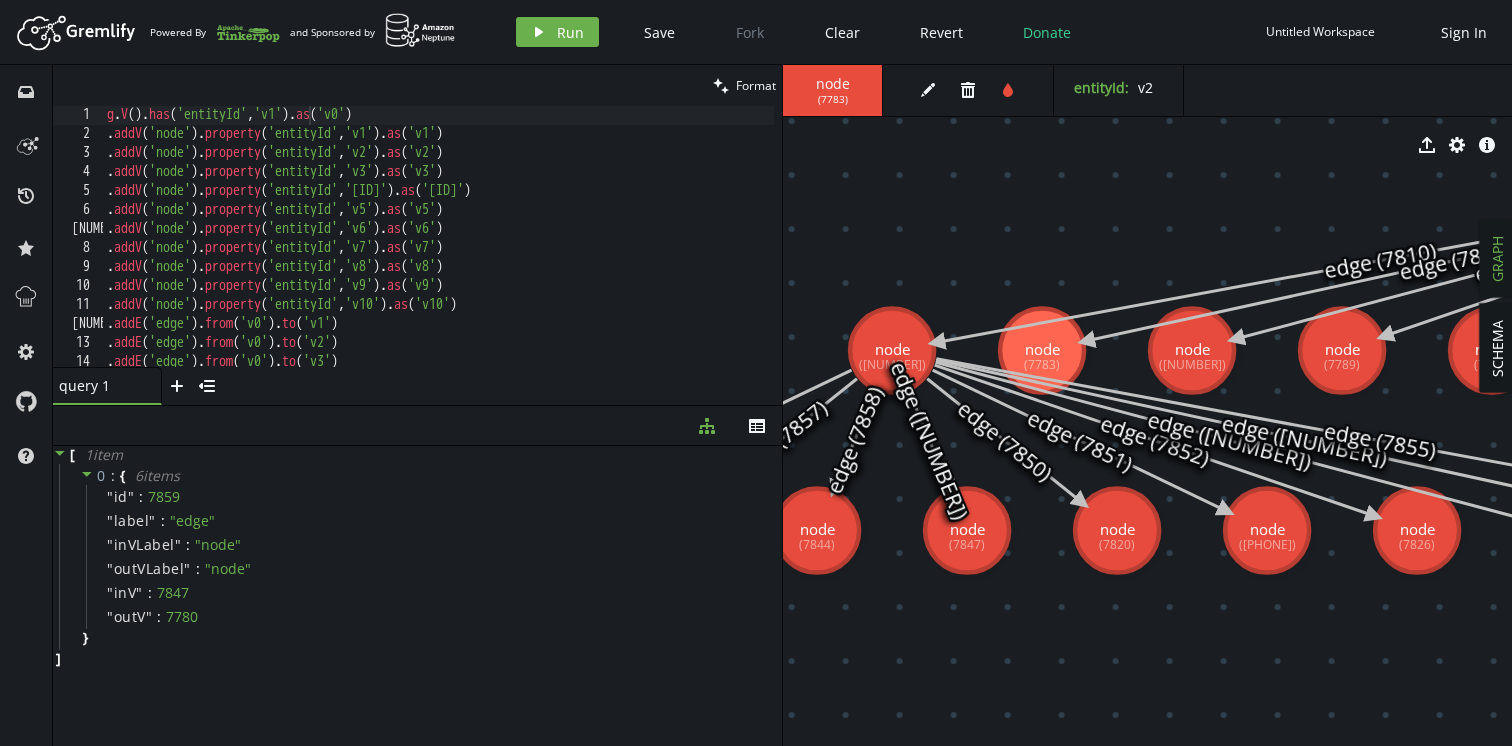 click on "g . V ( ) . has ( 'entityId' , 'v1' ) . as ( 'v0' ) . addV ( 'node' ) . property ( 'entityId' , 'v1' ) . as ( 'v1' ) . addV ( 'node' ) . property ( 'entityId' , 'v2' ) . as ( 'v2' ) . addV ( 'node' ) . property ( 'entityId' , 'v3' ) . as ( 'v3' ) . addV ( 'node' ) . property ( 'entityId' , 'v4' ) . as ( 'v4' ) . addV ( 'node' ) . property ( 'entityId' , 'v5' ) . as ( 'v5' ) . addV ( 'node' ) . property ( 'entityId' , 'v6' ) . as ( 'v6' ) . addV ( 'node' ) . property ( 'entityId' , 'v7' ) . as ( 'v7' ) . addV ( 'node' ) . property ( 'entityId' , 'v8' ) . as ( 'v8' ) . addV ( 'node' ) . property ( 'entityId' , 'v9' ) . as ( 'v9' ) . addV ( 'node' ) . property ( 'entityId' , 'v10' ) . as ( 'v10' ) . addE ( 'edge' ) . from ( 'v0' ) . to ( 'v1' ) . addE ( 'edge' ) . from ( 'v0' ) . to ( 'v2' ) . addE ( 'edge' ) . from ( 'v0' ) . to ( 'v3' ) . addE ( 'edge' ) . from ( 'v0' ) . to ( 'v4' )" at bounding box center [438, 256] 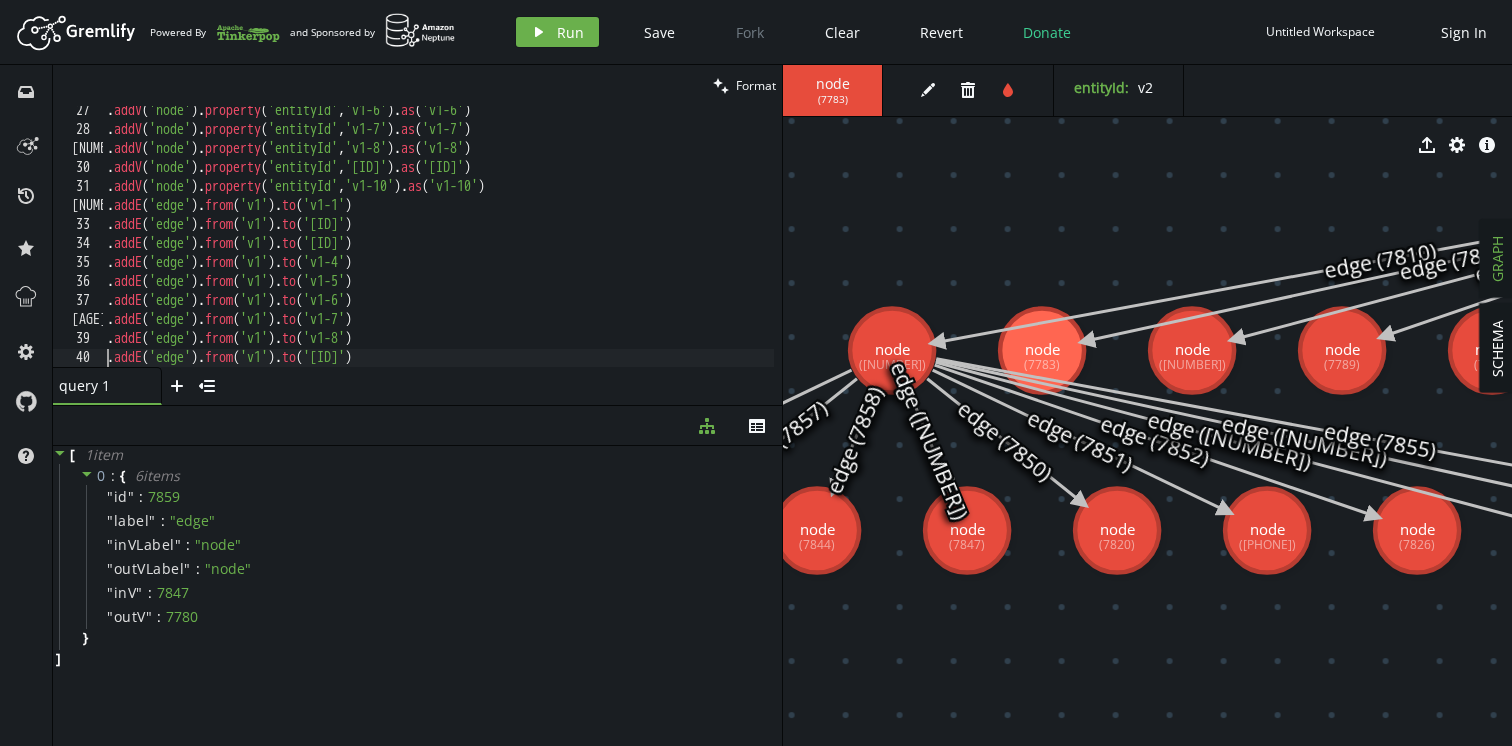 scroll, scrollTop: 536, scrollLeft: 0, axis: vertical 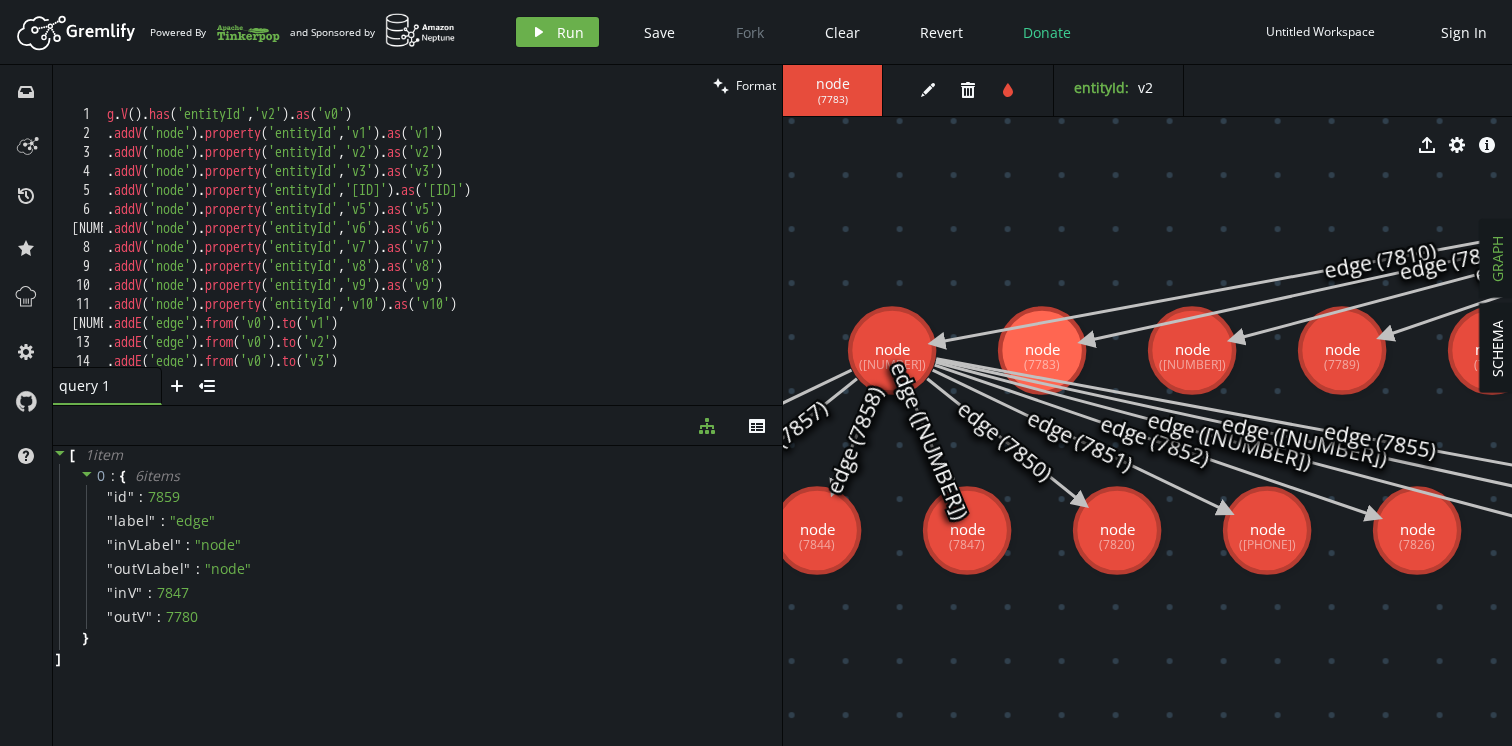 click on "g . V ( ) . has ( 'entityId' , '[ID]' ) . as ( '[ID]' ) . addV ( 'node' ) . property ( 'entityId' , '[ID]' ) . as ( '[ID]' ) . addV ( 'node' ) . property ( 'entityId' , '[ID]' ) . as ( '[ID]' ) . addV ( 'node' ) . property ( 'entityId' , '[ID]' ) . as ( '[ID]' ) . addV ( 'node' ) . property ( 'entityId' , '[ID]' ) . as ( '[ID]' ) . addV ( 'node' ) . property ( 'entityId' , '[ID]' ) . as ( '[ID]' ) . addV ( 'node' ) . property ( 'entityId' , '[ID]' ) . as ( '[ID]' ) . addV ( 'node' ) . property ( 'entityId' , '[ID]' ) . as ( '[ID]' ) . addV ( 'node' ) . property ( 'entityId' , '[ID]' ) . as ( '[ID]' ) . addV ( 'node' ) . property ( 'entityId' , '[ID]' ) . as ( '[ID]' ) . addV ( 'node' ) . property ( 'entityId' , '[ID]' ) . as ( '[ID]' ) . addV ( 'node' ) . property ( 'entityId' , '[ID]' ) . as ( '[ID]' ) . addE ( 'edge' ) . from ( '[ID]' ) . to ( '[ID]' ) . addE ( 'edge' ) . from ( '[ID]' ) . to ( '[ID]' ) . addE ( 'edge' ) . from ( '[ID]' ) . to ( '[ID]' ) . addE ( 'edge' ) . from ( '[ID]' ) . to ( '[ID]' )" at bounding box center (438, 256) 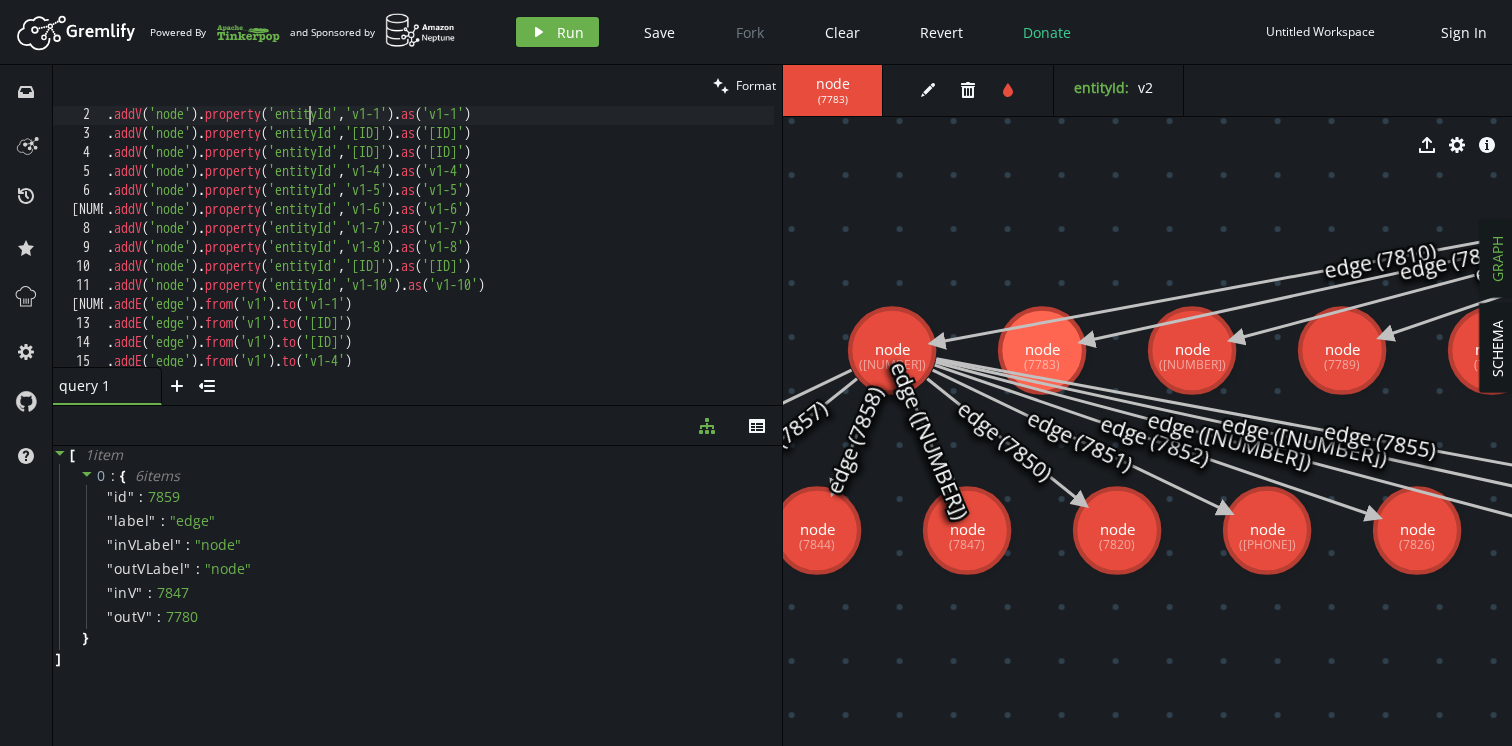 scroll, scrollTop: 0, scrollLeft: 0, axis: both 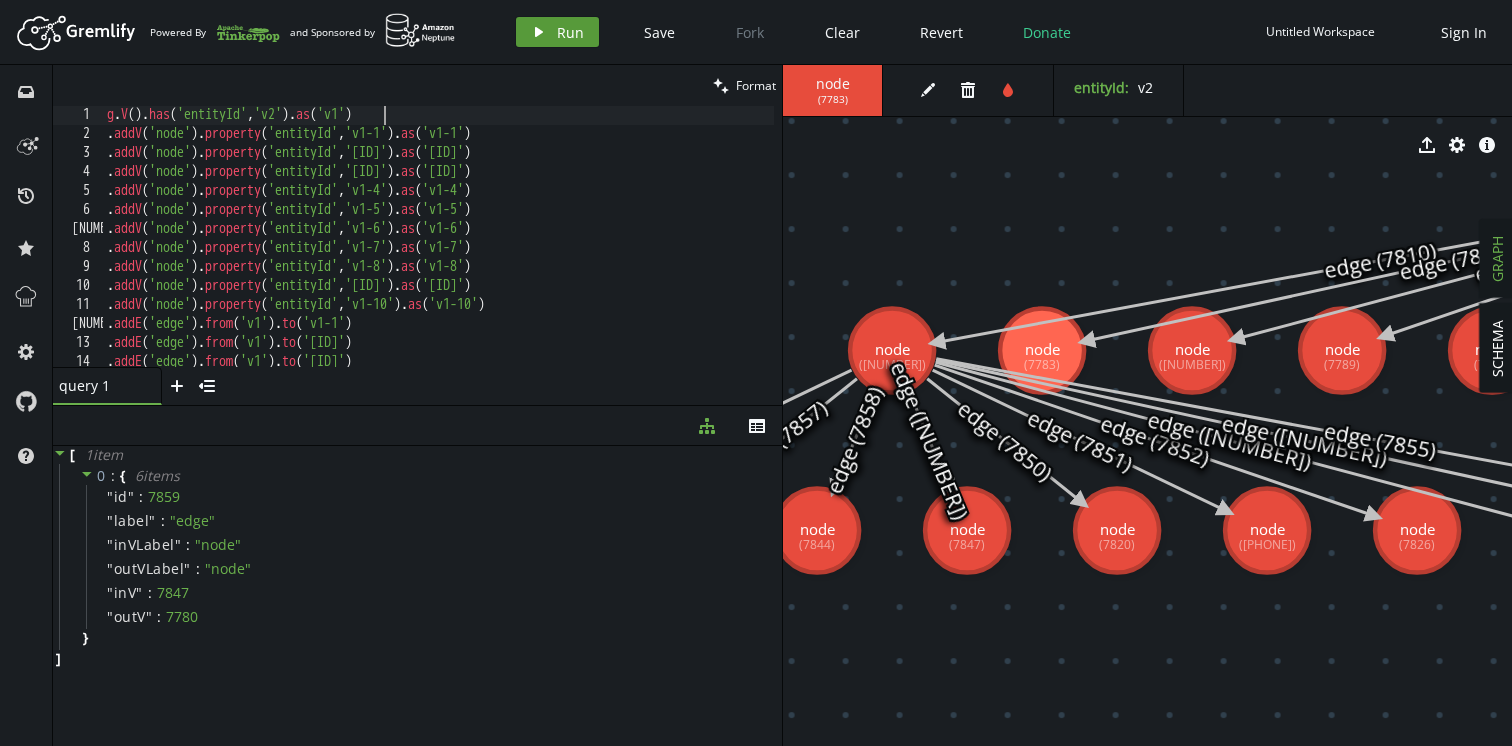 click on "Run" at bounding box center [570, 32] 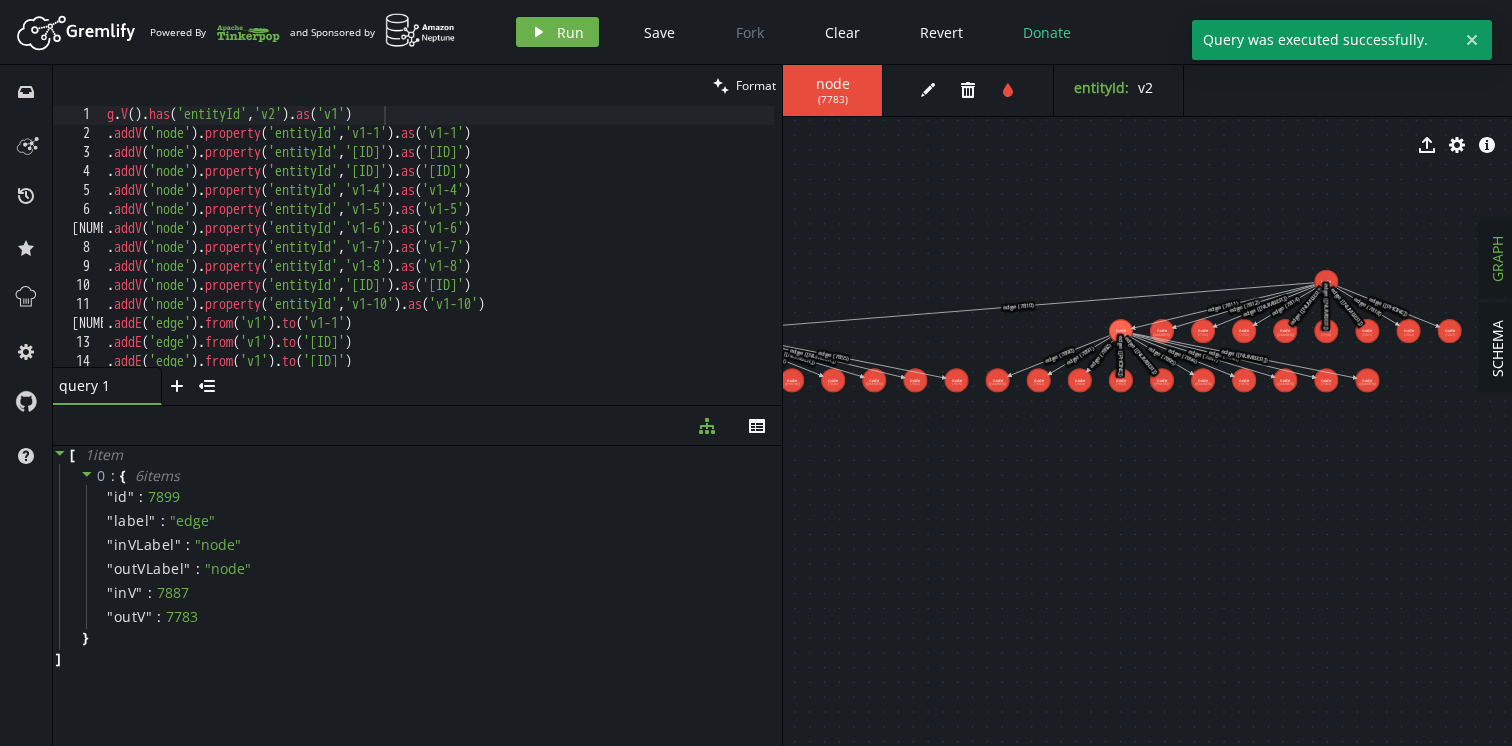 drag, startPoint x: 1316, startPoint y: 307, endPoint x: 962, endPoint y: 284, distance: 354.7464 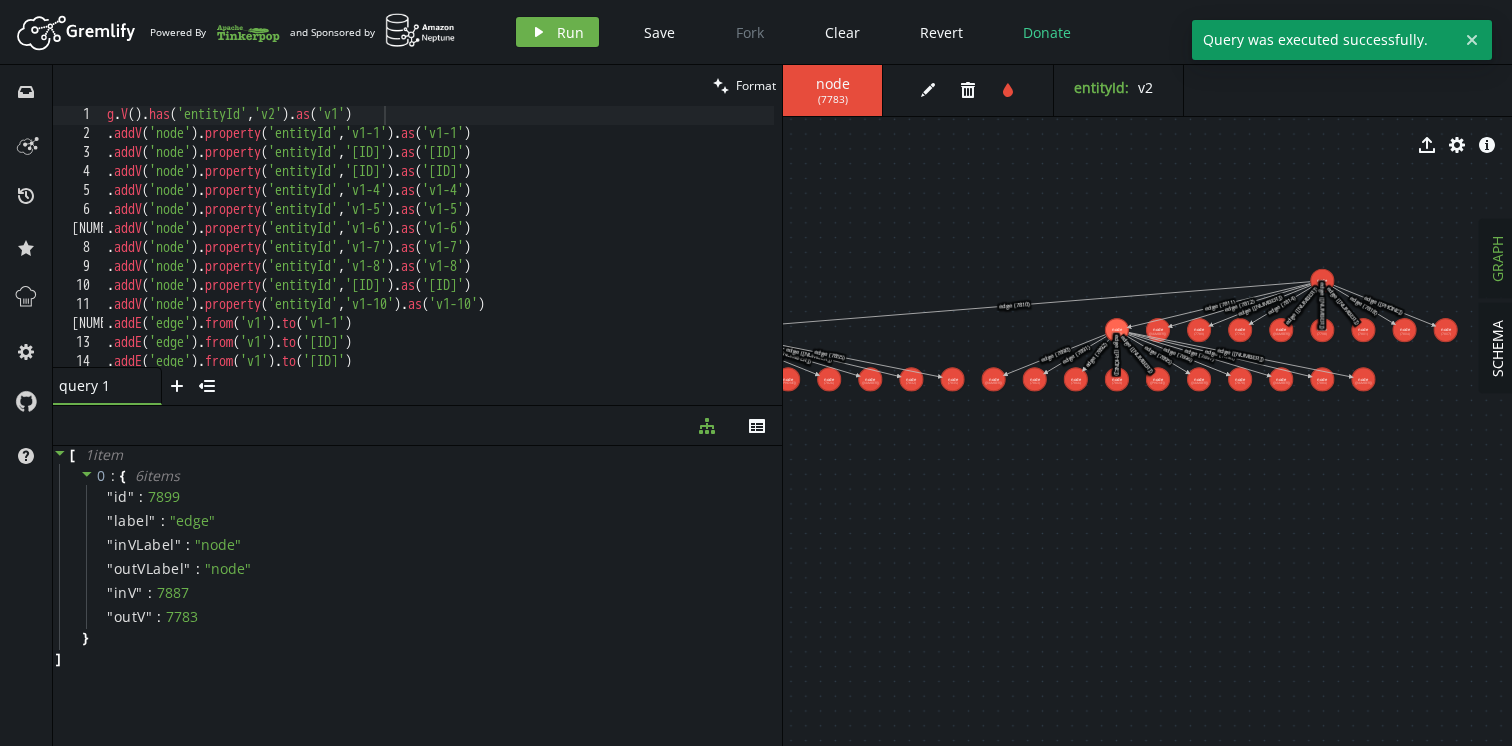 click on "g . V ( ) . has ( 'entityId' , 'v2' ) . as ( 'v1' ) . addV ( 'node' ) . property ( 'entityId' , 'v1-1' ) . as ( 'v1-1' ) . addV ( 'node' ) . property ( 'entityId' , 'v1-2' ) . as ( 'v1-2' ) . addV ( 'node' ) . property ( 'entityId' , 'v1-3' ) . as ( 'v1-3' ) . addV ( 'node' ) . property ( 'entityId' , 'v1-4' ) . as ( 'v1-4' ) . addV ( 'node' ) . property ( 'entityId' , 'v1-5' ) . as ( 'v1-5' ) . addV ( 'node' ) . property ( 'entityId' , 'v1-6' ) . as ( 'v1-6' ) . addV ( 'node' ) . property ( 'entityId' , 'v1-7' ) . as ( 'v1-7' ) . addV ( 'node' ) . property ( 'entityId' , 'v1-8' ) . as ( 'v1-8' ) . addV ( 'node' ) . property ( 'entityId' , 'v1-9' ) . as ( 'v1-9' ) . addV ( 'node' ) . property ( 'entityId' , 'v1-10' ) . as ( 'v1-10' ) . addE ( 'edge' ) . from ( 'v1' ) . to ( 'v1-1' ) . addE ( 'edge' ) . from ( 'v1' ) . to ( 'v1-2' ) . addE ( 'edge' ) . from ( 'v1' ) . to ( 'v1-3' ) . addE ( 'edge' ) . from ( 'v1' ) . to ( 'v1-4' )" at bounding box center (438, 256) 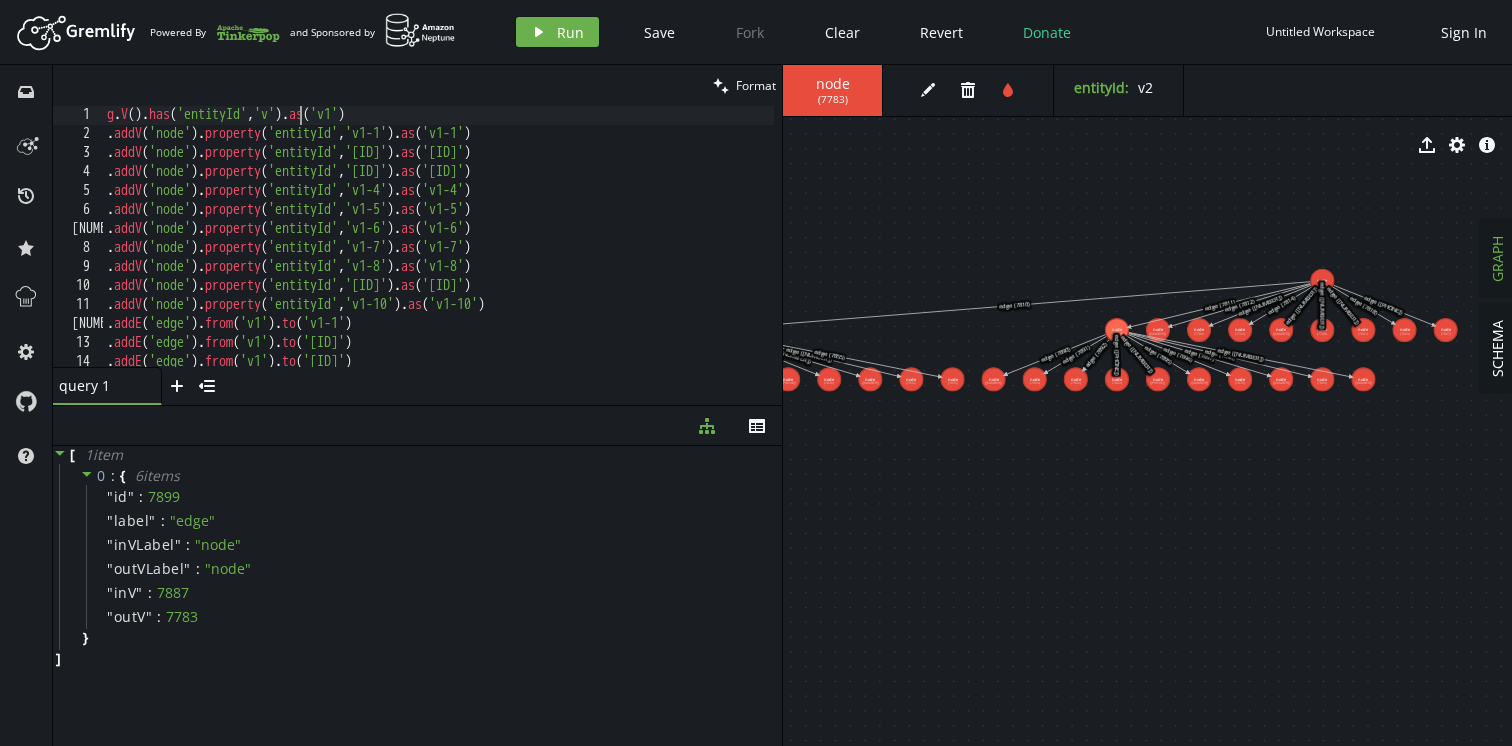 scroll, scrollTop: 0, scrollLeft: 202, axis: horizontal 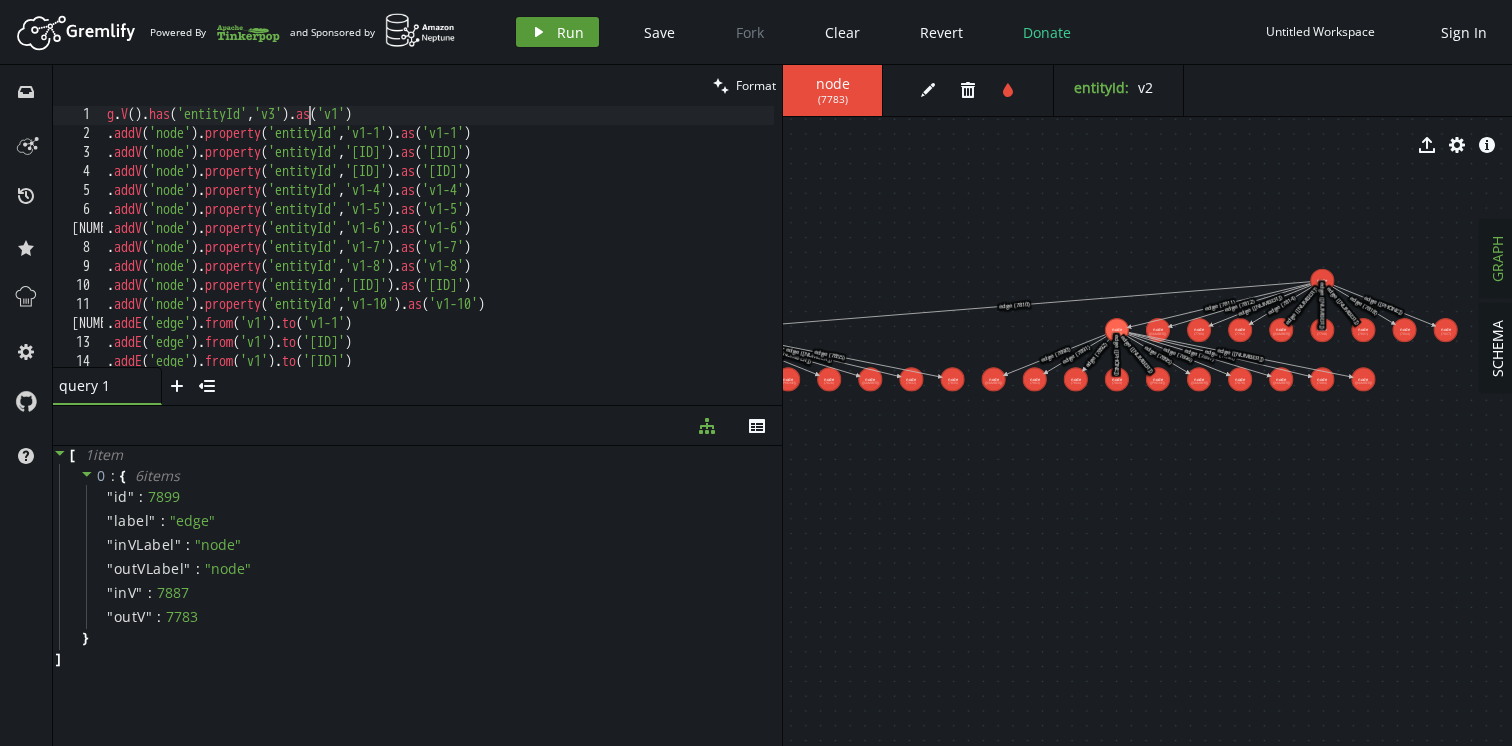 click on "play" at bounding box center [539, 32] 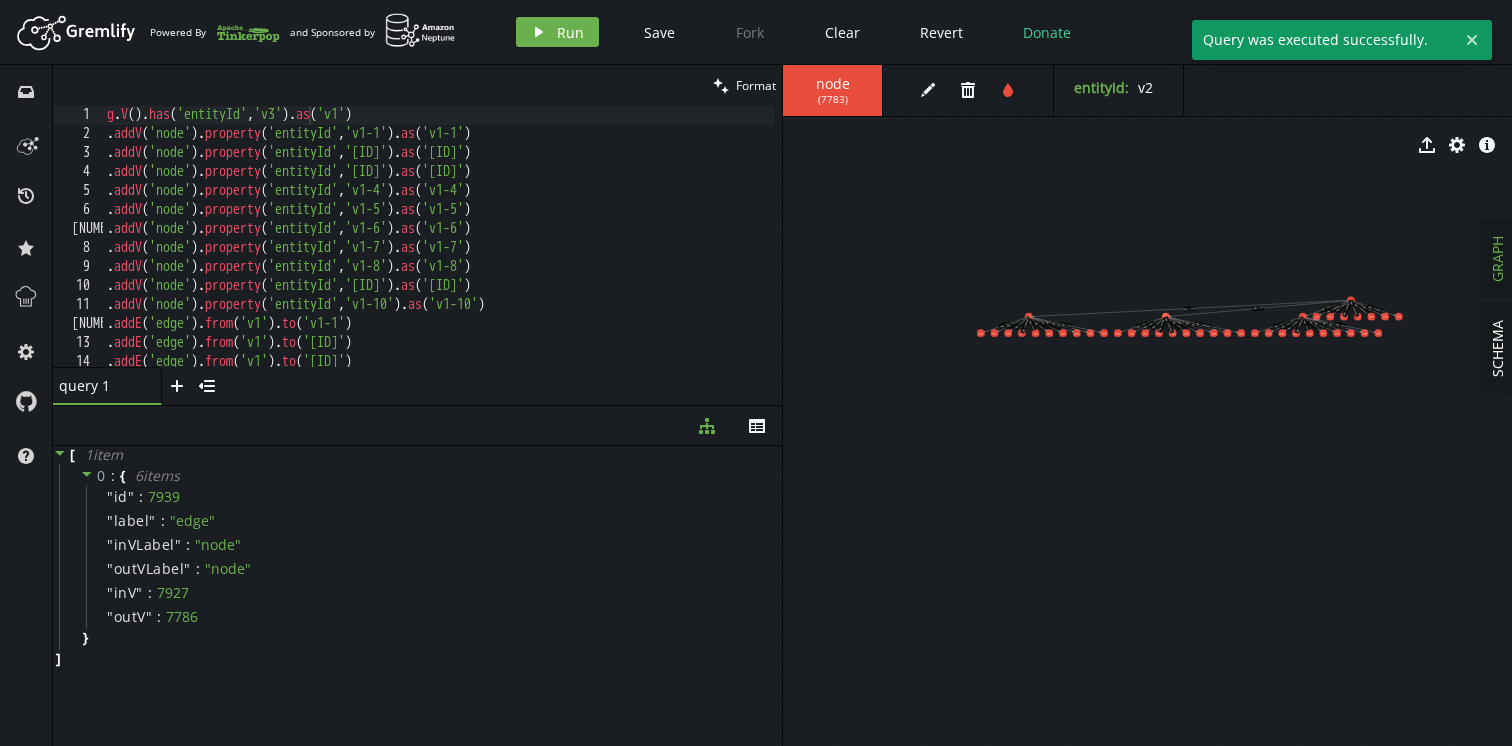 click on "g . V ( ) . has ( 'entityId' , 'v3' ) . as ( 'v1' ) . addV ( 'node' ) . property ( 'entityId' , 'v1-1' ) . as ( 'v1-1' ) . addV ( 'node' ) . property ( 'entityId' , 'v1-2' ) . as ( 'v1-2' ) . addV ( 'node' ) . property ( 'entityId' , 'v1-3' ) . as ( 'v1-3' ) . addV ( 'node' ) . property ( 'entityId' , 'v1-4' ) . as ( 'v1-4' ) . addV ( 'node' ) . property ( 'entityId' , 'v1-5' ) . as ( 'v1-5' ) . addV ( 'node' ) . property ( 'entityId' , 'v1-6' ) . as ( 'v1-6' ) . addV ( 'node' ) . property ( 'entityId' , 'v1-7' ) . as ( 'v1-7' ) . addV ( 'node' ) . property ( 'entityId' , 'v1-8' ) . as ( 'v1-8' ) . addV ( 'node' ) . property ( 'entityId' , 'v1-9' ) . as ( 'v1-9' ) . addV ( 'node' ) . property ( 'entityId' , 'v1-10' ) . as ( 'v1-10' ) . addE ( 'edge' ) . from ( 'v1' ) . to ( 'v1-1' ) . addE ( 'edge' ) . from ( 'v1' ) . to ( 'v1-2' ) . addE ( 'edge' ) . from ( 'v1' ) . to ( 'v1-3' ) . addE ( 'edge' ) . from ( 'v1' ) . to ( 'v1-4' )" at bounding box center (438, 256) 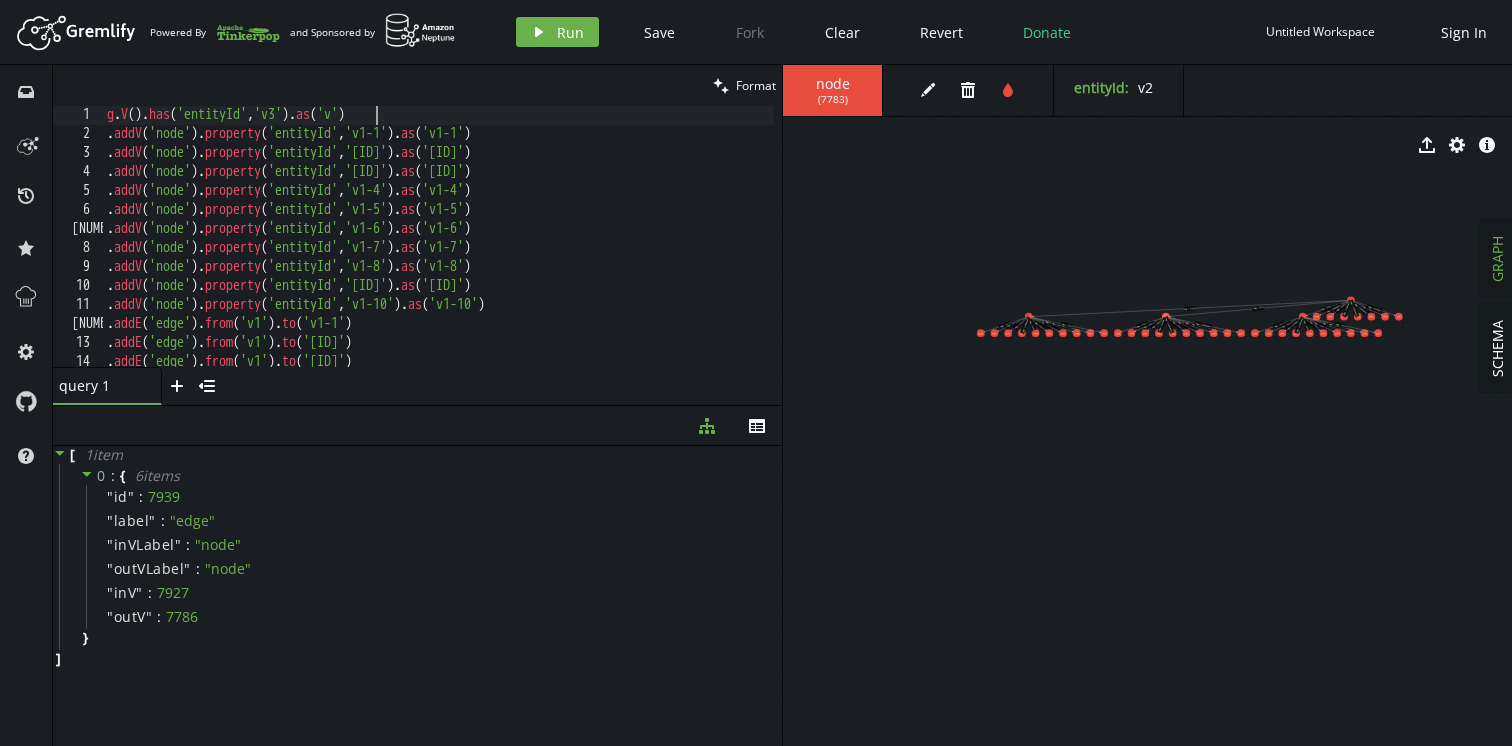 scroll, scrollTop: 0, scrollLeft: 276, axis: horizontal 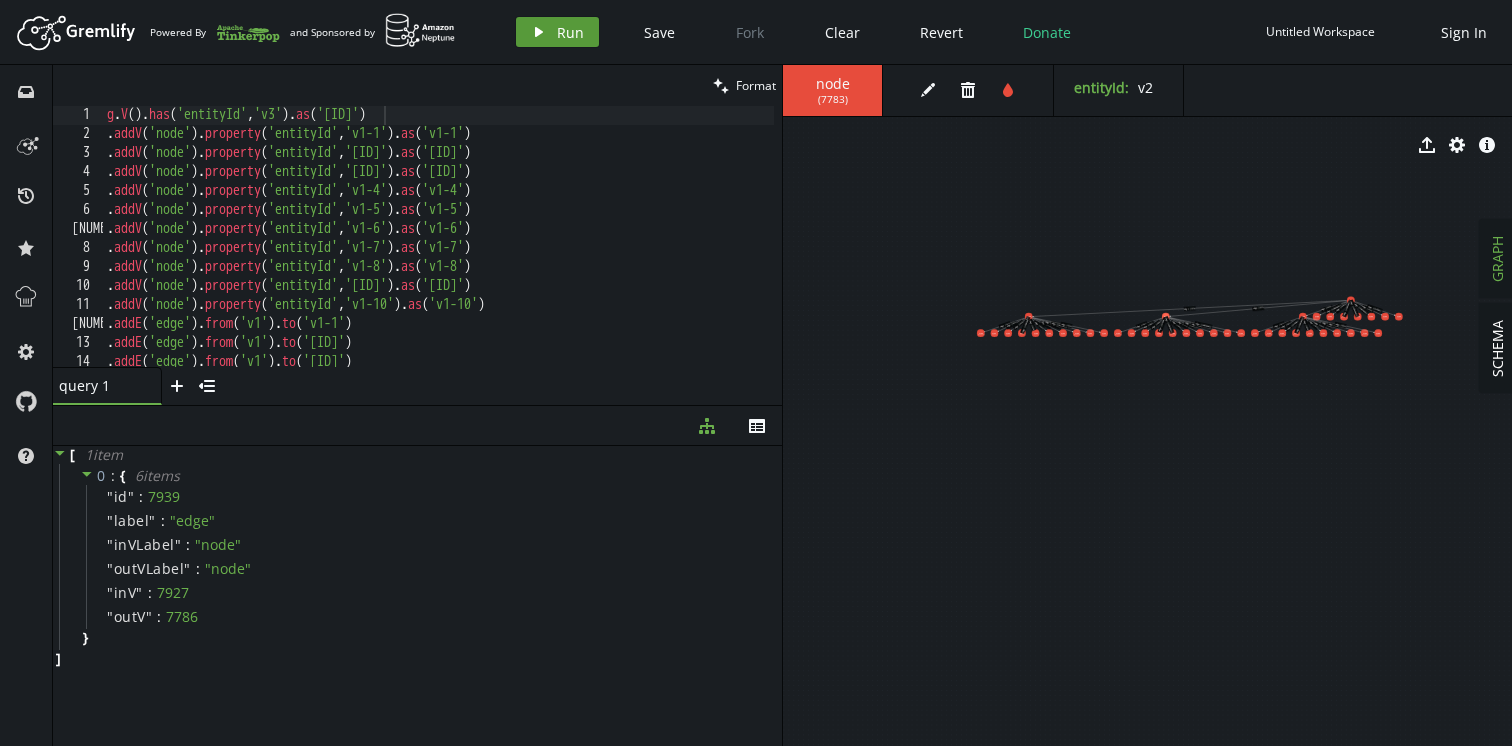 click on "play Run" at bounding box center (557, 32) 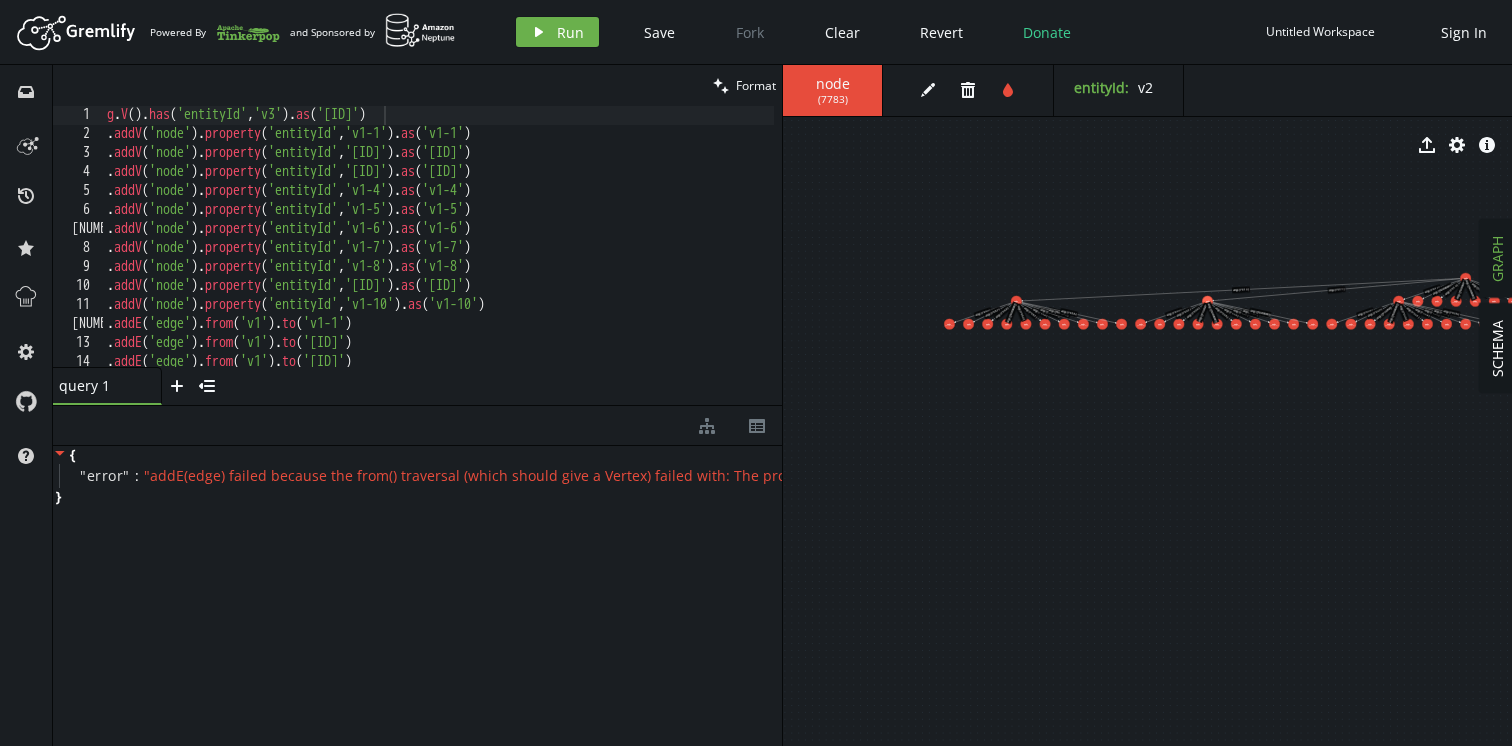 click on "g . V ( ) . has ( 'entityId' , 'v3' ) . as ( 'v1' ) . addV ( 'node' ) . property ( 'entityId' , 'v1-1' ) . as ( 'v1-1' ) . addV ( 'node' ) . property ( 'entityId' , 'v1-2' ) . as ( 'v1-2' ) . addV ( 'node' ) . property ( 'entityId' , 'v1-3' ) . as ( 'v1-3' ) . addV ( 'node' ) . property ( 'entityId' , 'v1-4' ) . as ( 'v1-4' ) . addV ( 'node' ) . property ( 'entityId' , 'v1-5' ) . as ( 'v1-5' ) . addV ( 'node' ) . property ( 'entityId' , 'v1-6' ) . as ( 'v1-6' ) . addV ( 'node' ) . property ( 'entityId' , 'v1-7' ) . as ( 'v1-7' ) . addV ( 'node' ) . property ( 'entityId' , 'v1-8' ) . as ( 'v1-8' ) . addV ( 'node' ) . property ( 'entityId' , 'v1-9' ) . as ( 'v1-9' ) . addV ( 'node' ) . property ( 'entityId' , 'v1-10' ) . as ( 'v1-10' ) . addE ( 'edge' ) . from ( 'v1' ) . to ( 'v1-1' ) . addE ( 'edge' ) . from ( 'v1' ) . to ( 'v1-2' ) . addE ( 'edge' ) . from ( 'v1' ) . to ( 'v1-3' ) . addE ( 'edge' ) . from ( 'v1' ) . to ( 'v1-4' )" at bounding box center [438, 256] 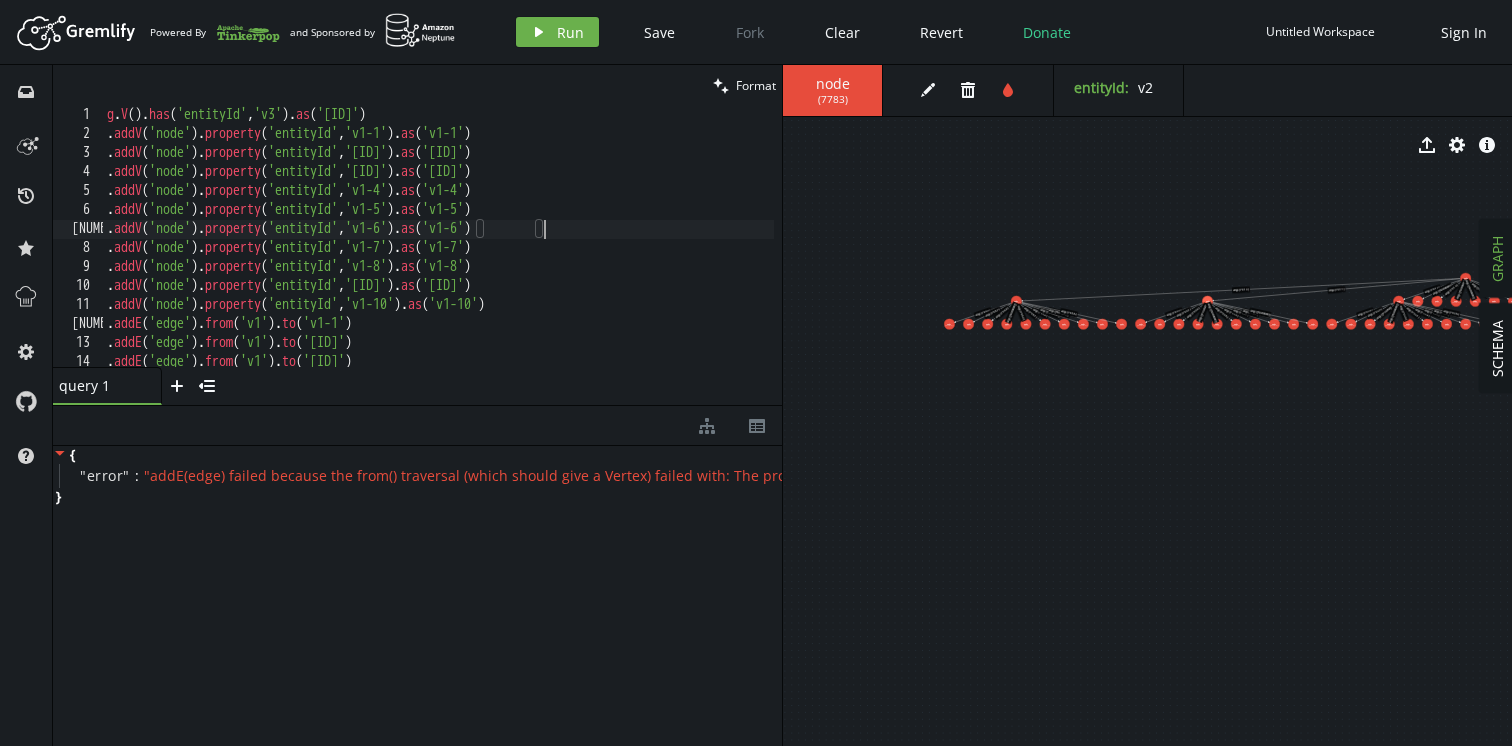 scroll, scrollTop: 0, scrollLeft: 0, axis: both 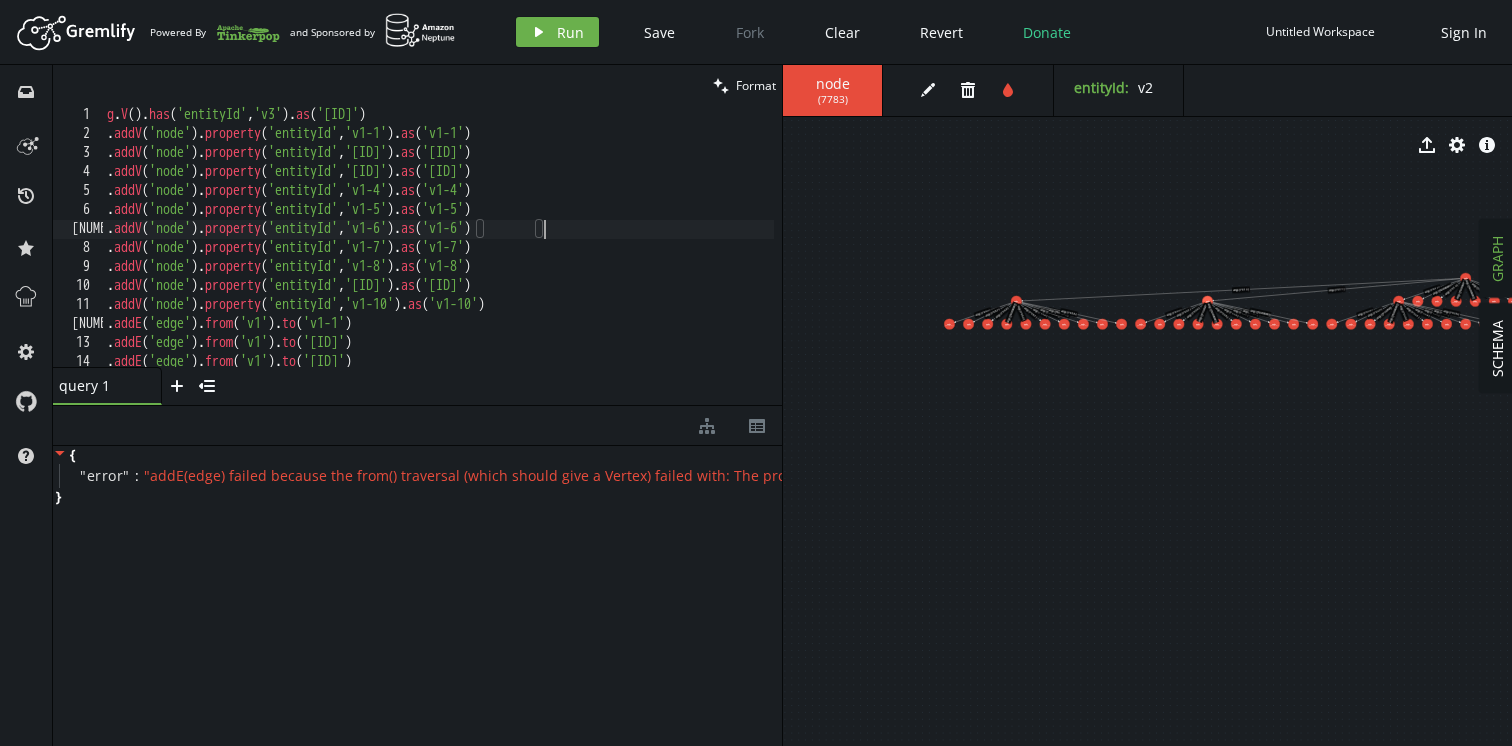 click on "g . V ( ) . has ( 'entityId' , 'v3' ) . as ( 'v1' ) . addV ( 'node' ) . property ( 'entityId' , 'v1-1' ) . as ( 'v1-1' ) . addV ( 'node' ) . property ( 'entityId' , 'v1-2' ) . as ( 'v1-2' ) . addV ( 'node' ) . property ( 'entityId' , 'v1-3' ) . as ( 'v1-3' ) . addV ( 'node' ) . property ( 'entityId' , 'v1-4' ) . as ( 'v1-4' ) . addV ( 'node' ) . property ( 'entityId' , 'v1-5' ) . as ( 'v1-5' ) . addV ( 'node' ) . property ( 'entityId' , 'v1-6' ) . as ( 'v1-6' ) . addV ( 'node' ) . property ( 'entityId' , 'v1-7' ) . as ( 'v1-7' ) . addV ( 'node' ) . property ( 'entityId' , 'v1-8' ) . as ( 'v1-8' ) . addV ( 'node' ) . property ( 'entityId' , 'v1-9' ) . as ( 'v1-9' ) . addV ( 'node' ) . property ( 'entityId' , 'v1-10' ) . as ( 'v1-10' ) . addE ( 'edge' ) . from ( 'v1' ) . to ( 'v1-1' ) . addE ( 'edge' ) . from ( 'v1' ) . to ( 'v1-2' ) . addE ( 'edge' ) . from ( 'v1' ) . to ( 'v1-3' ) . addE ( 'edge' ) . from ( 'v1' ) . to ( 'v1-4' )" at bounding box center [438, 256] 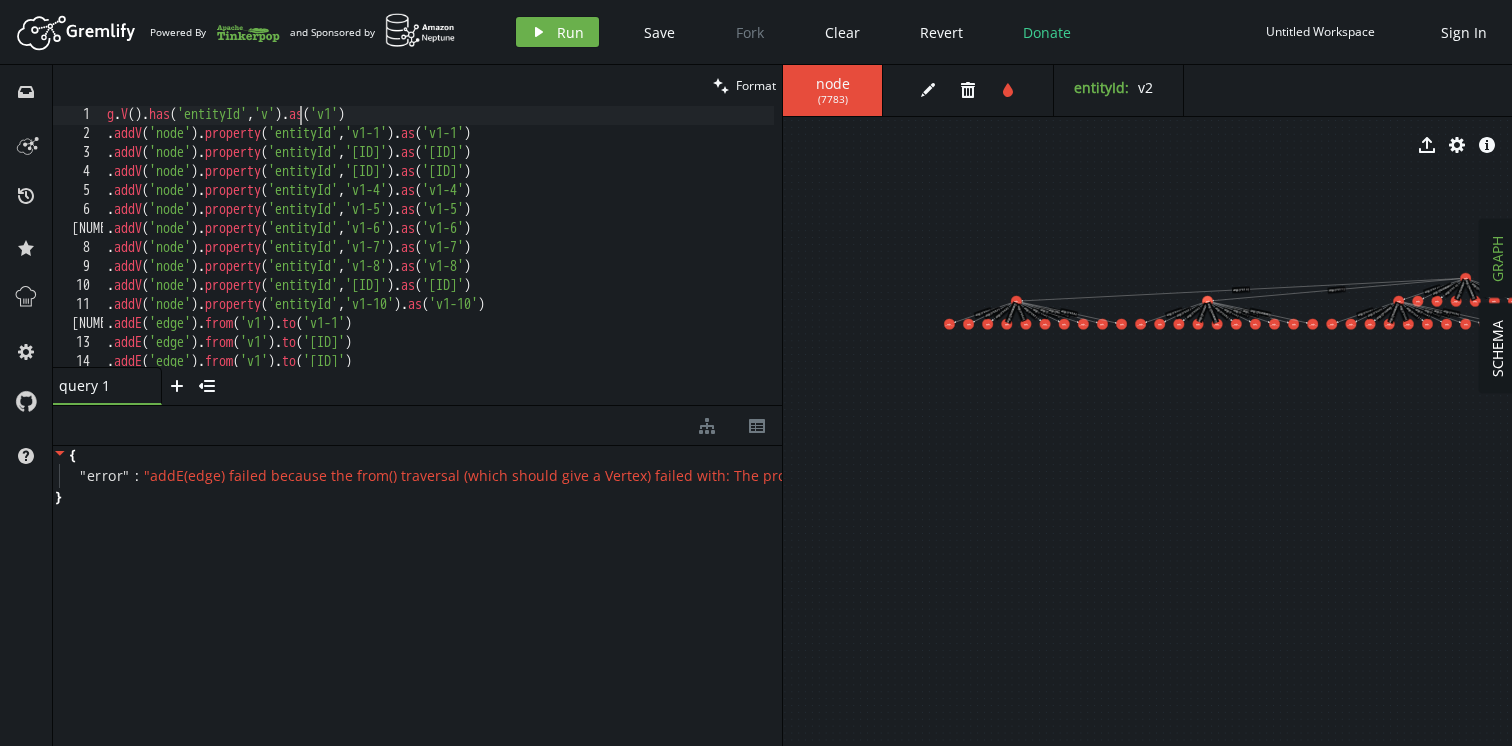 scroll, scrollTop: 0, scrollLeft: 202, axis: horizontal 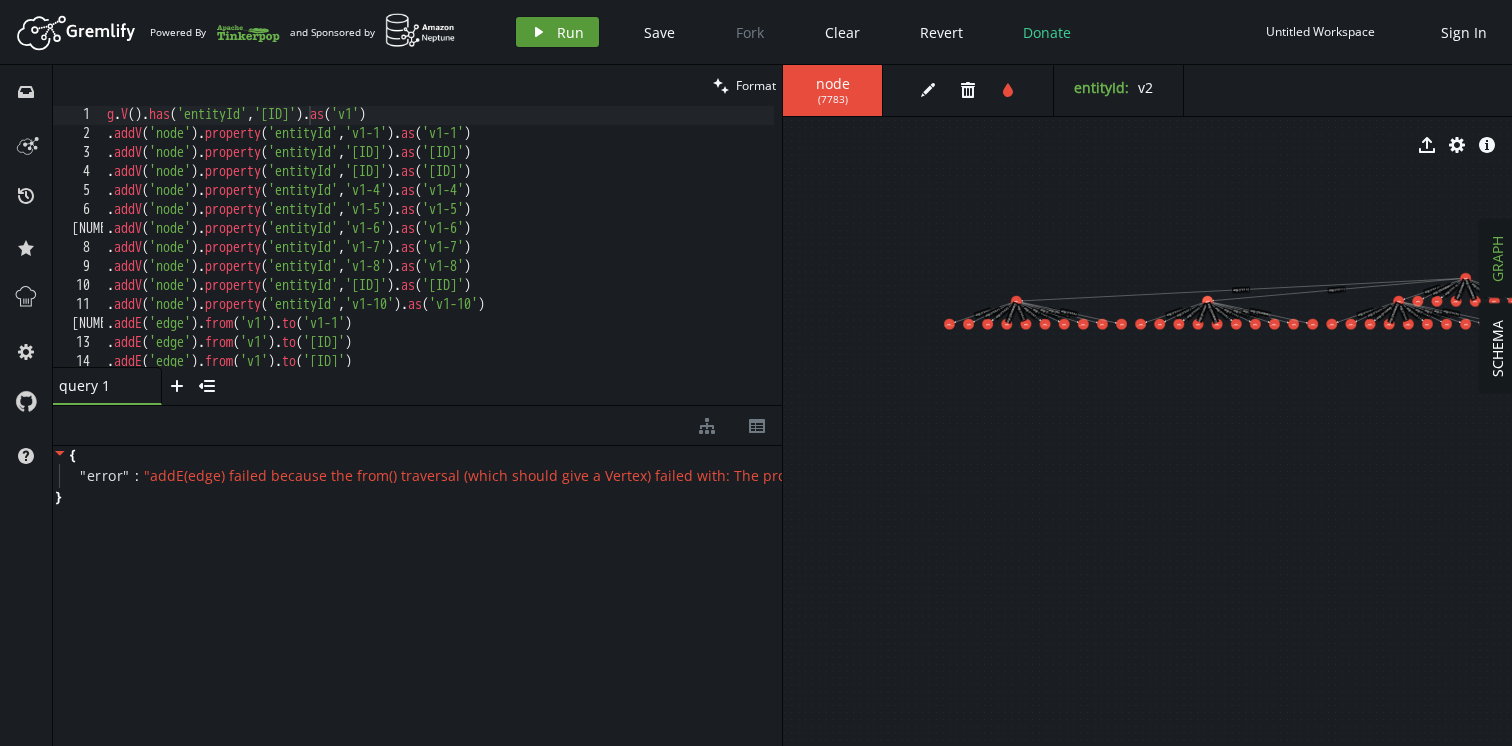 click on "Run" at bounding box center [570, 32] 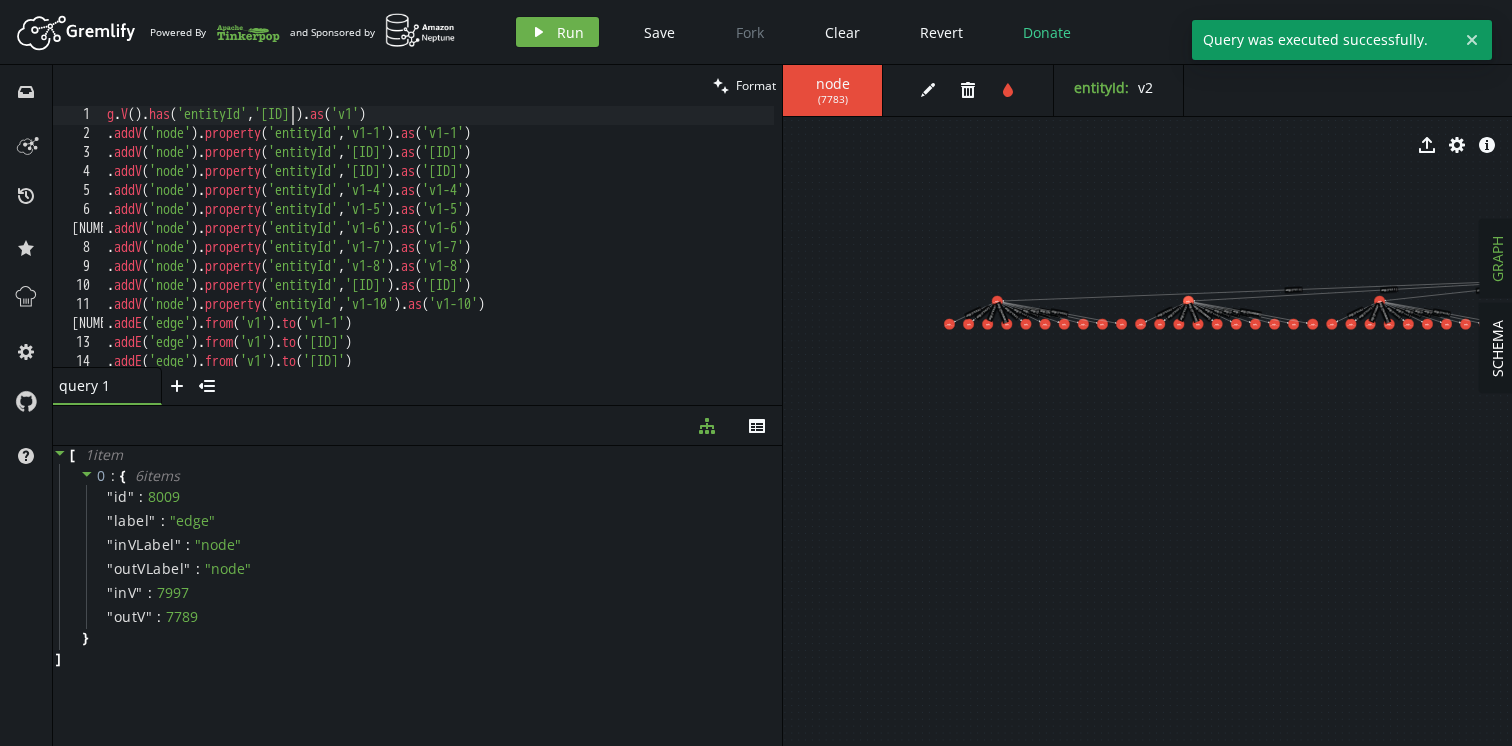 click on "g . V ( ) . has ( 'entityId' , 'v4' ) . as ( 'v1' ) . addV ( 'node' ) . property ( 'entityId' , 'v1-1' ) . as ( 'v1-1' ) . addV ( 'node' ) . property ( 'entityId' , 'v1-2' ) . as ( 'v1-2' ) . addV ( 'node' ) . property ( 'entityId' , 'v1-3' ) . as ( 'v1-3' ) . addV ( 'node' ) . property ( 'entityId' , 'v1-4' ) . as ( 'v1-4' ) . addV ( 'node' ) . property ( 'entityId' , 'v1-5' ) . as ( 'v1-5' ) . addV ( 'node' ) . property ( 'entityId' , 'v1-6' ) . as ( 'v1-6' ) . addV ( 'node' ) . property ( 'entityId' , 'v1-7' ) . as ( 'v1-7' ) . addV ( 'node' ) . property ( 'entityId' , 'v1-8' ) . as ( 'v1-8' ) . addV ( 'node' ) . property ( 'entityId' , 'v1-9' ) . as ( 'v1-9' ) . addV ( 'node' ) . property ( 'entityId' , 'v1-10' ) . as ( 'v1-10' ) . addE ( 'edge' ) . from ( 'v1' ) . to ( 'v1-1' ) . addE ( 'edge' ) . from ( 'v1' ) . to ( 'v1-2' ) . addE ( 'edge' ) . from ( 'v1' ) . to ( 'v1-3' ) . addE ( 'edge' ) . from ( 'v1' ) . to ( 'v1-4' )" at bounding box center [438, 256] 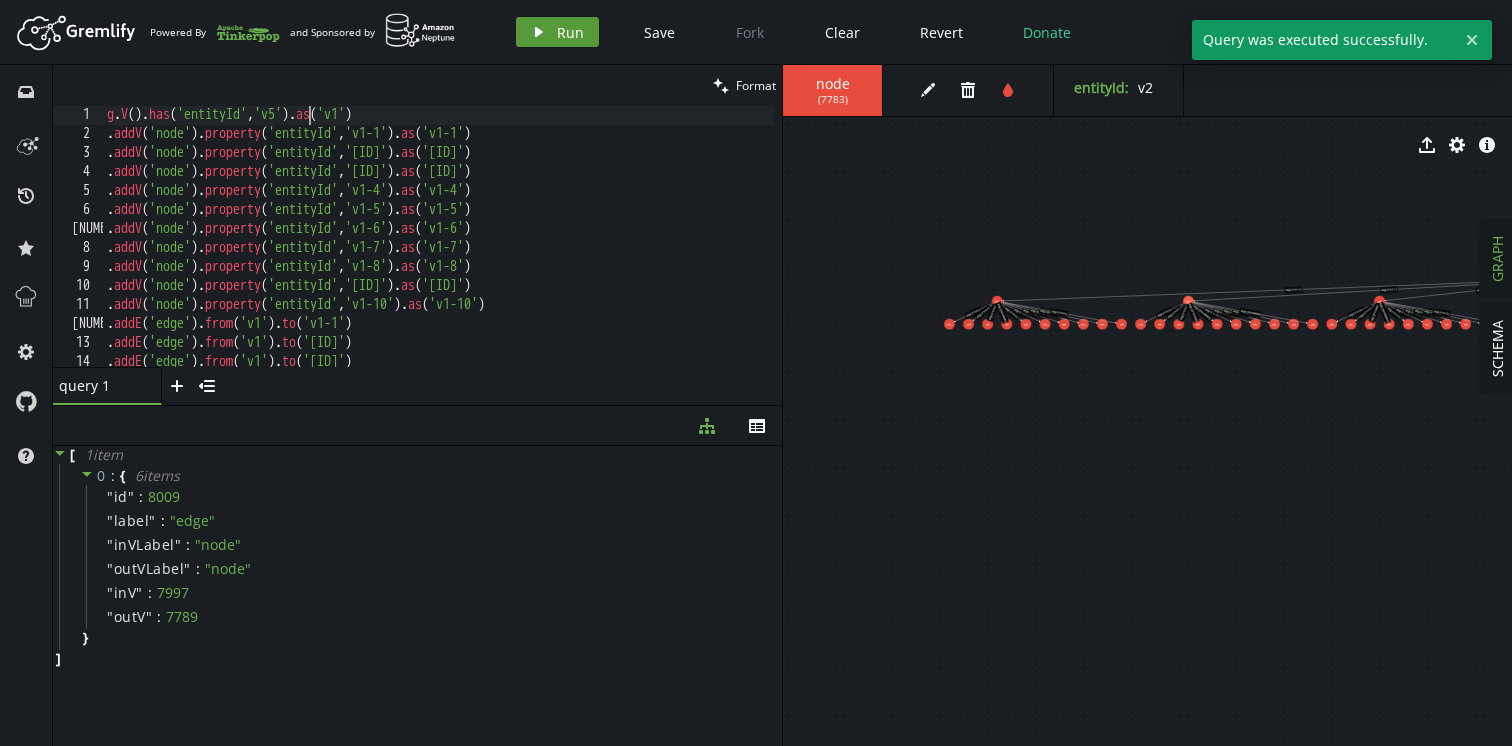 click on "play Run" at bounding box center (557, 32) 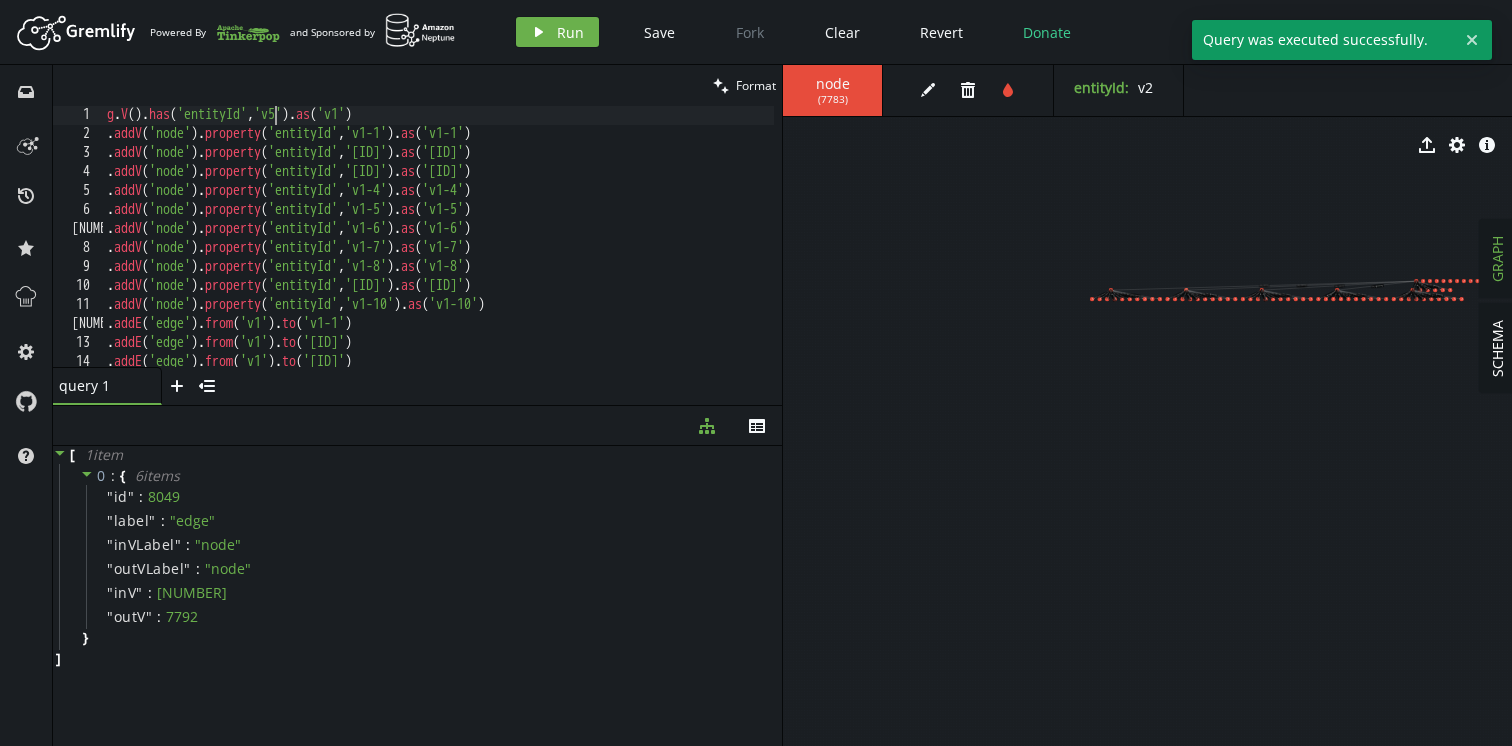 click on "g.V().has('entityId','v5').as('v1').addV('node').property('entityId','v1-1').as('v1-1').addV('node').property('entityId','v1-2').as('v1-2').addV('node').property('entityId','v1-3').as('v1-3').addV('node').property('entityId','v1-4').as('v1-4').addV('node').property('entityId','v1-5').as('v1-5').addV('node').property('entityId','v1-6').as('v1-6').addV('node').property('entityId','v1-7').as('v1-7').addV('node').property('entityId','v1-8').as('v1-8').addV('node').property('entityId','v1-9').as('v1-9').addV('node').property('entityId','v1-10').as('v1-10').addE('edge').from('v1').to('v1-1').addE('edge').from('v1').to('v1-2').addE('edge').from('v1').to('v1-3').addE('edge').from('v1').to('v1-4')" at bounding box center (438, 256) 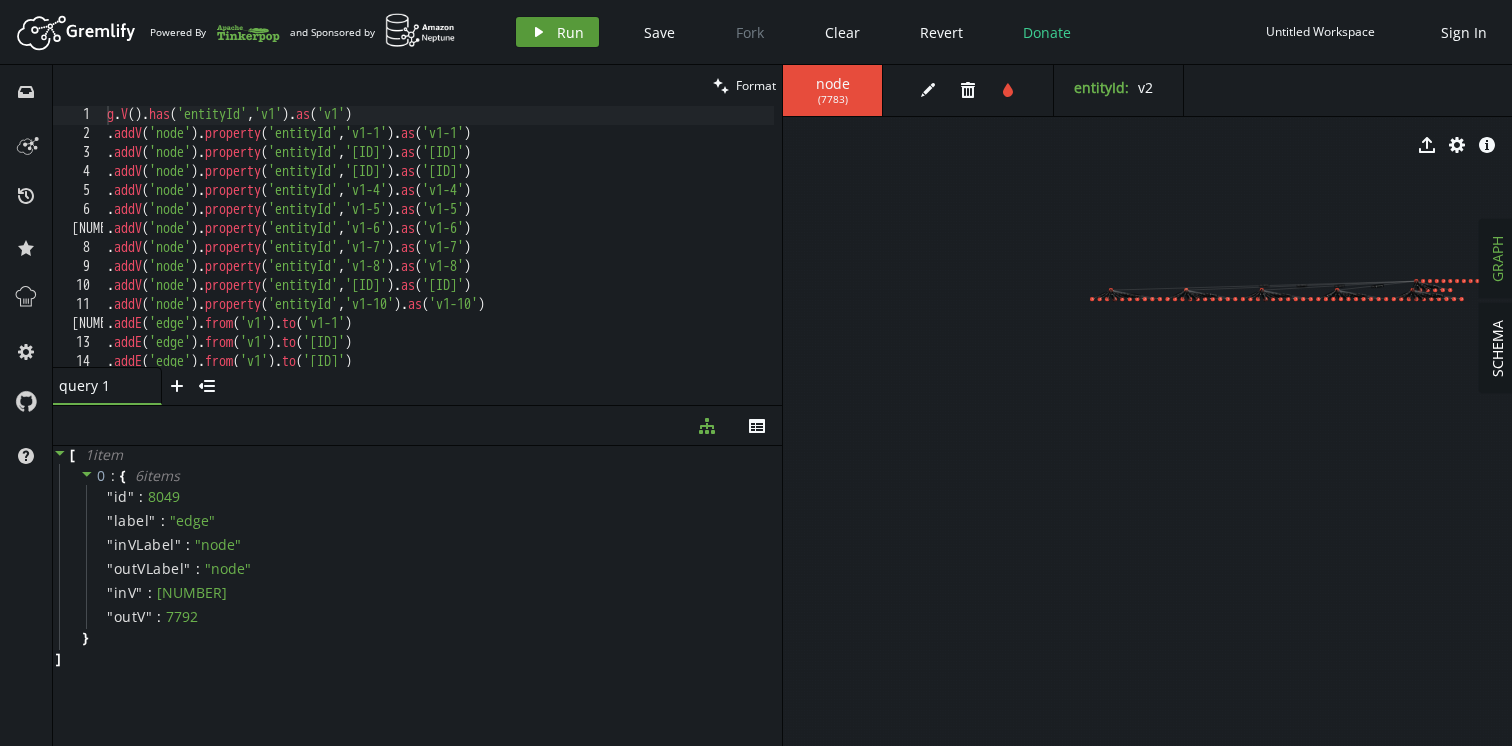 click on "play" at bounding box center [539, 32] 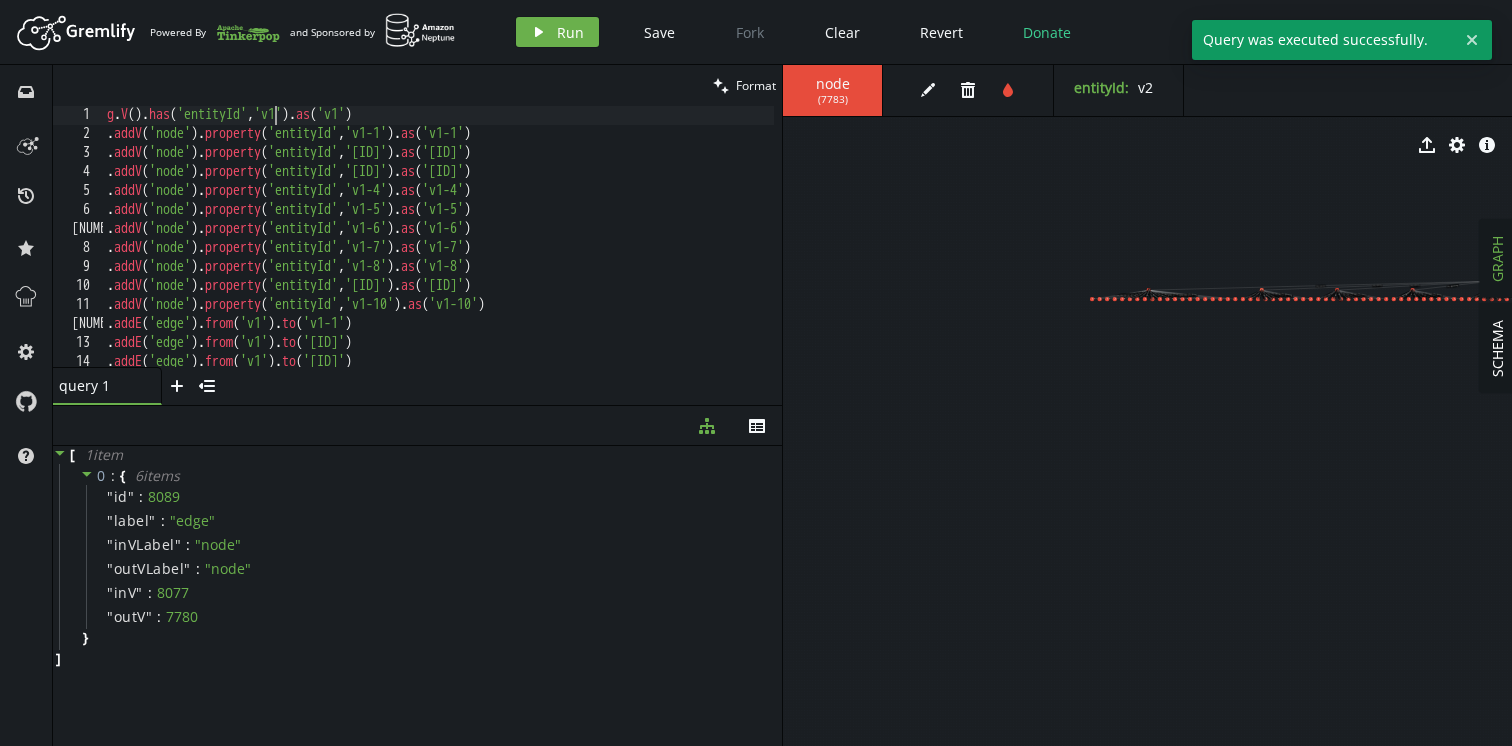 click on "g . V ( ) . has ( 'entityId' , 'v1' ) . as ( 'v1' ) . addV ( 'node' ) . property ( 'entityId' , 'v1-1' ) . as ( 'v1-1' ) . addV ( 'node' ) . property ( 'entityId' , 'v1-2' ) . as ( 'v1-2' ) . addV ( 'node' ) . property ( 'entityId' , 'v1-3' ) . as ( 'v1-3' ) . addV ( 'node' ) . property ( 'entityId' , 'v1-4' ) . as ( 'v1-4' ) . addV ( 'node' ) . property ( 'entityId' , 'v1-5' ) . as ( 'v1-5' ) . addV ( 'node' ) . property ( 'entityId' , 'v1-6' ) . as ( 'v1-6' ) . addV ( 'node' ) . property ( 'entityId' , 'v1-7' ) . as ( 'v1-7' ) . addV ( 'node' ) . property ( 'entityId' , 'v1-8' ) . as ( 'v1-8' ) . addV ( 'node' ) . property ( 'entityId' , 'v1-9' ) . as ( 'v1-9' ) . addV ( 'node' ) . property ( 'entityId' , 'v1-10' ) . as ( 'v1-10' ) . addE ( 'edge' ) . from ( 'v1' ) . to ( 'v1-1' ) . addE ( 'edge' ) . from ( 'v1' ) . to ( 'v1-2' ) . addE ( 'edge' ) . from ( 'v1' ) . to ( 'v1-3' ) . addE ( 'edge' ) . from ( 'v1' ) . to ( 'v1-4' )" at bounding box center (438, 256) 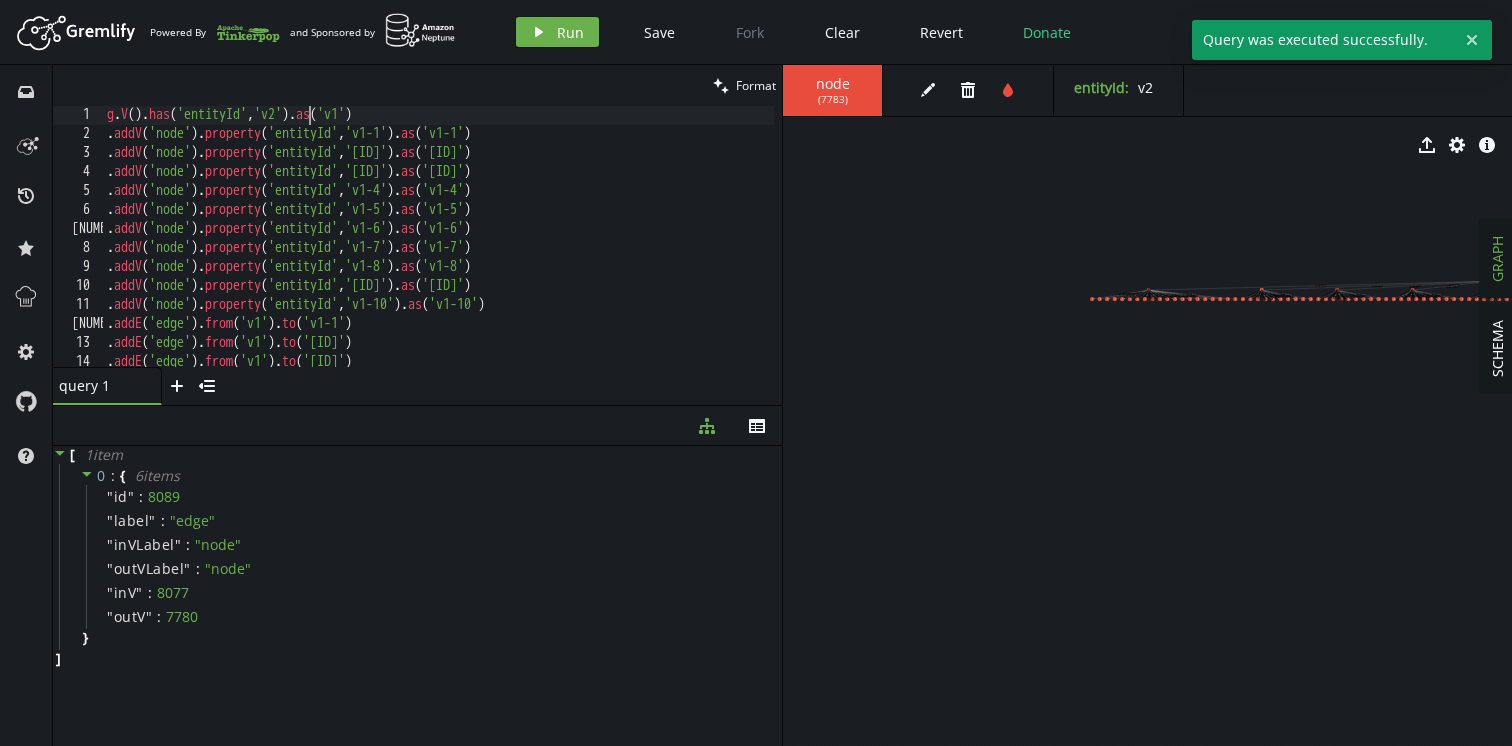 click on "g . V ( ) . has ( 'entityId' , 'v2' ) . as ( 'v1' ) . addV ( 'node' ) . property ( 'entityId' , 'v1-1' ) . as ( 'v1-1' ) . addV ( 'node' ) . property ( 'entityId' , 'v1-2' ) . as ( 'v1-2' ) . addV ( 'node' ) . property ( 'entityId' , 'v1-3' ) . as ( 'v1-3' ) . addV ( 'node' ) . property ( 'entityId' , 'v1-4' ) . as ( 'v1-4' ) . addV ( 'node' ) . property ( 'entityId' , 'v1-5' ) . as ( 'v1-5' ) . addV ( 'node' ) . property ( 'entityId' , 'v1-6' ) . as ( 'v1-6' ) . addV ( 'node' ) . property ( 'entityId' , 'v1-7' ) . as ( 'v1-7' ) . addV ( 'node' ) . property ( 'entityId' , 'v1-8' ) . as ( 'v1-8' ) . addV ( 'node' ) . property ( 'entityId' , 'v1-9' ) . as ( 'v1-9' ) . addV ( 'node' ) . property ( 'entityId' , 'v1-10' ) . as ( 'v1-10' ) . addE ( 'edge' ) . from ( 'v1' ) . to ( 'v1-1' ) . addE ( 'edge' ) . from ( 'v1' ) . to ( 'v1-2' ) . addE ( 'edge' ) . from ( 'v1' ) . to ( 'v1-3' ) . addE ( 'edge' ) . from ( 'v1' ) . to ( 'v1-4' )" at bounding box center [438, 256] 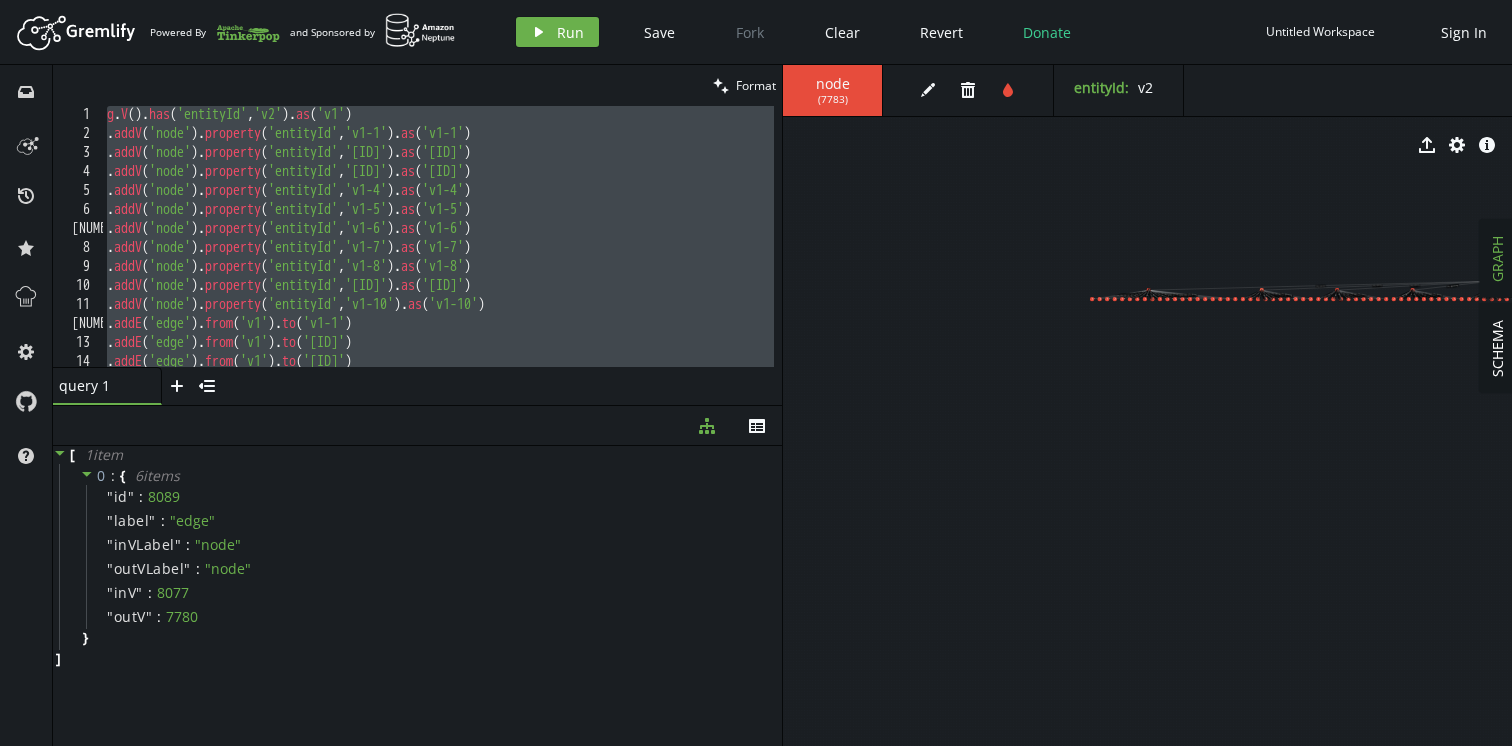 type on ".addE('edge').from('v1').to('v1-10')" 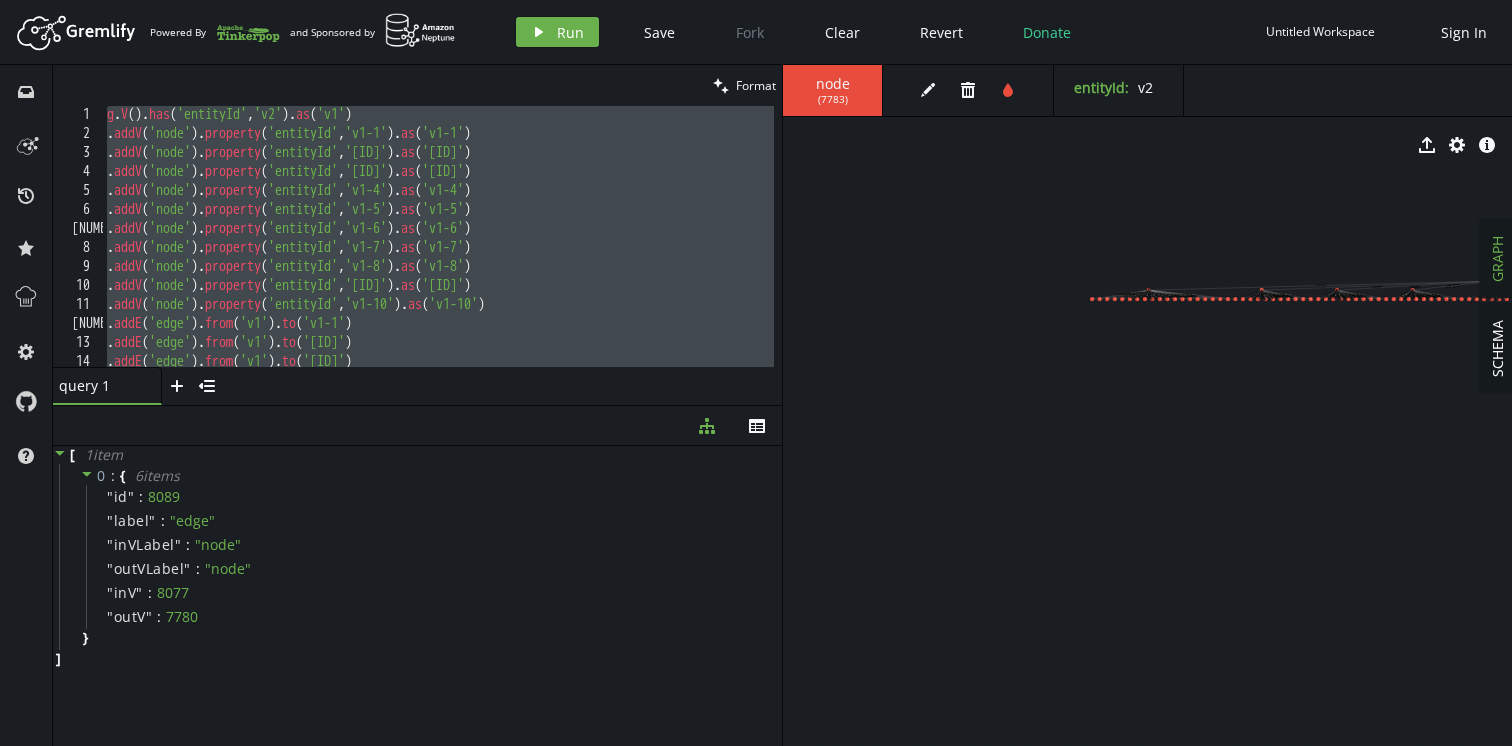 click on "g . V ( ) . has ( 'entityId' , 'v2' ) . as ( 'v1' ) . addV ( 'node' ) . property ( 'entityId' , 'v1-1' ) . as ( 'v1-1' ) . addV ( 'node' ) . property ( 'entityId' , 'v1-2' ) . as ( 'v1-2' ) . addV ( 'node' ) . property ( 'entityId' , 'v1-3' ) . as ( 'v1-3' ) . addV ( 'node' ) . property ( 'entityId' , 'v1-4' ) . as ( 'v1-4' ) . addV ( 'node' ) . property ( 'entityId' , 'v1-5' ) . as ( 'v1-5' ) . addV ( 'node' ) . property ( 'entityId' , 'v1-6' ) . as ( 'v1-6' ) . addV ( 'node' ) . property ( 'entityId' , 'v1-7' ) . as ( 'v1-7' ) . addV ( 'node' ) . property ( 'entityId' , 'v1-8' ) . as ( 'v1-8' ) . addV ( 'node' ) . property ( 'entityId' , 'v1-9' ) . as ( 'v1-9' ) . addV ( 'node' ) . property ( 'entityId' , 'v1-10' ) . as ( 'v1-10' ) . addE ( 'edge' ) . from ( 'v1' ) . to ( 'v1-1' ) . addE ( 'edge' ) . from ( 'v1' ) . to ( 'v1-2' ) . addE ( 'edge' ) . from ( 'v1' ) . to ( 'v1-3' ) . addE ( 'edge' ) . from ( 'v1' ) . to ( 'v1-4' )" at bounding box center (438, 256) 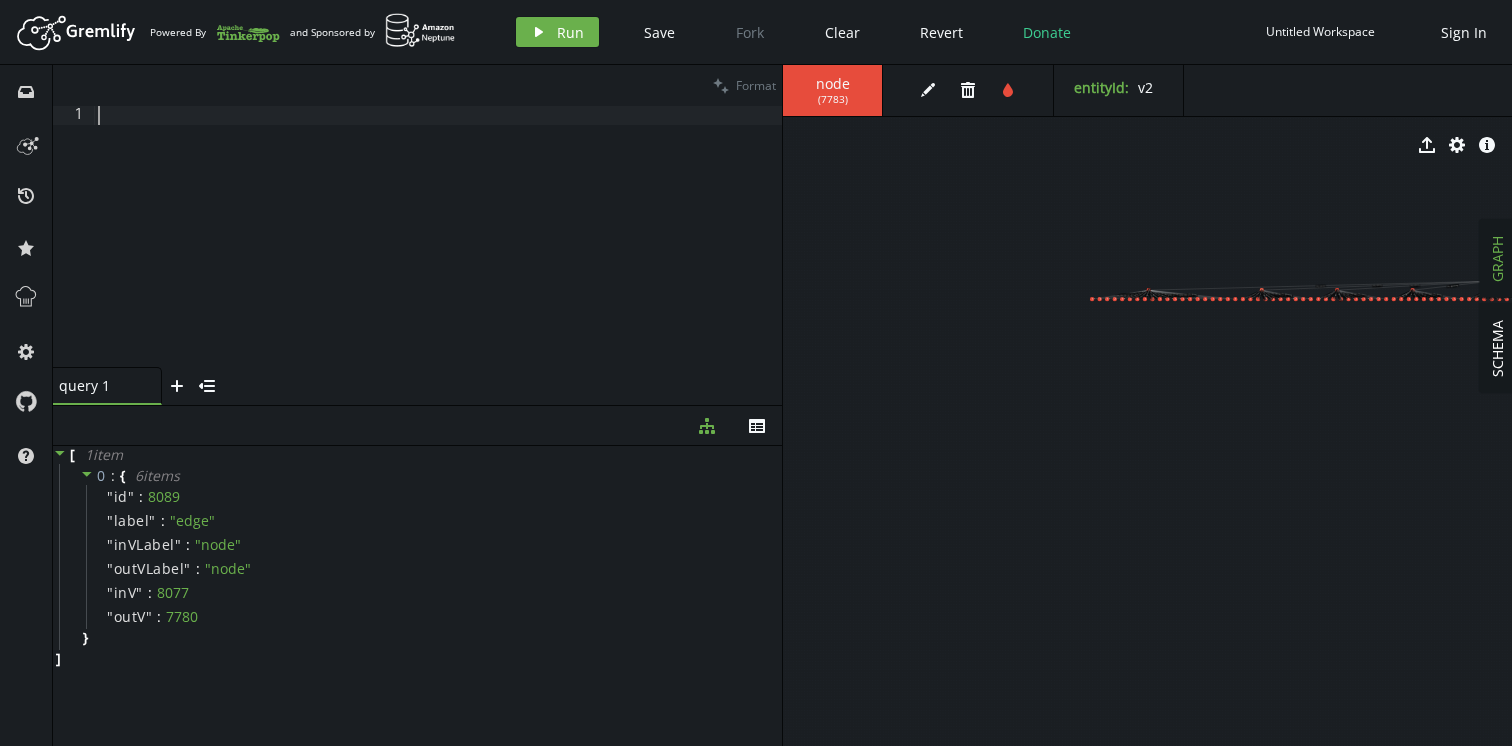 scroll, scrollTop: 0, scrollLeft: 0, axis: both 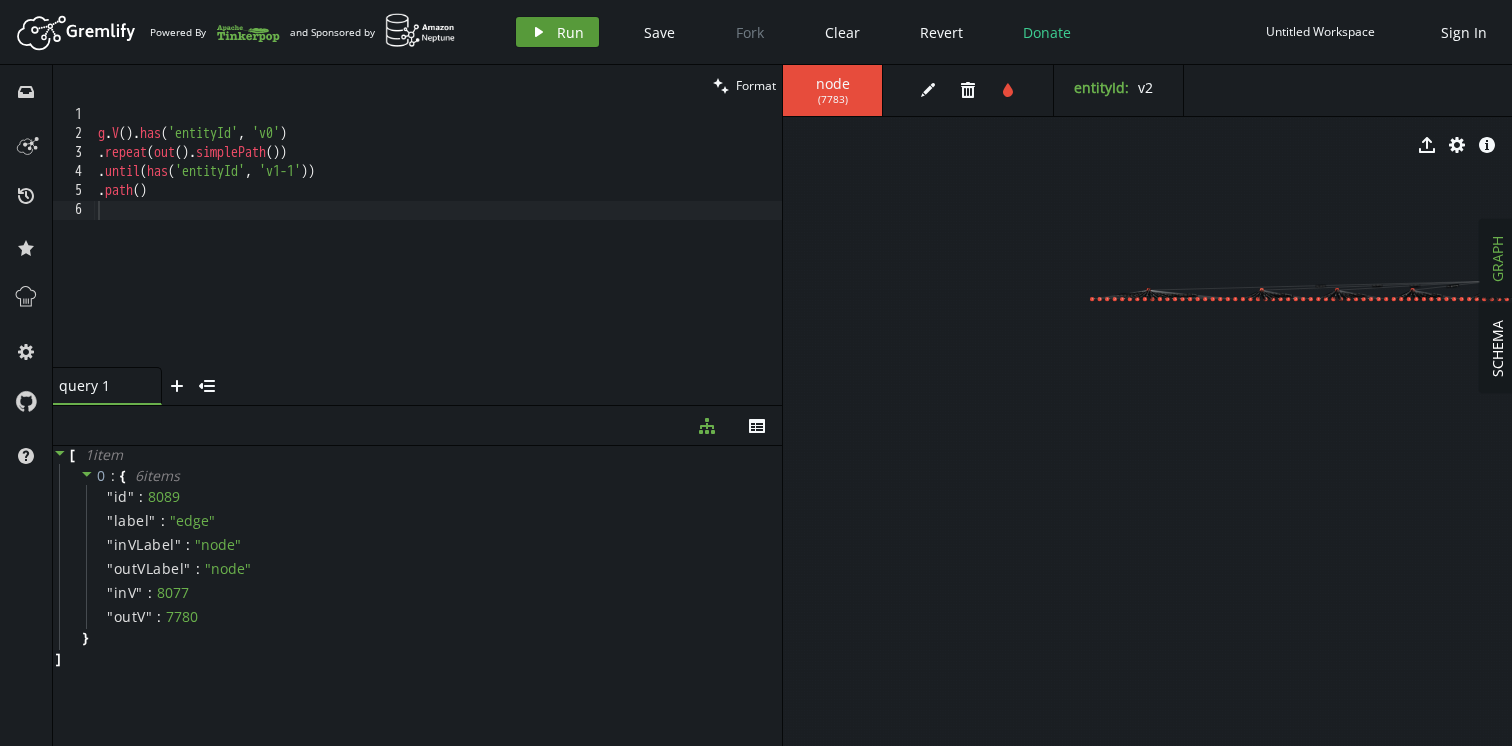 click on "play Run" at bounding box center (557, 32) 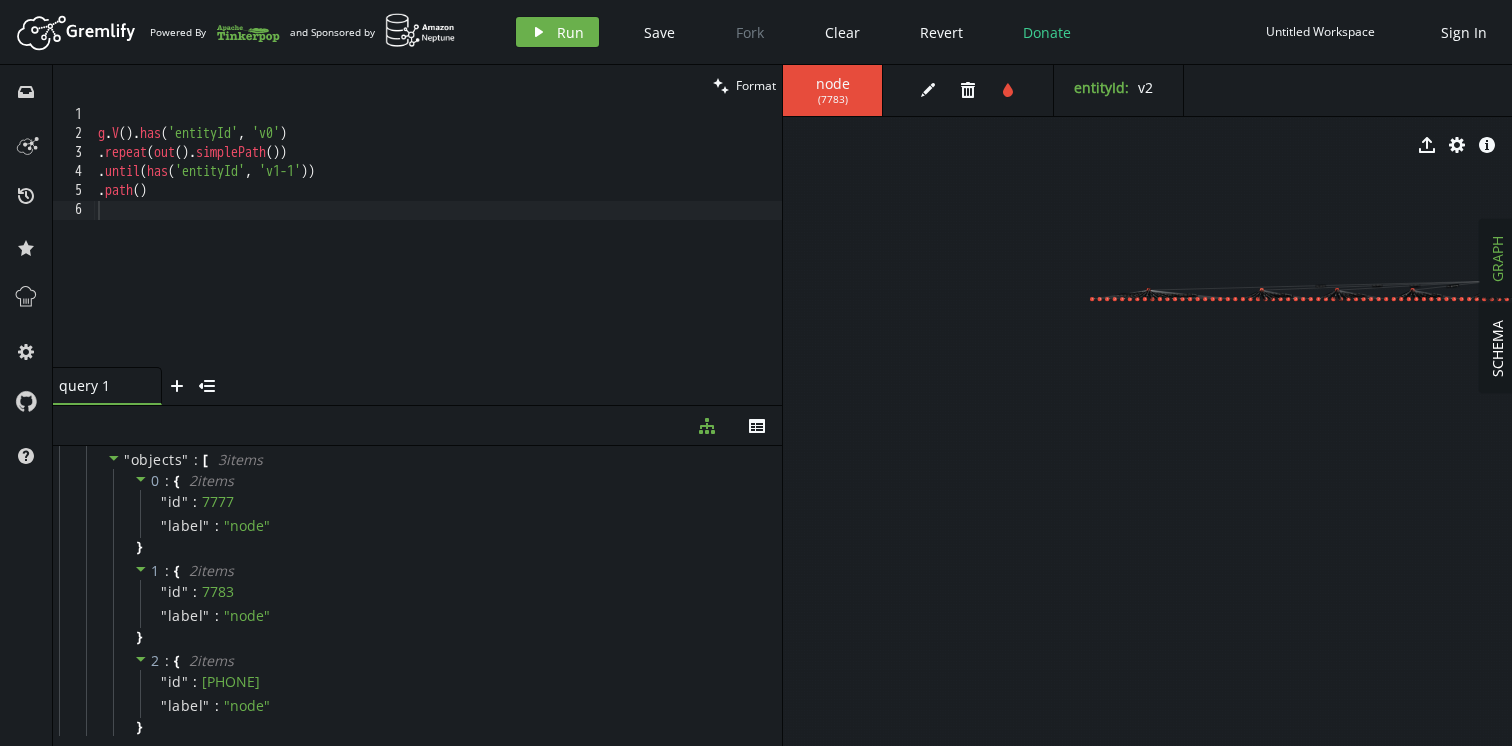 scroll, scrollTop: 1066, scrollLeft: 0, axis: vertical 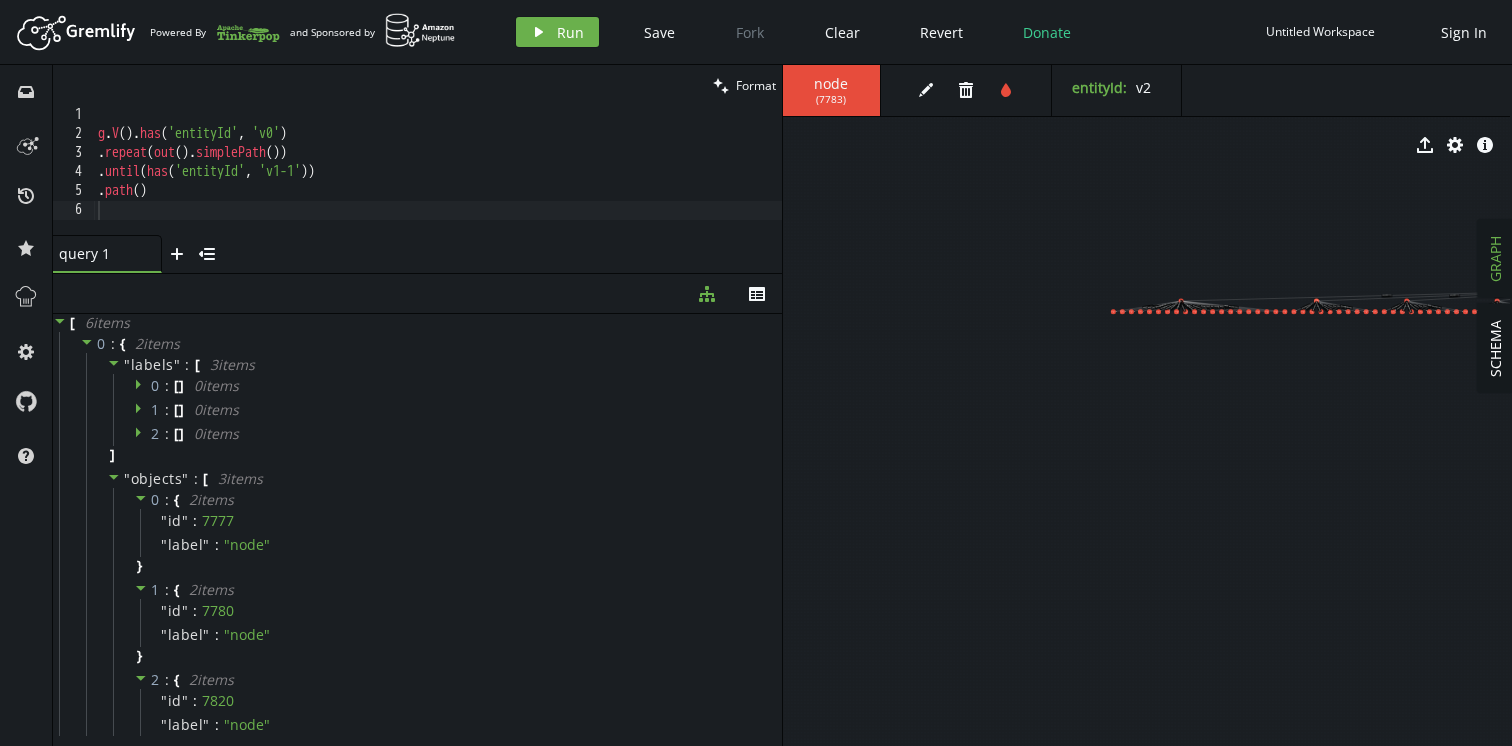 drag, startPoint x: 351, startPoint y: 405, endPoint x: 369, endPoint y: 273, distance: 133.22162 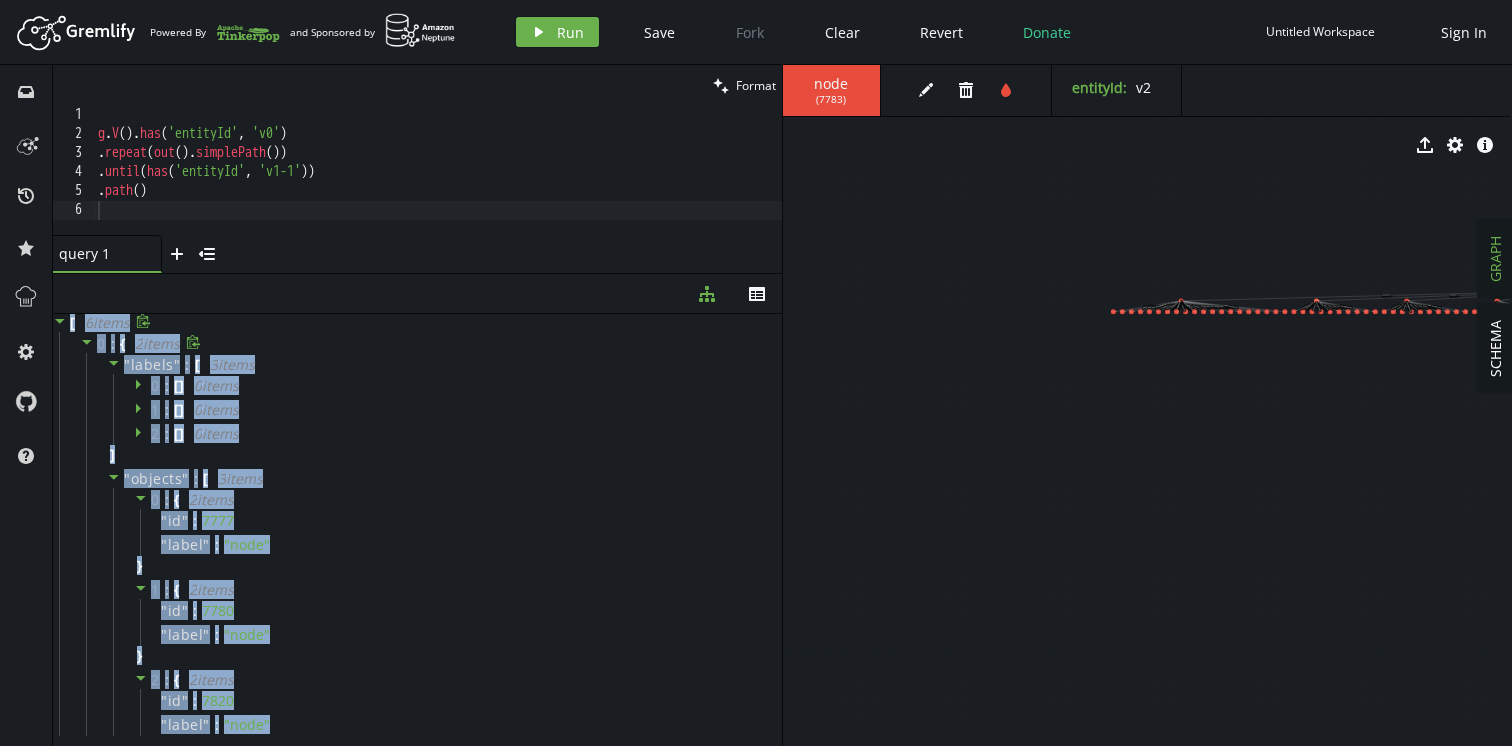 click on "[NUMBER] : { [NUMBER] items " labels " : [ [NUMBER] items [ ] [NUMBER] items [ ] [NUMBER] items [ ] [NUMBER] items ] " objects " : [ [NUMBER] items [NUMBER] items " id " : [NUMBER] " label " : " node " [NUMBER] items [NUMBER] items " id " : [NUMBER] " label " : " node " [NUMBER] items [NUMBER] items " id " : [NUMBER] " label " : " node " ] }" at bounding box center [420, 566] 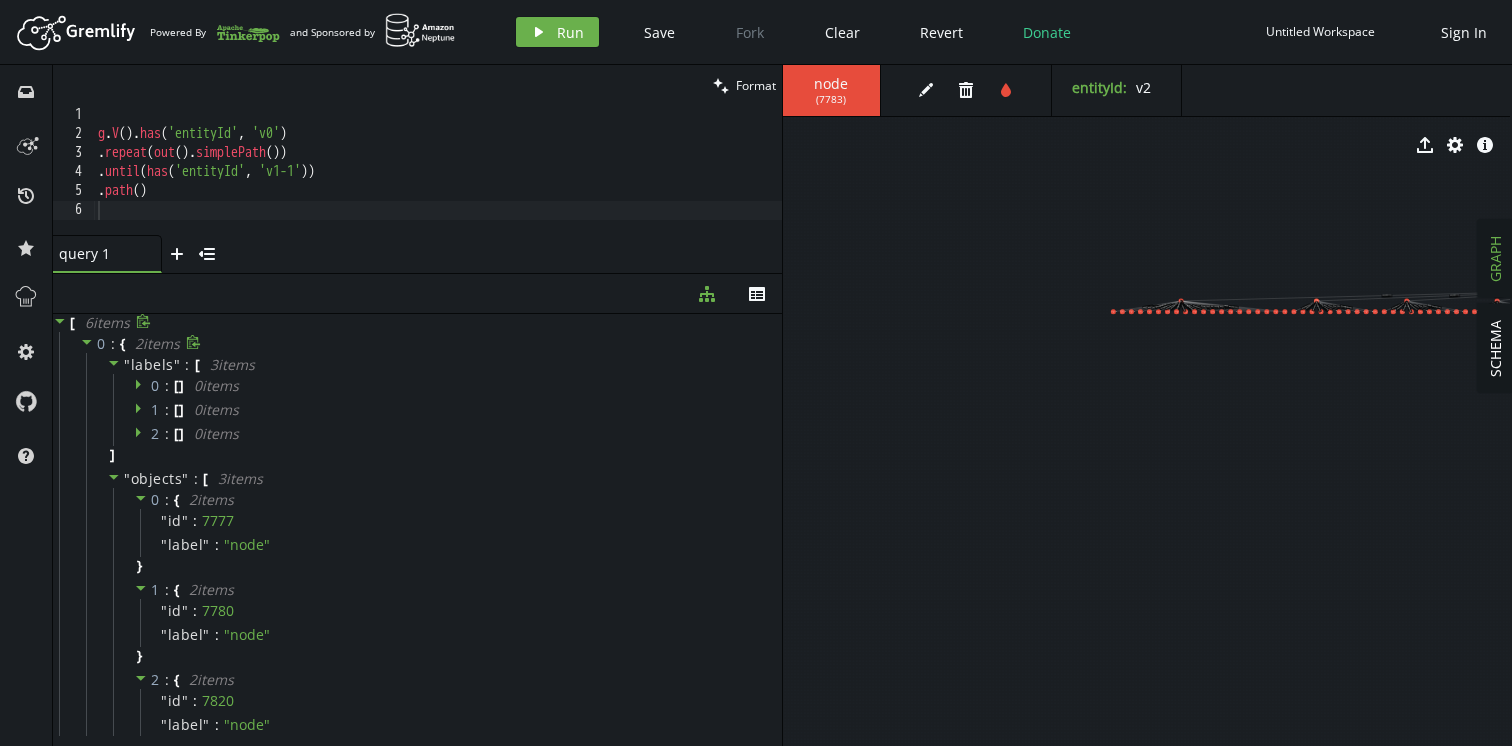 click at bounding box center (87, 342) 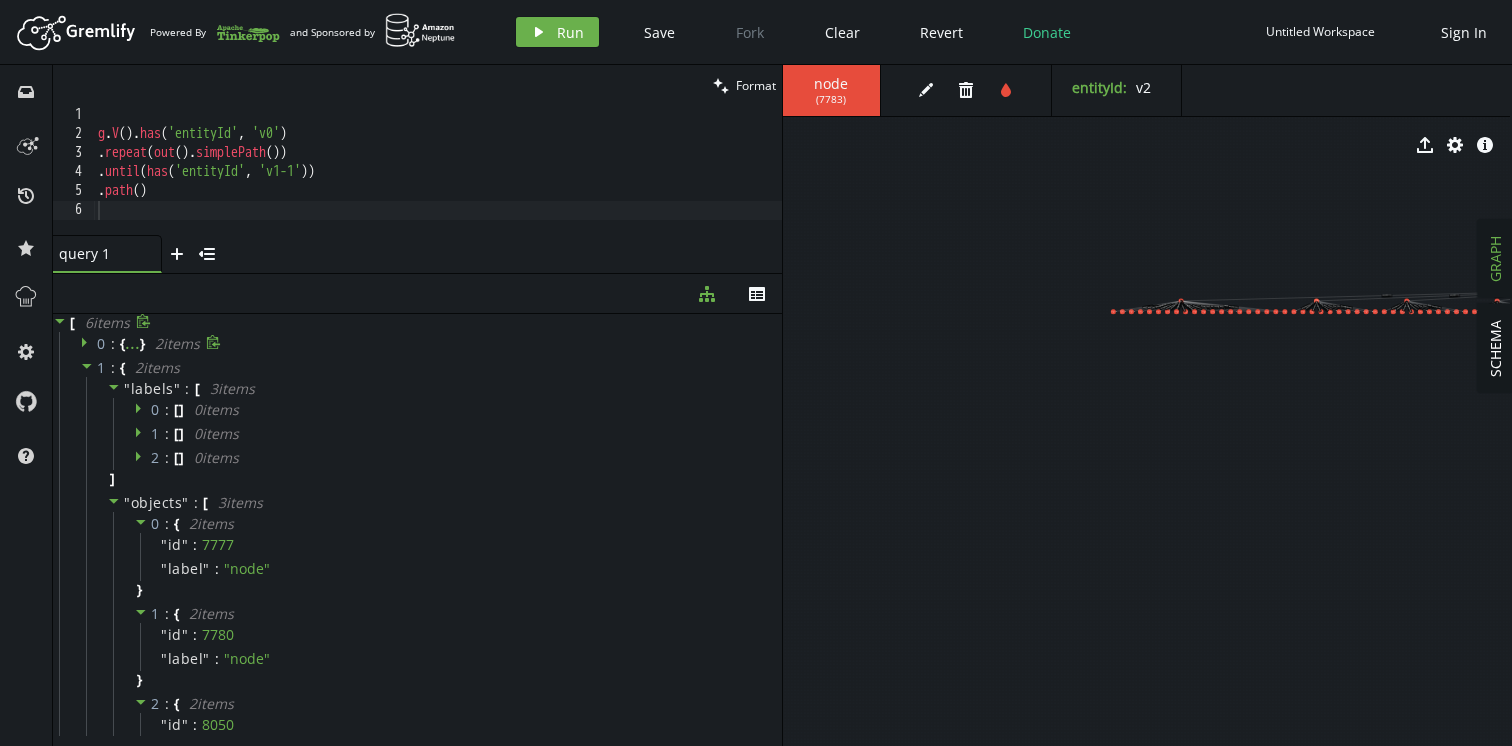 click at bounding box center (60, 321) 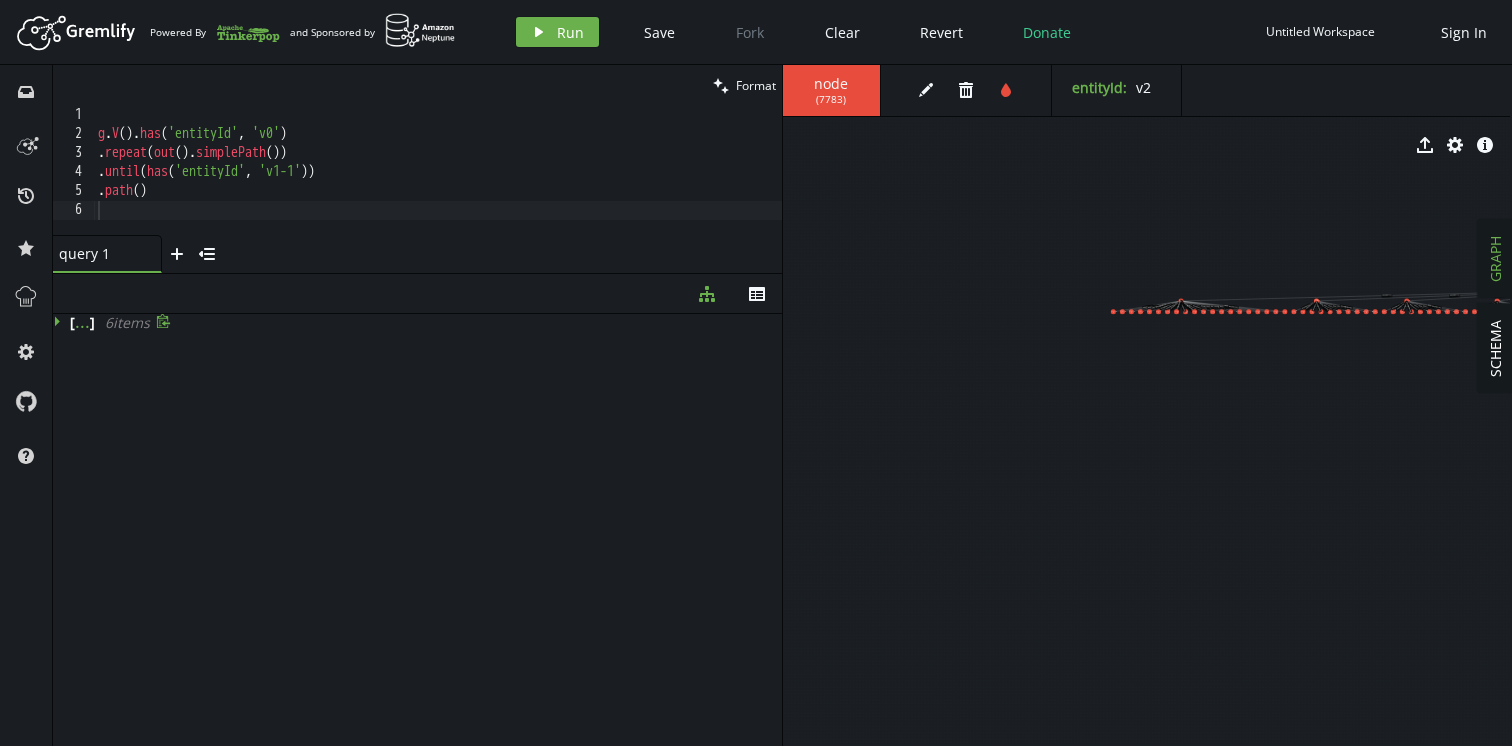 click at bounding box center [60, 321] 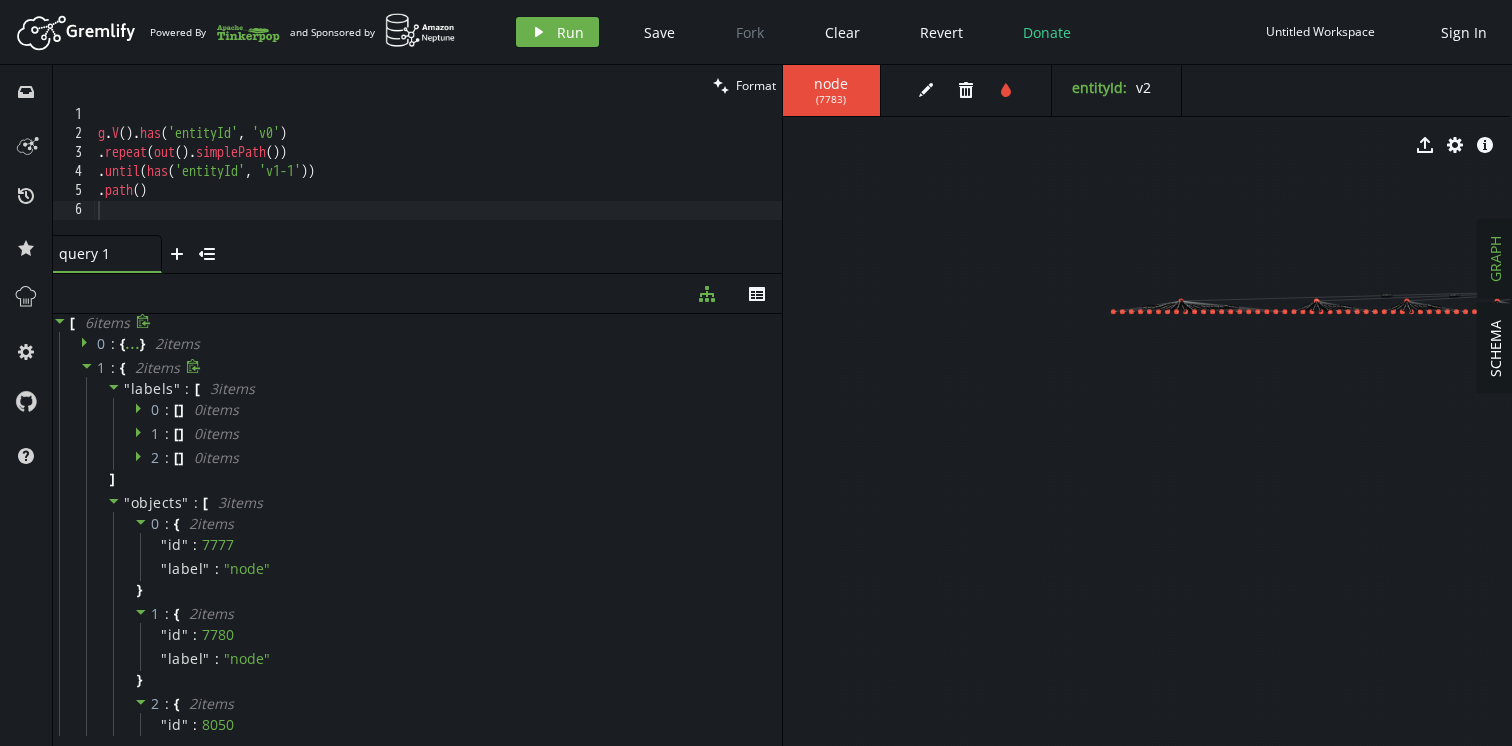 click at bounding box center [87, 366] 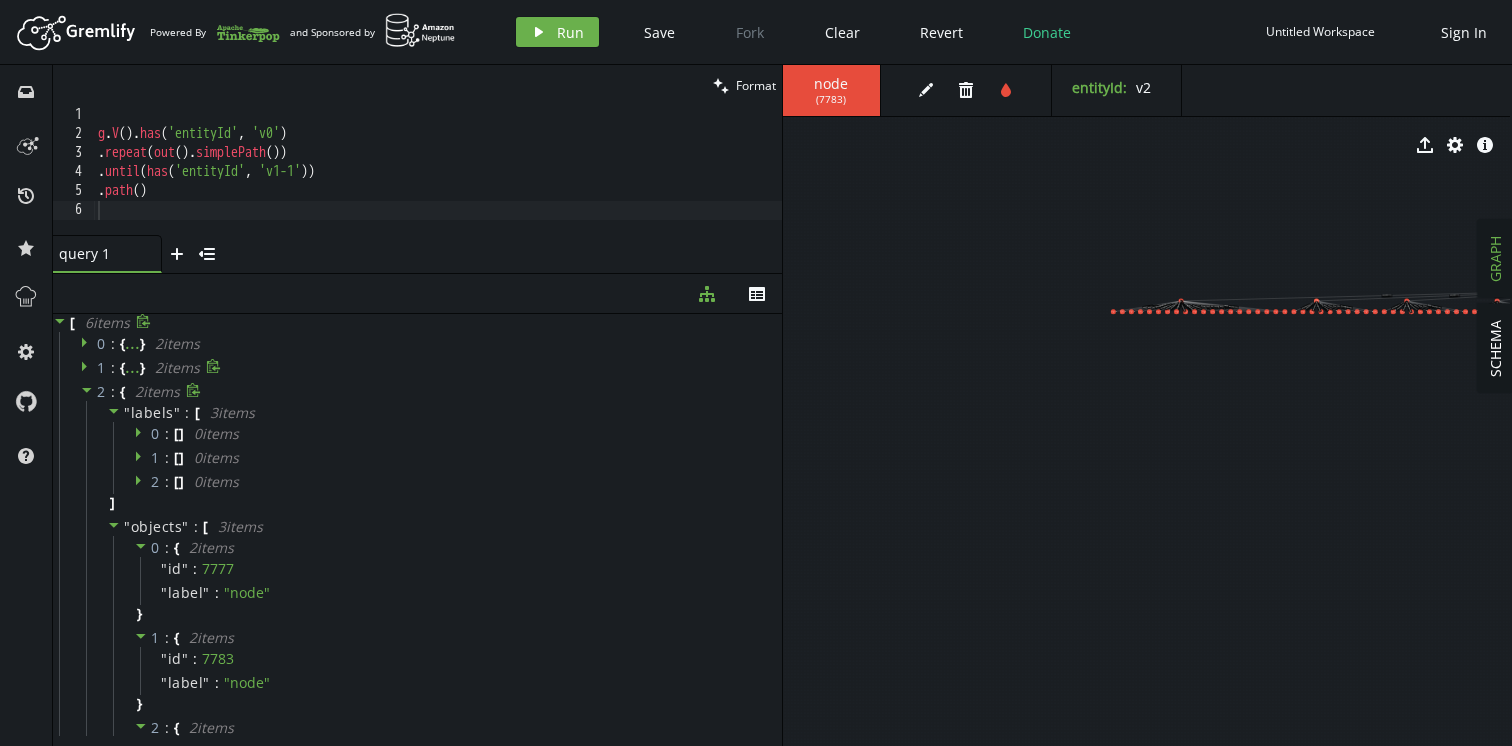 click on "[NUMBER] : { [NUMBER] items " labels " : [ [NUMBER] items [ ] [NUMBER] items [ ] [NUMBER] items [ ] [NUMBER] items ] " objects " : [ [NUMBER] items [NUMBER] items " id " : [NUMBER] " label " : " node " [NUMBER] items [NUMBER] items " id " : [NUMBER] " label " : " node " [NUMBER] items [NUMBER] items " id " : [NUMBER] " label " : " node " ] }" at bounding box center [420, 614] 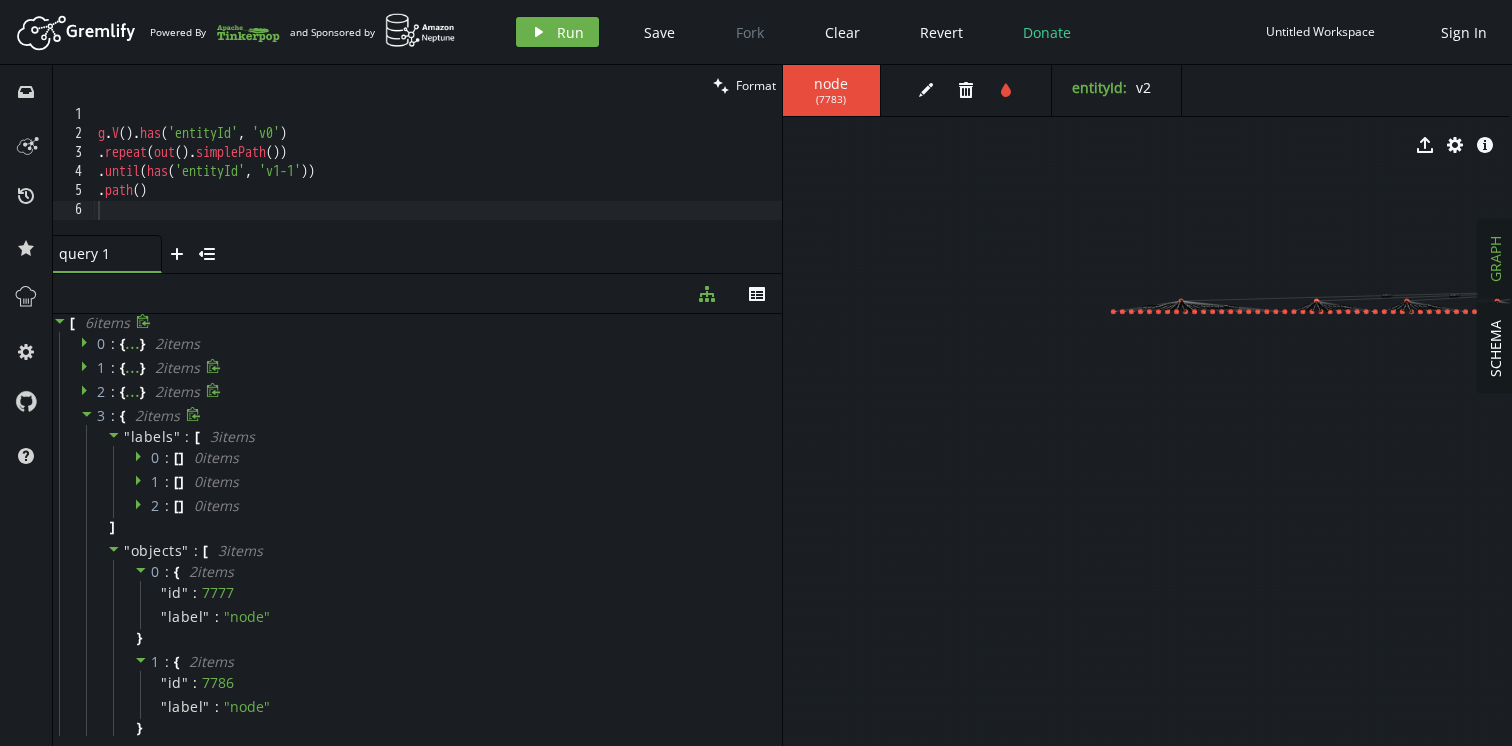 click at bounding box center (87, 414) 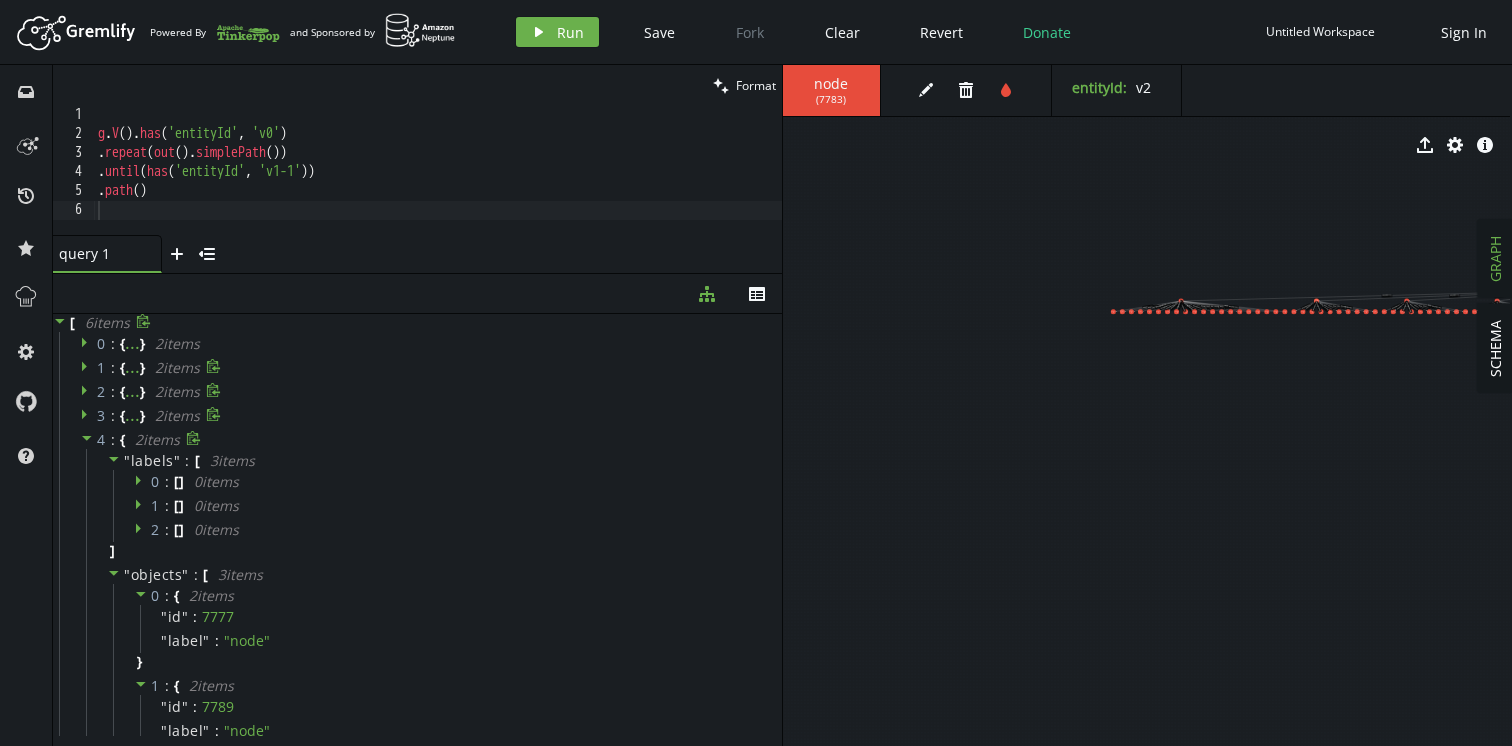 click at bounding box center [87, 438] 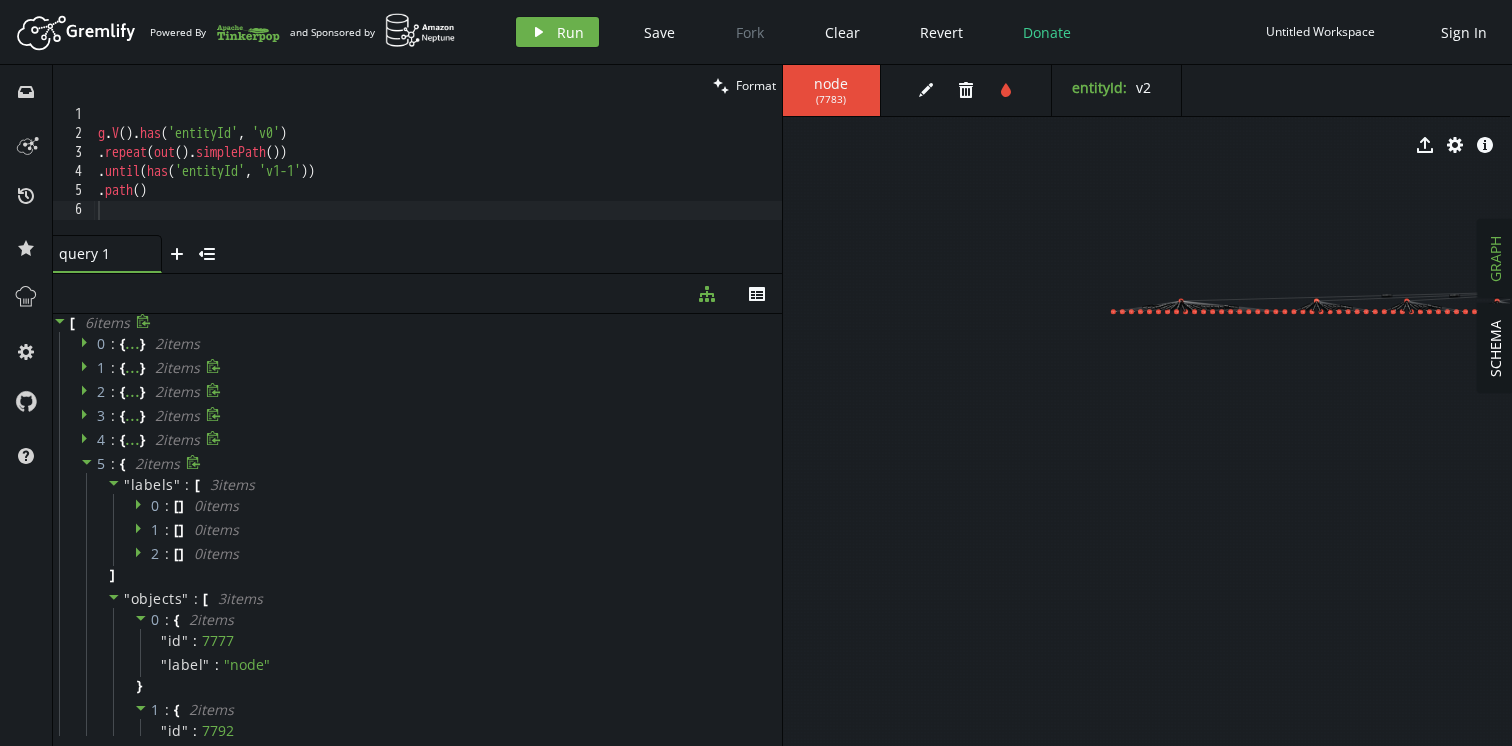 click at bounding box center [87, 462] 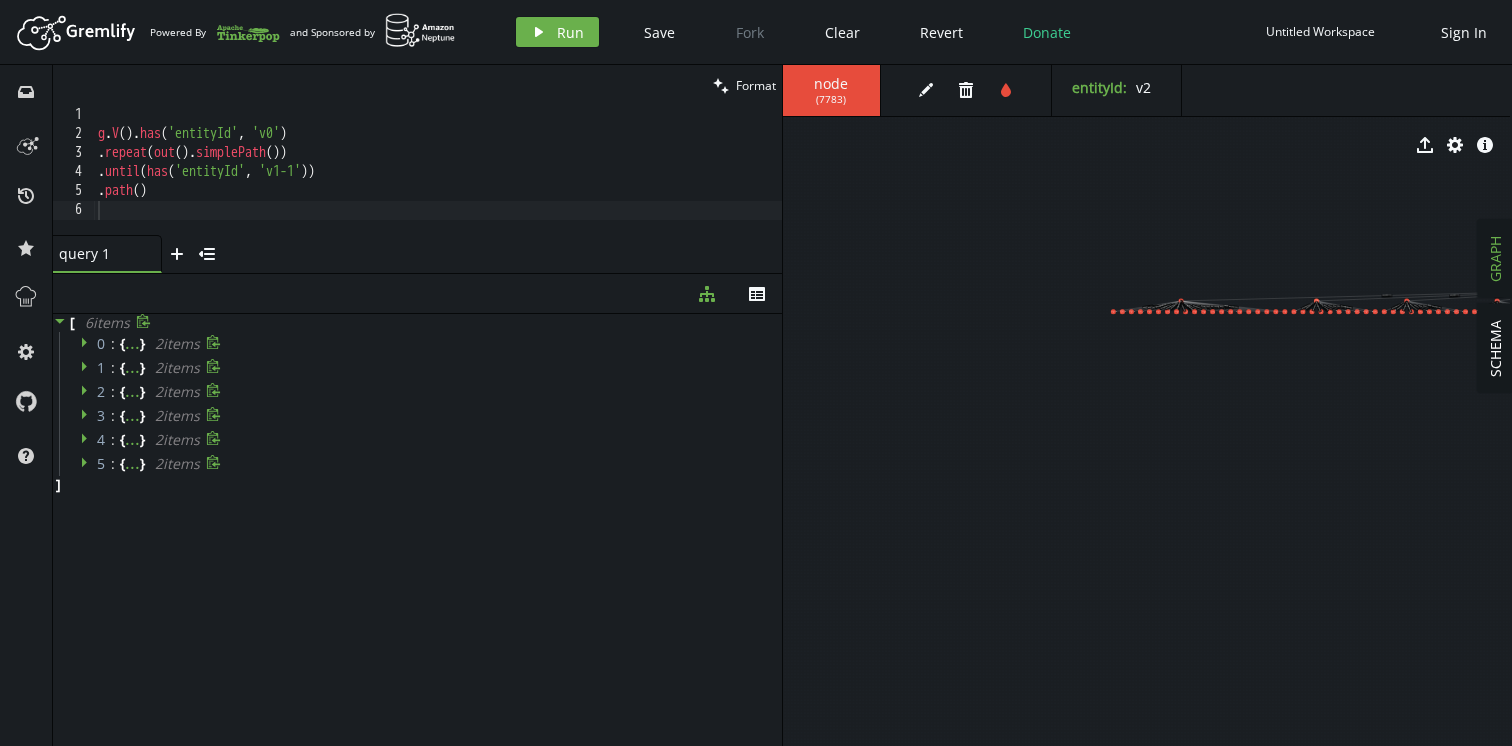click at bounding box center (84, 343) 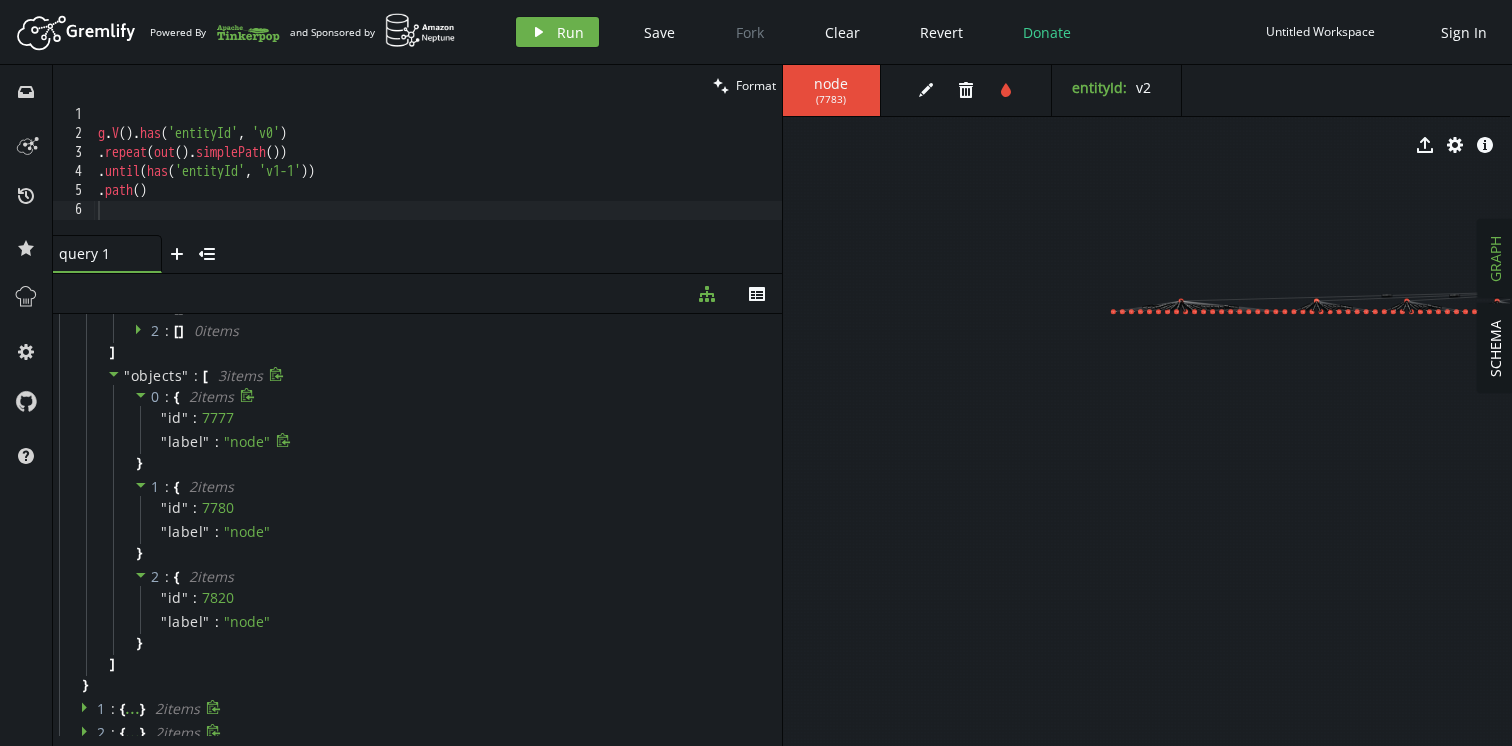 scroll, scrollTop: 88, scrollLeft: 0, axis: vertical 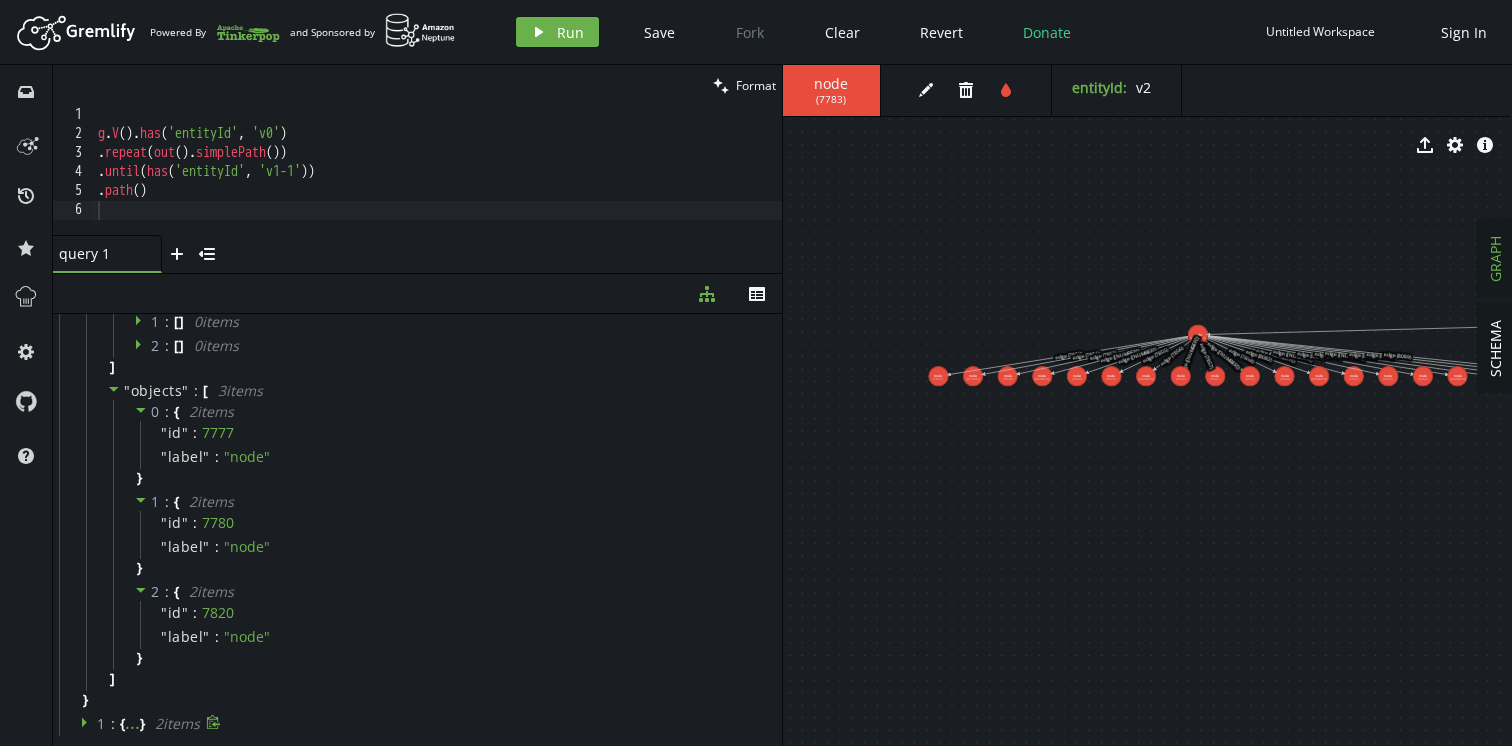 drag, startPoint x: 1360, startPoint y: 274, endPoint x: 970, endPoint y: 647, distance: 539.6564 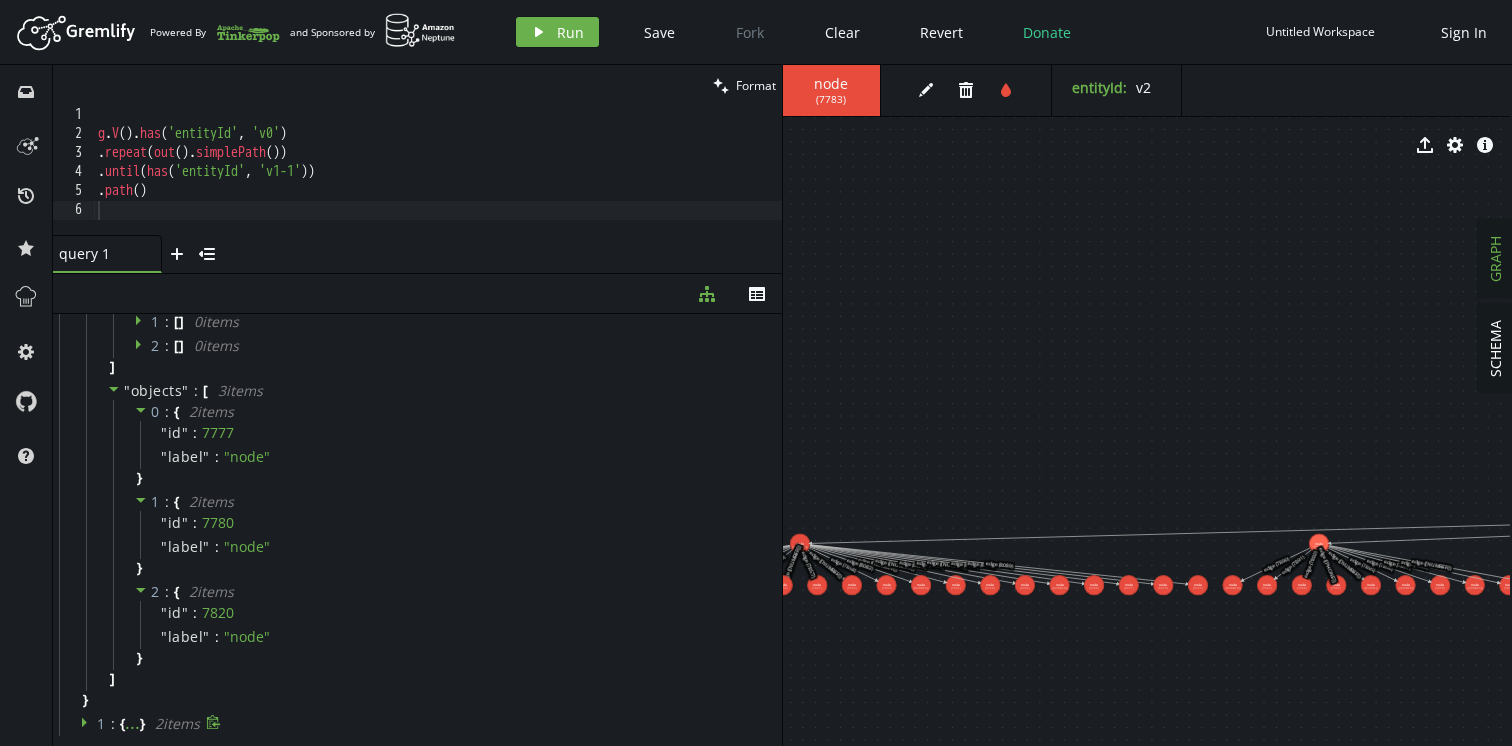 drag, startPoint x: 1234, startPoint y: 484, endPoint x: 1012, endPoint y: 409, distance: 234.32669 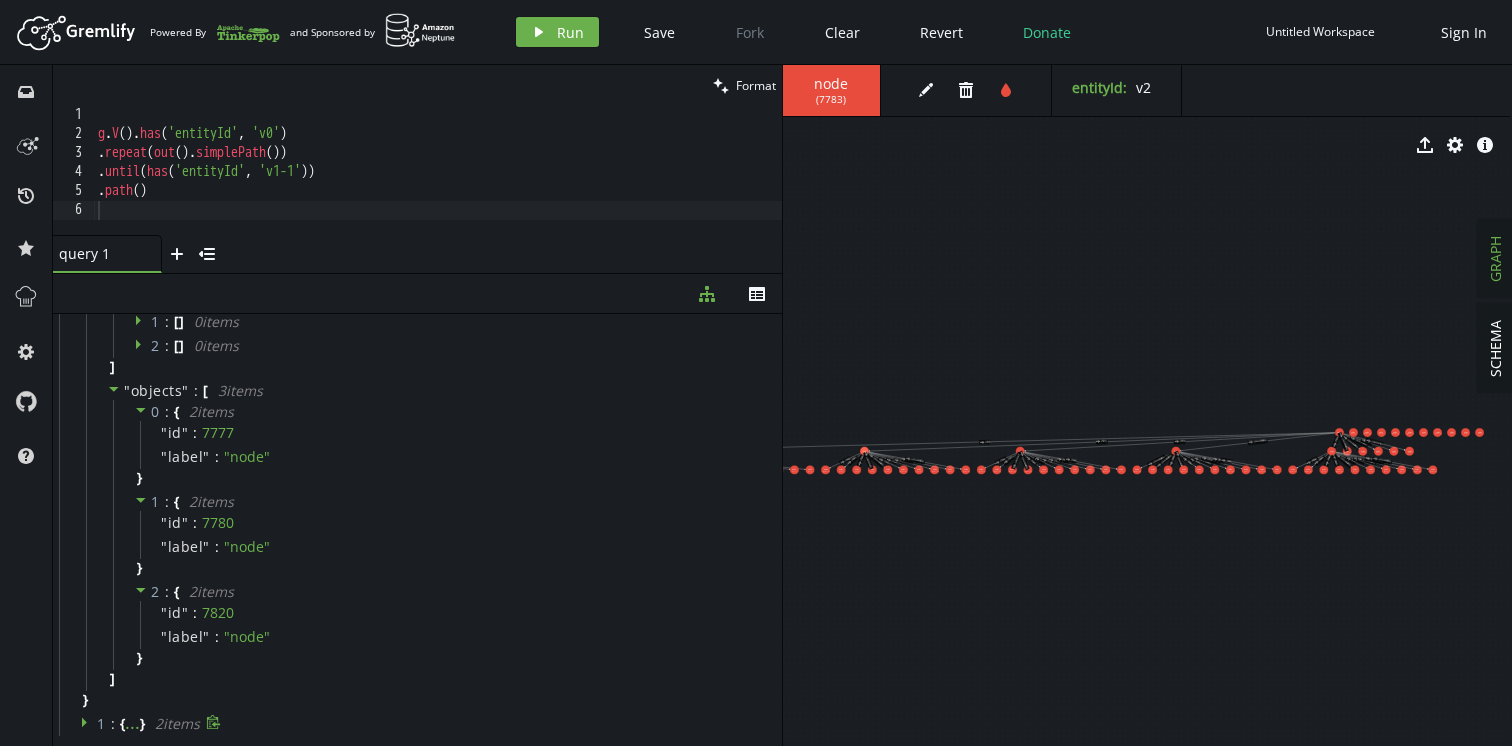 drag, startPoint x: 1397, startPoint y: 348, endPoint x: 1126, endPoint y: 352, distance: 271.0295 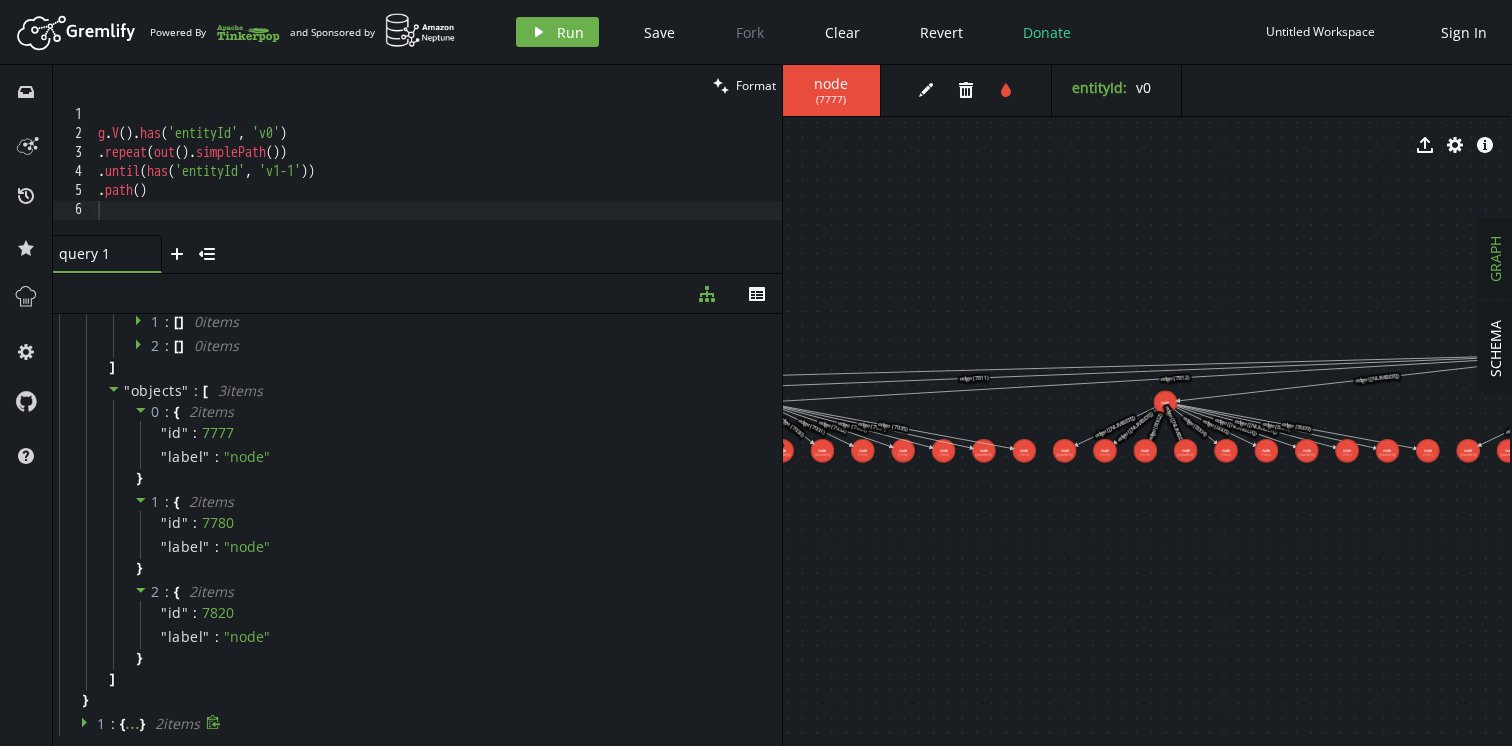 drag, startPoint x: 934, startPoint y: 502, endPoint x: 1467, endPoint y: 408, distance: 541.22546 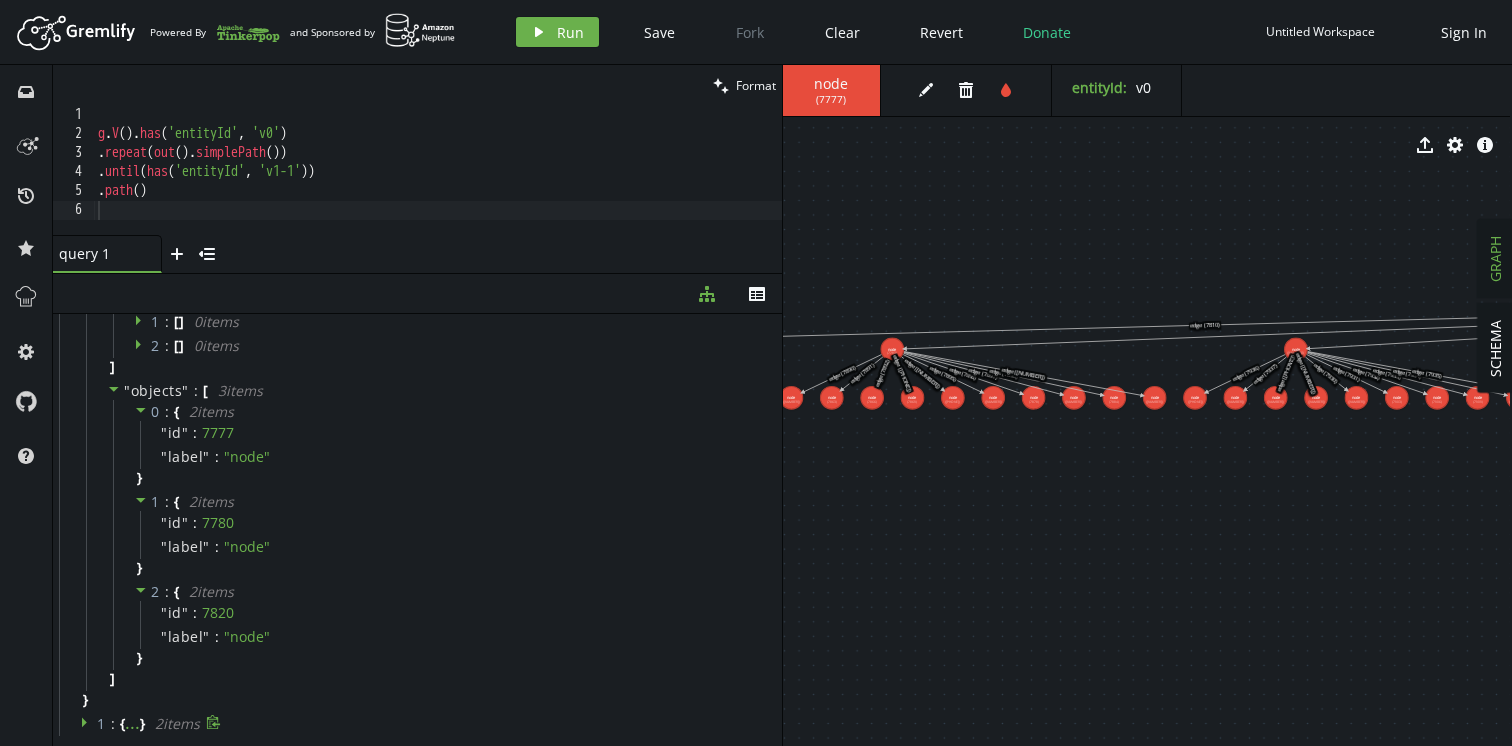 drag, startPoint x: 964, startPoint y: 436, endPoint x: 1464, endPoint y: 383, distance: 502.80115 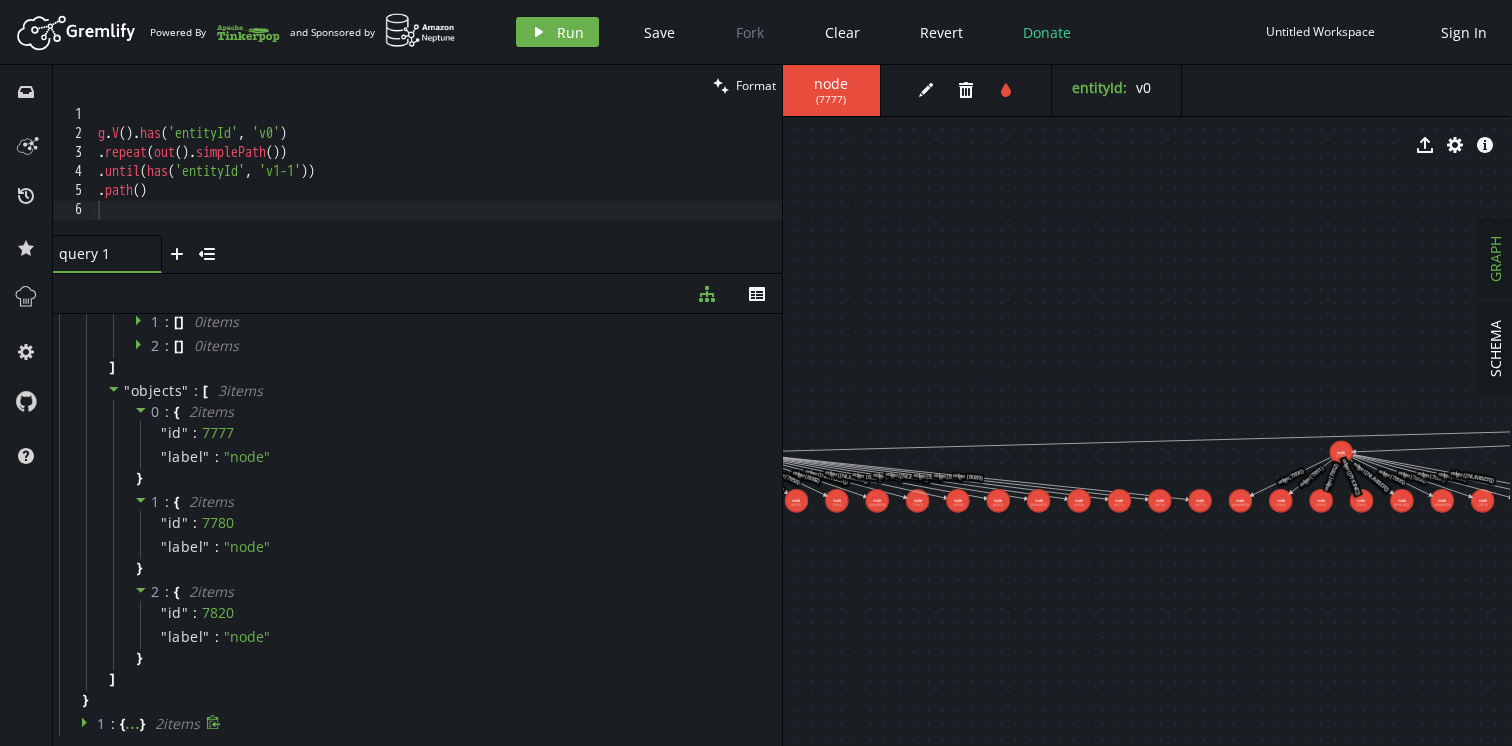 drag, startPoint x: 1063, startPoint y: 371, endPoint x: 1509, endPoint y: 470, distance: 456.85556 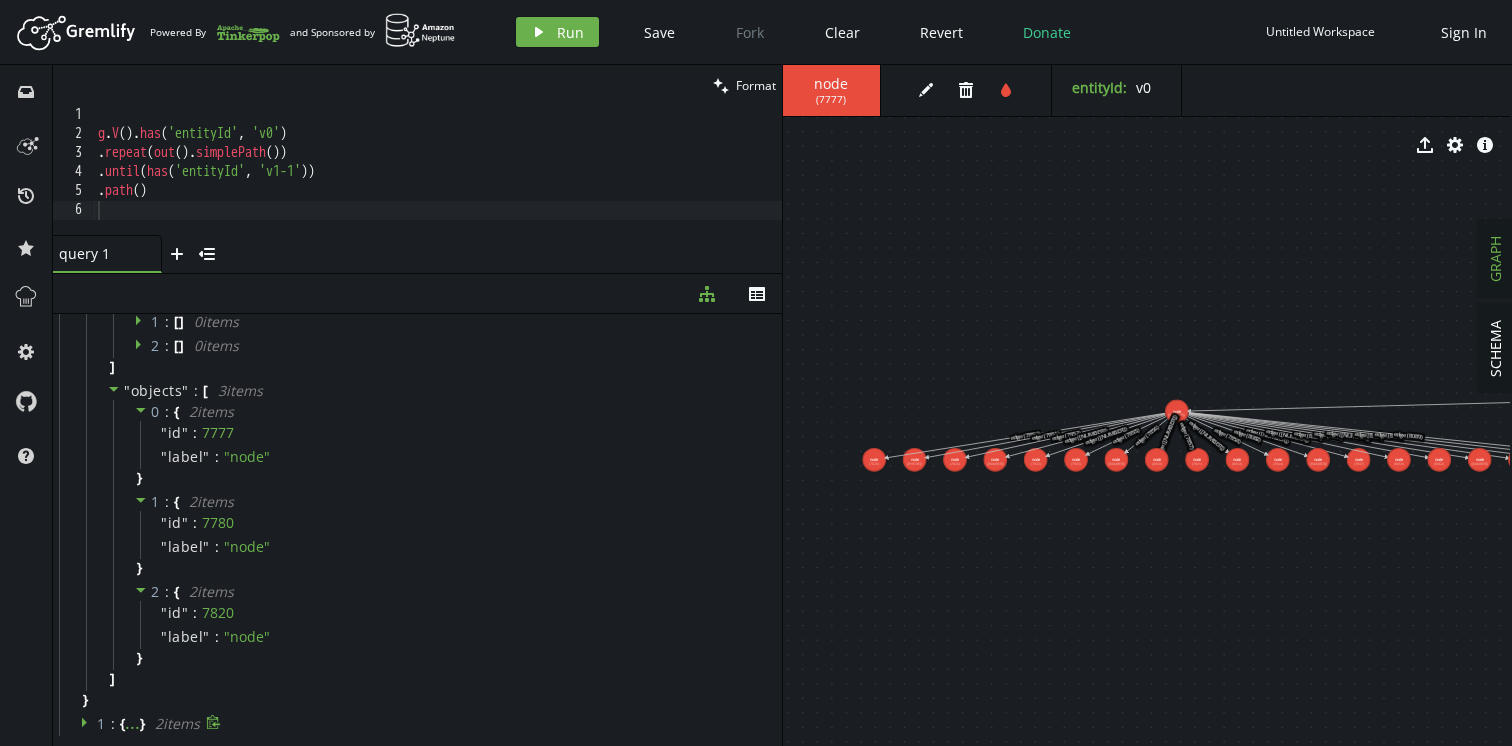 drag, startPoint x: 1068, startPoint y: 448, endPoint x: 1511, endPoint y: 412, distance: 444.46036 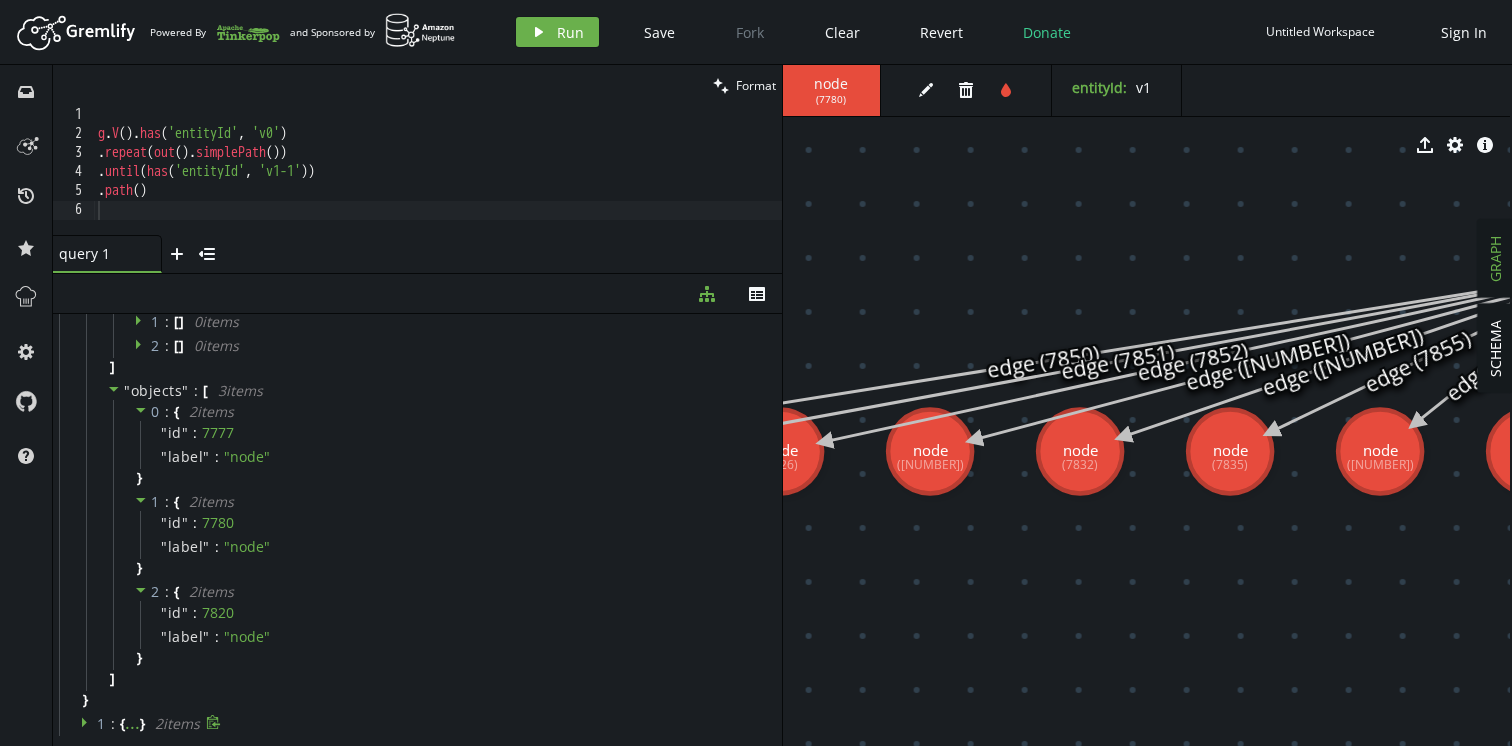 drag, startPoint x: 828, startPoint y: 399, endPoint x: 1255, endPoint y: 270, distance: 446.06055 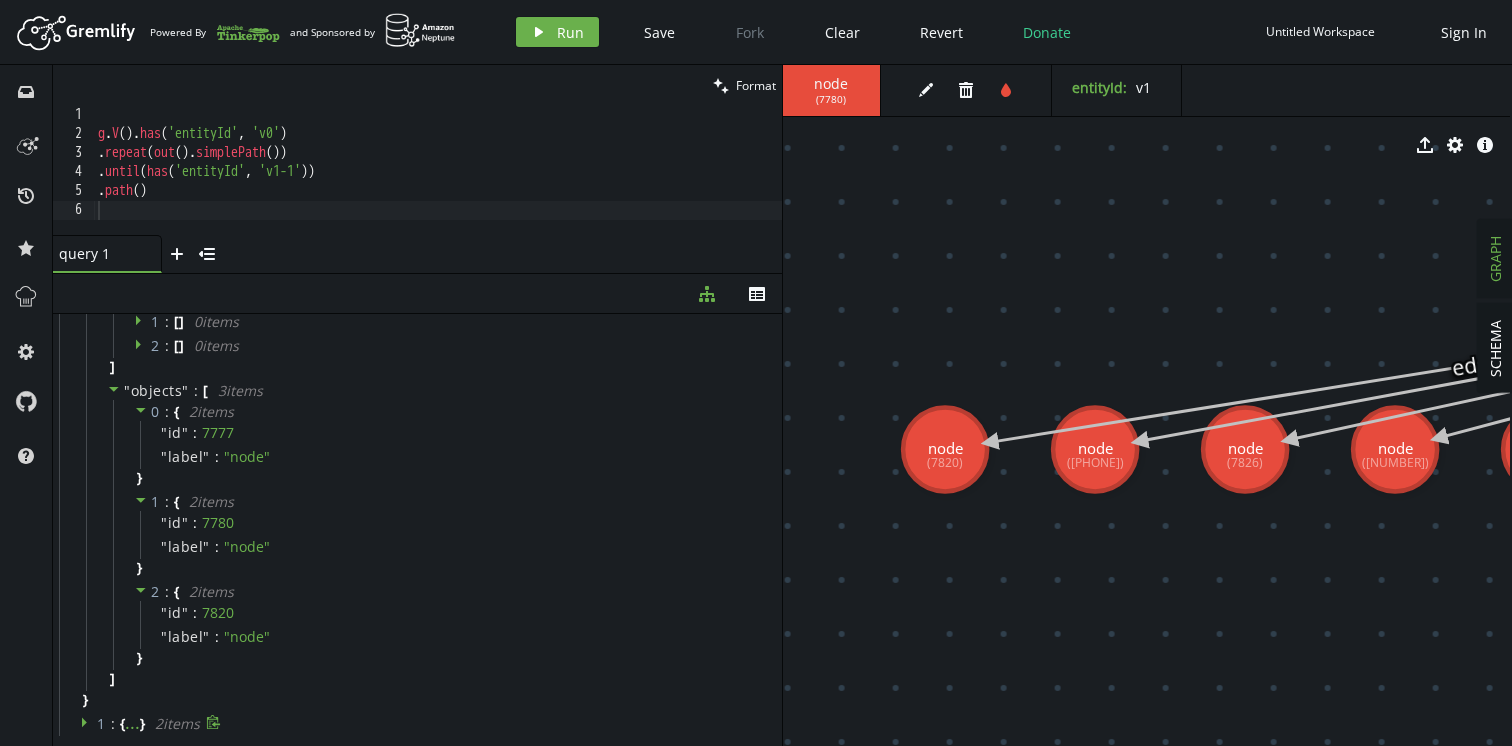 drag, startPoint x: 1046, startPoint y: 261, endPoint x: 1511, endPoint y: 259, distance: 465.0043 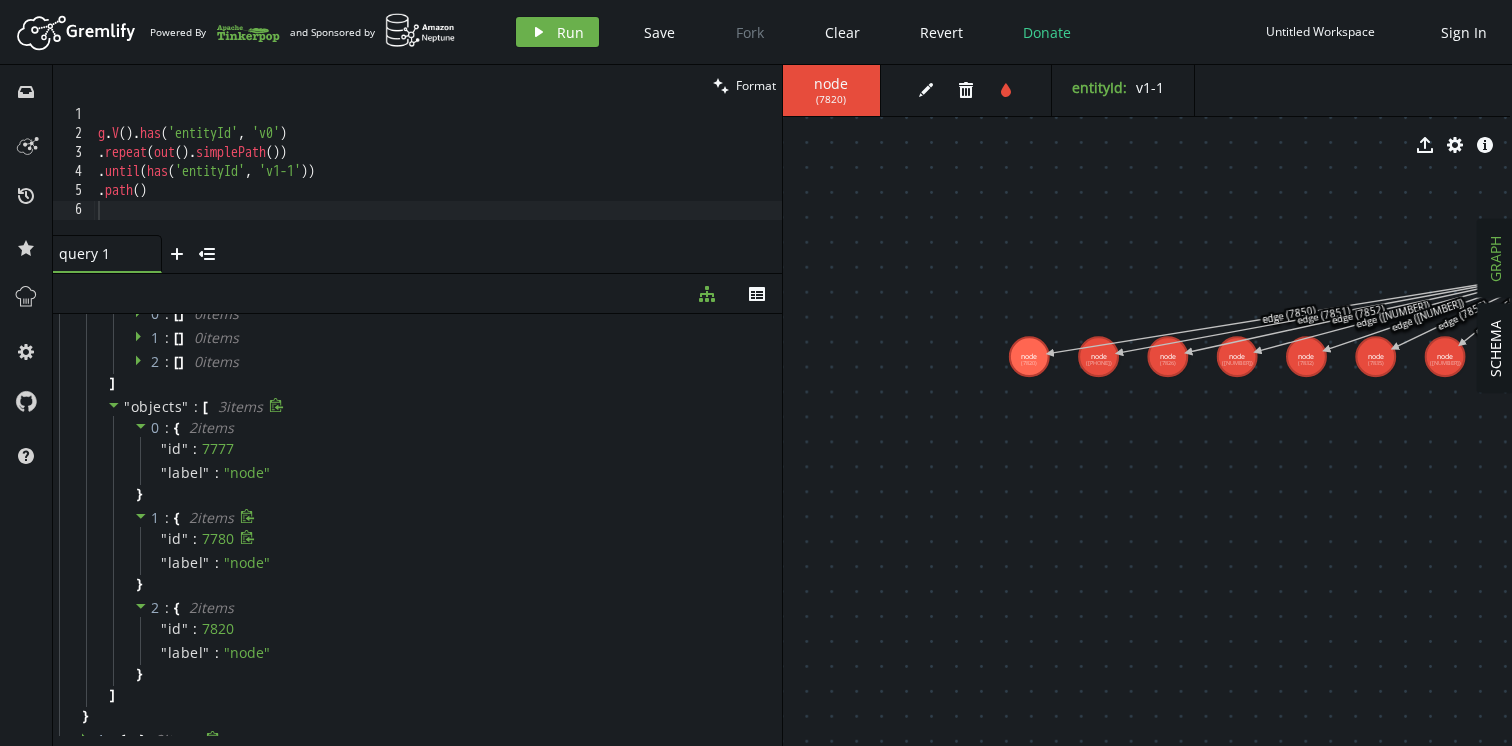 scroll, scrollTop: 0, scrollLeft: 0, axis: both 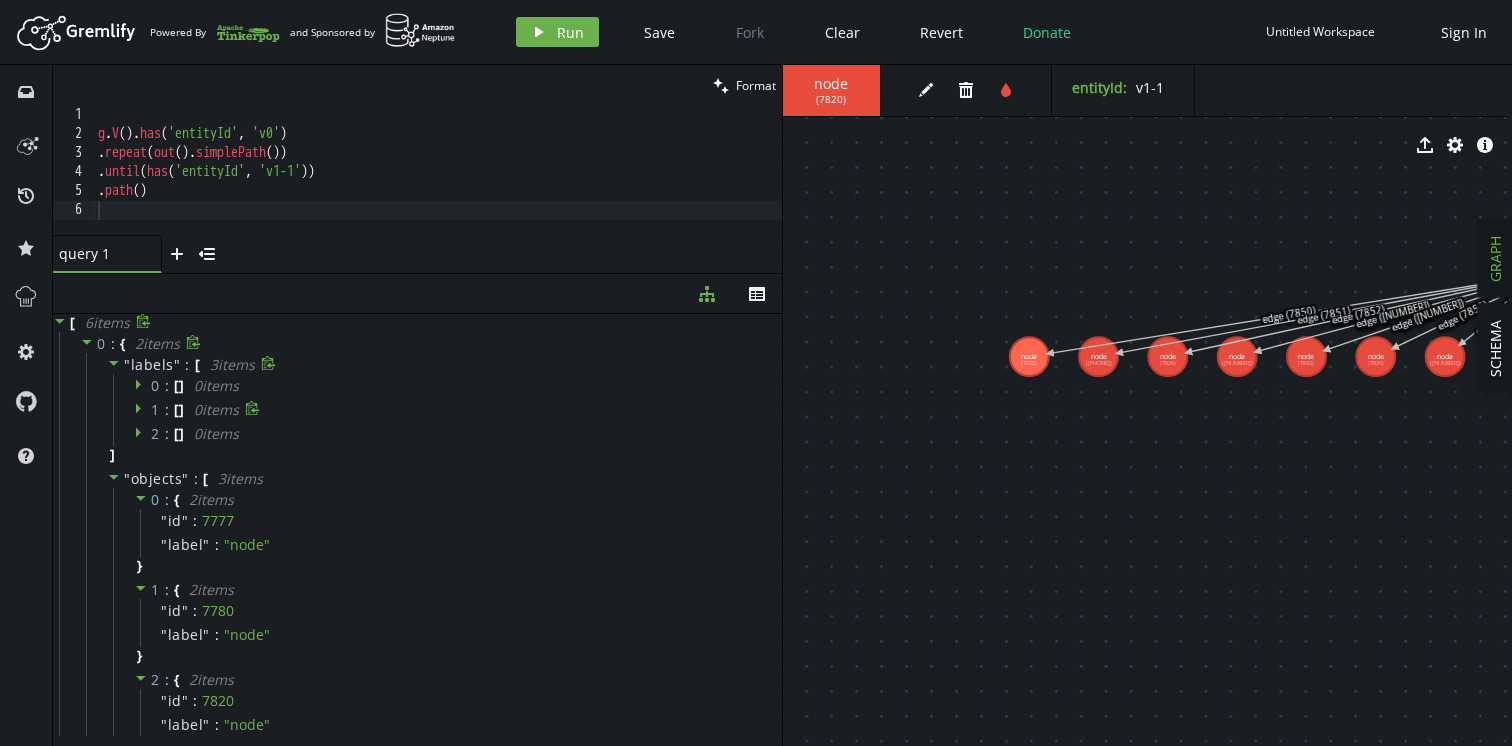 click at bounding box center (141, 385) 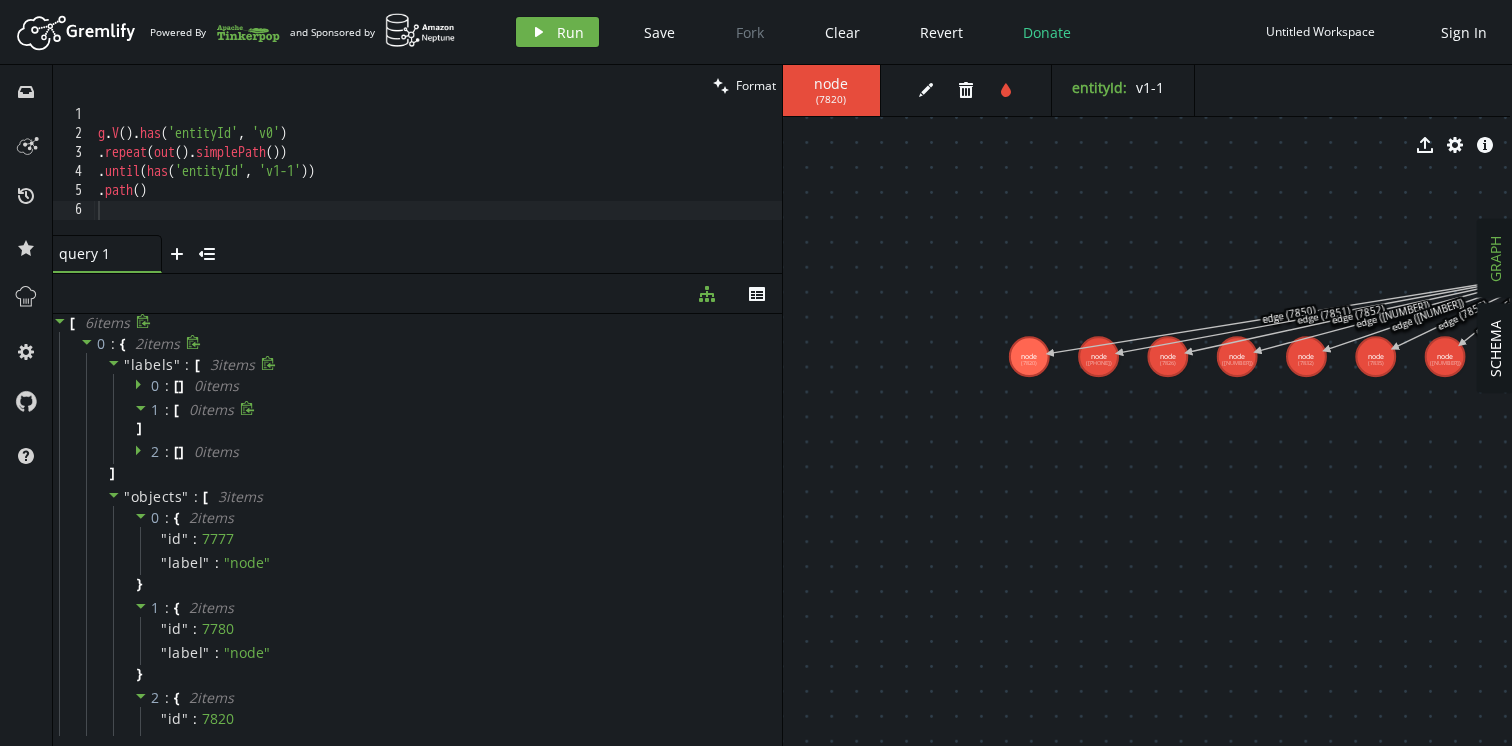 click on "1 : [ 0  item s ]" at bounding box center [442, 419] 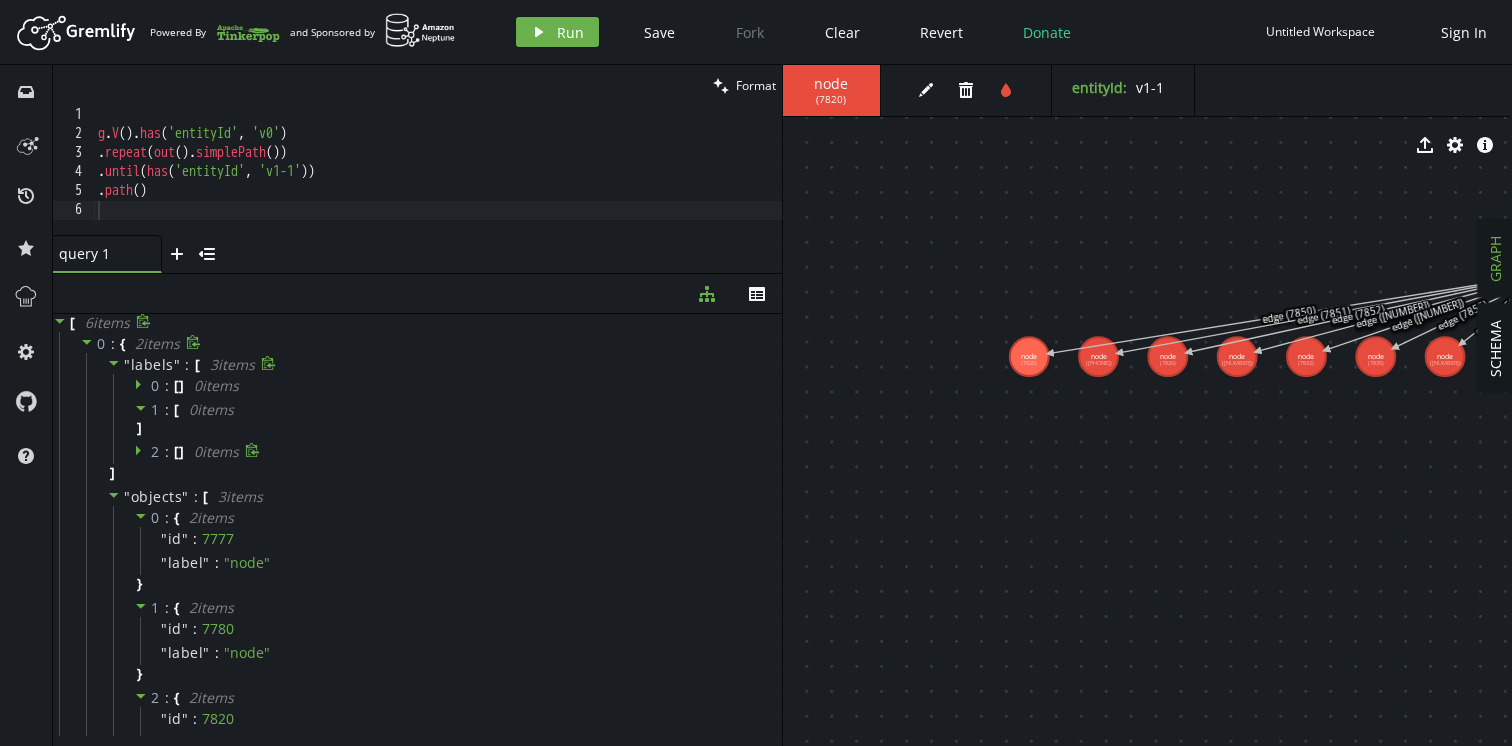 click at bounding box center [141, 384] 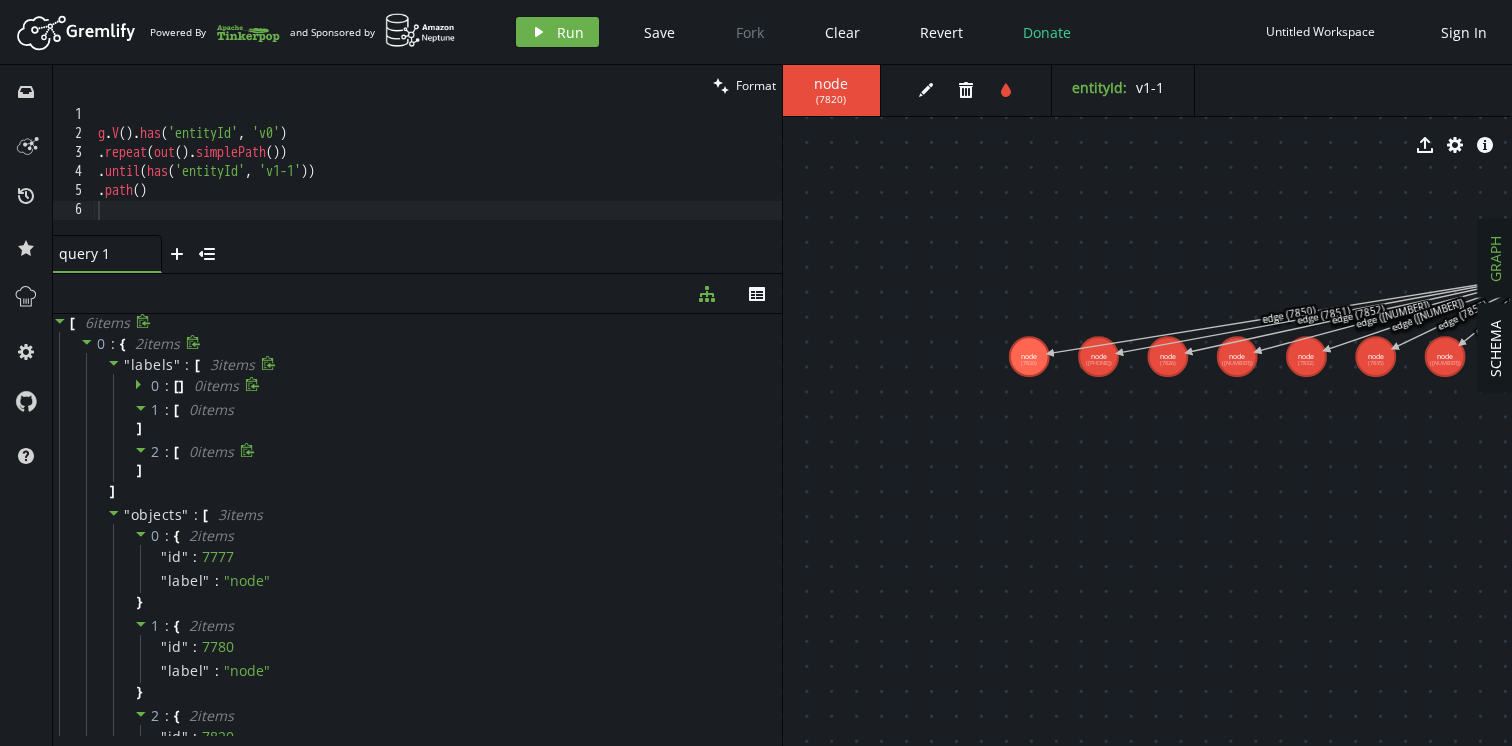 click at bounding box center (138, 385) 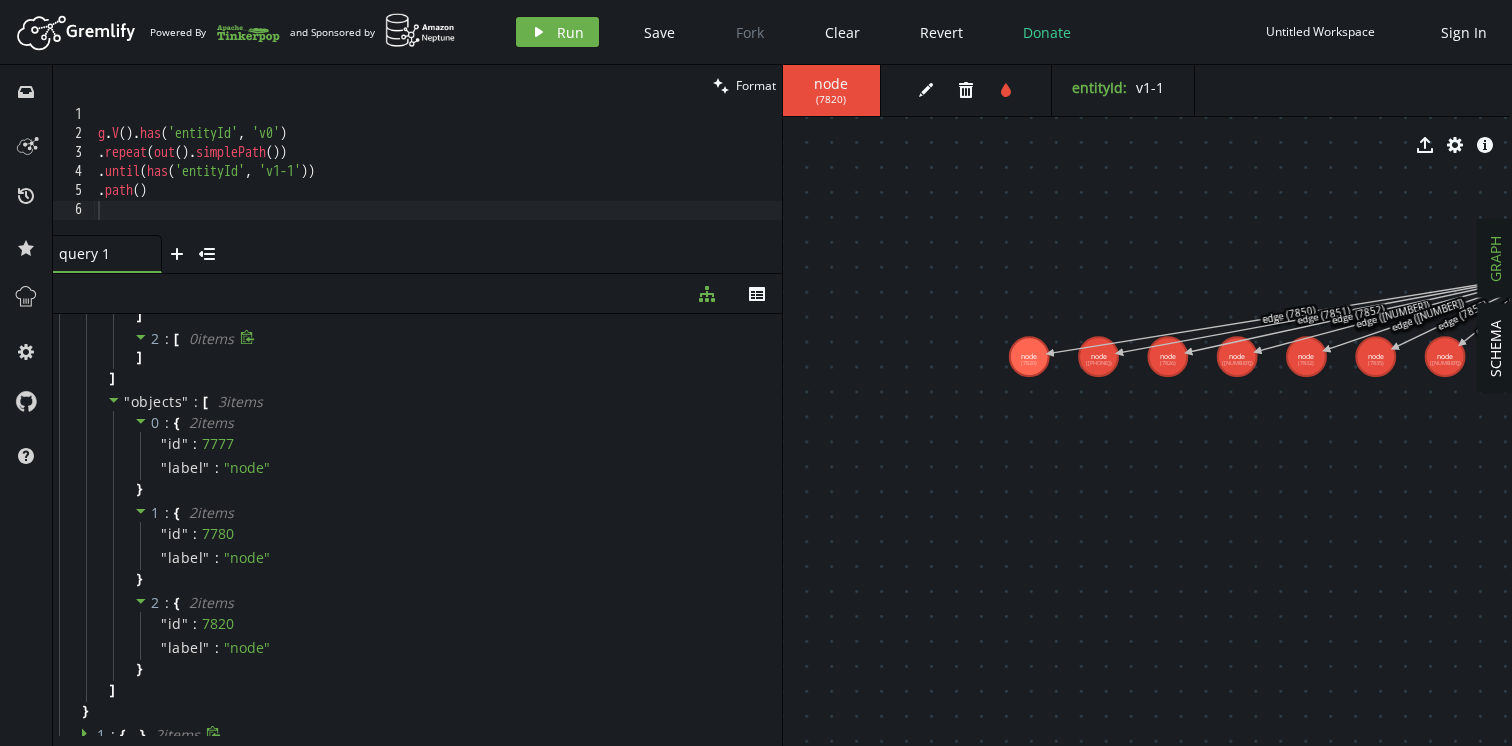 scroll, scrollTop: 0, scrollLeft: 0, axis: both 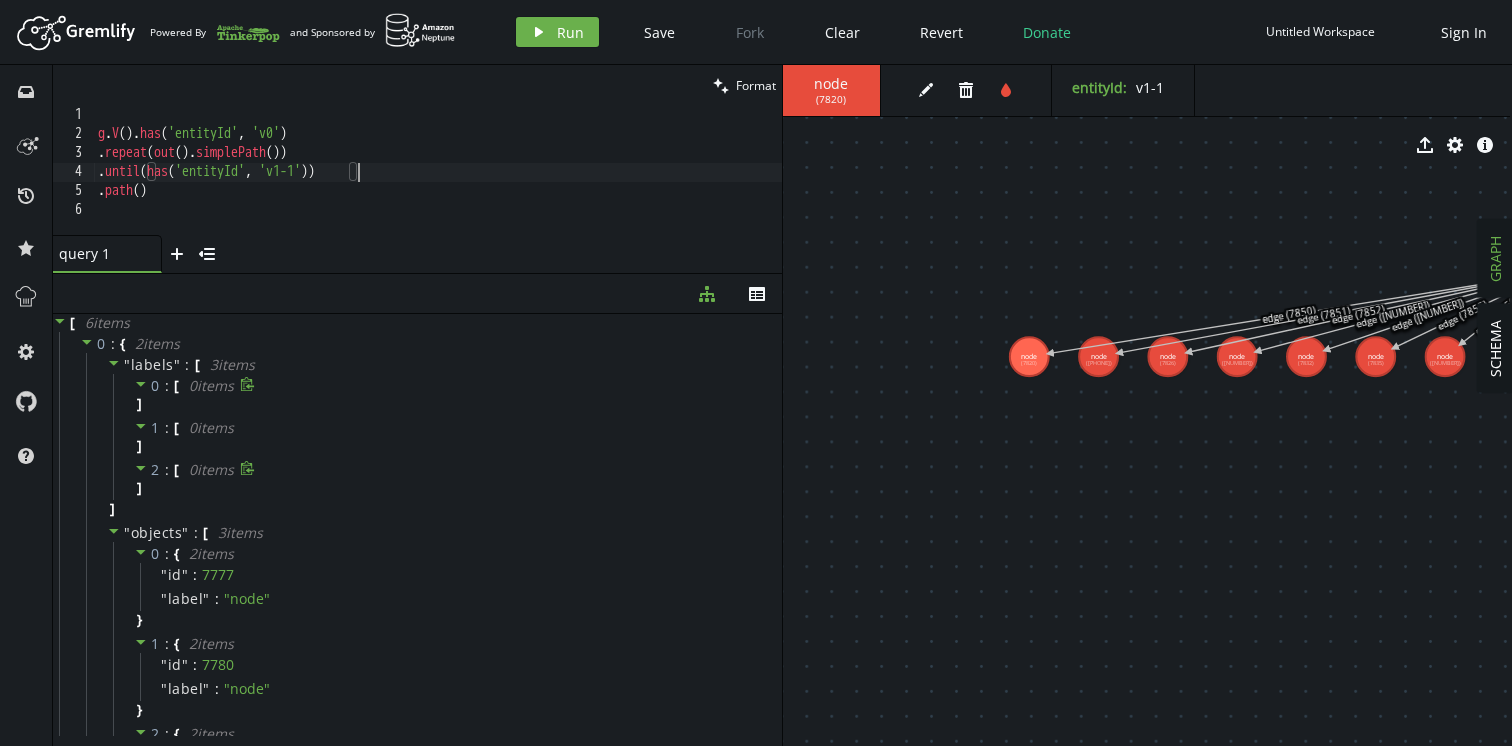 click on "g . V ( ) . has ( 'entityId' ,   'v0' ) . repeat ( out ( ) . simplePath ( )) . until ( has ( 'entityId' ,   'v1-1' )) . path ( )" at bounding box center [438, 189] 